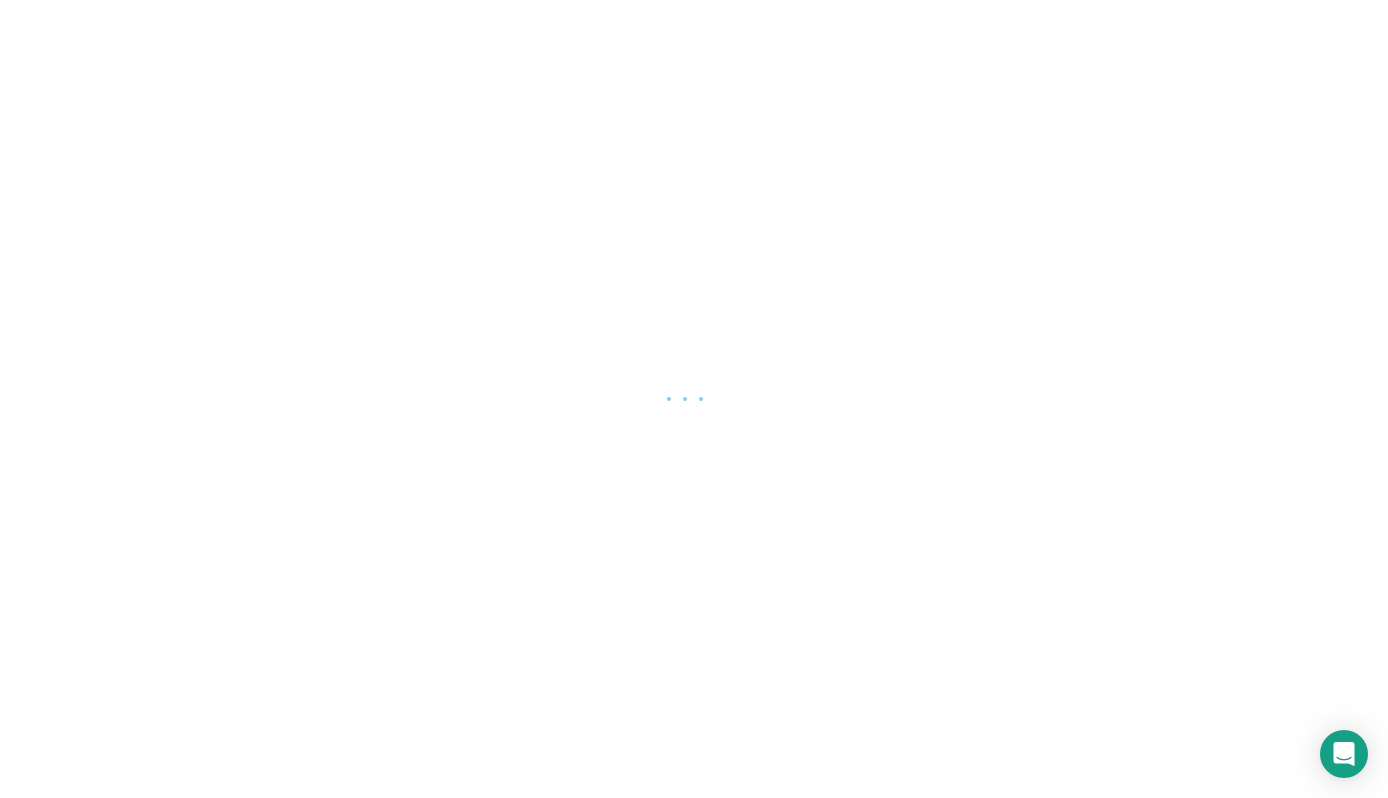 scroll, scrollTop: 0, scrollLeft: 0, axis: both 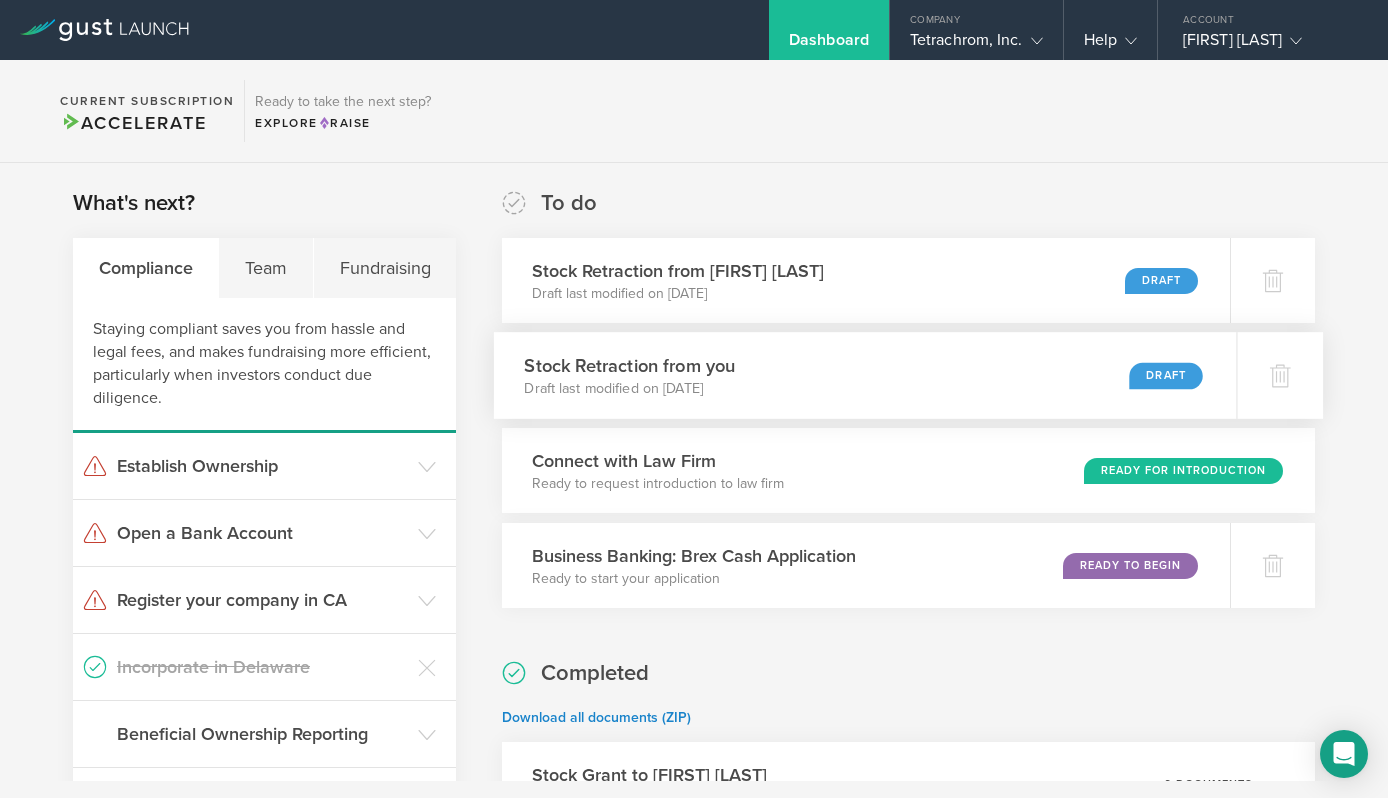 click on "Stock Retraction from you Draft last modified on Aug 4, 2025  Draft" at bounding box center [865, 375] 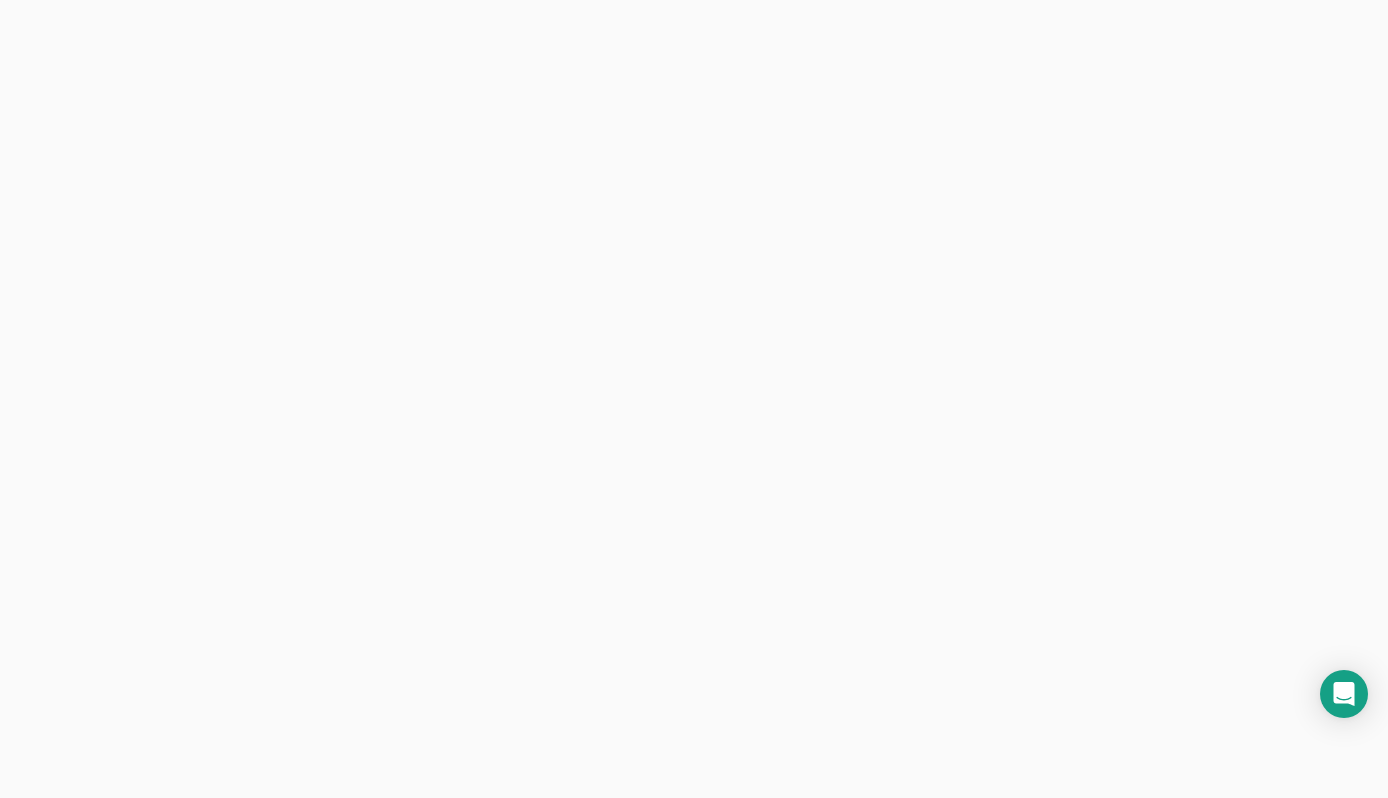 scroll, scrollTop: 0, scrollLeft: 0, axis: both 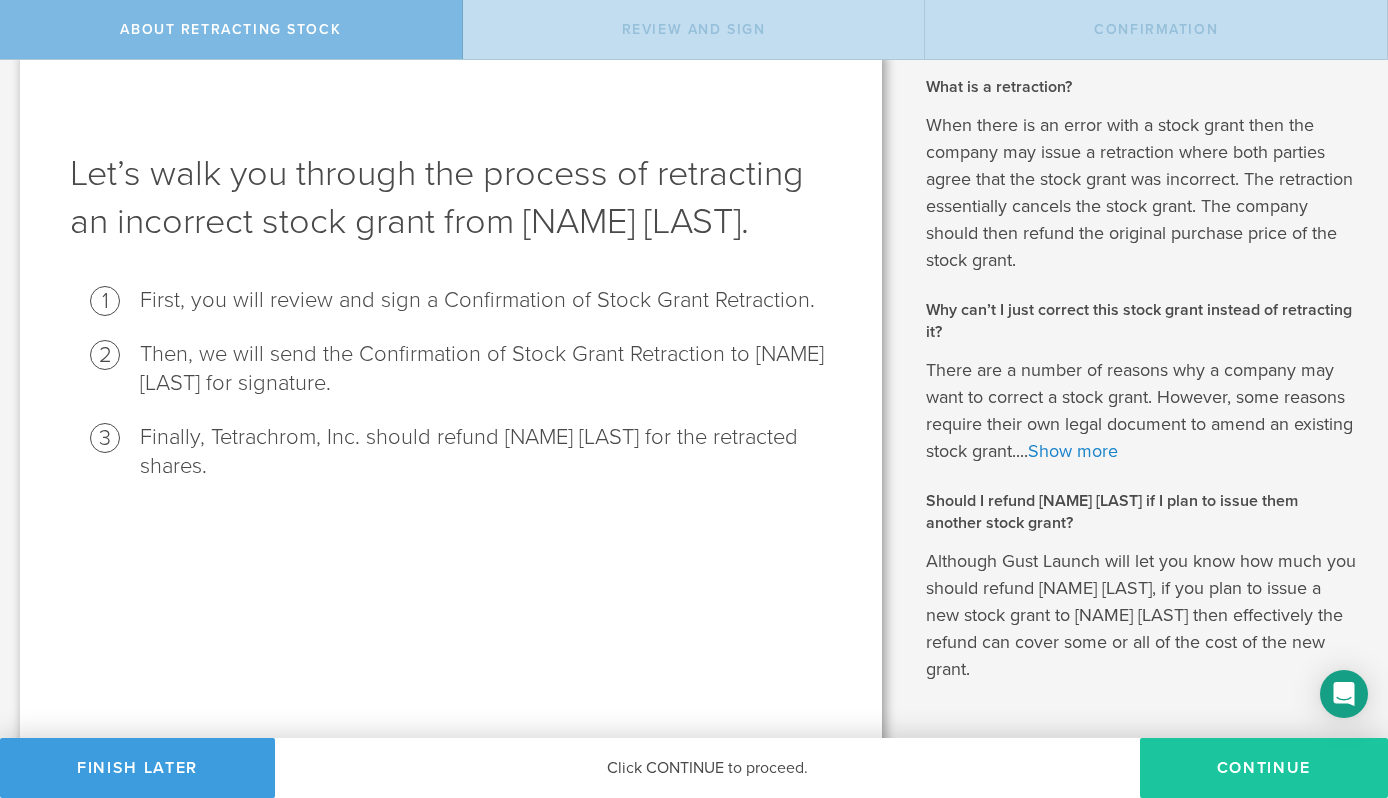 click on "Continue" at bounding box center [1264, 768] 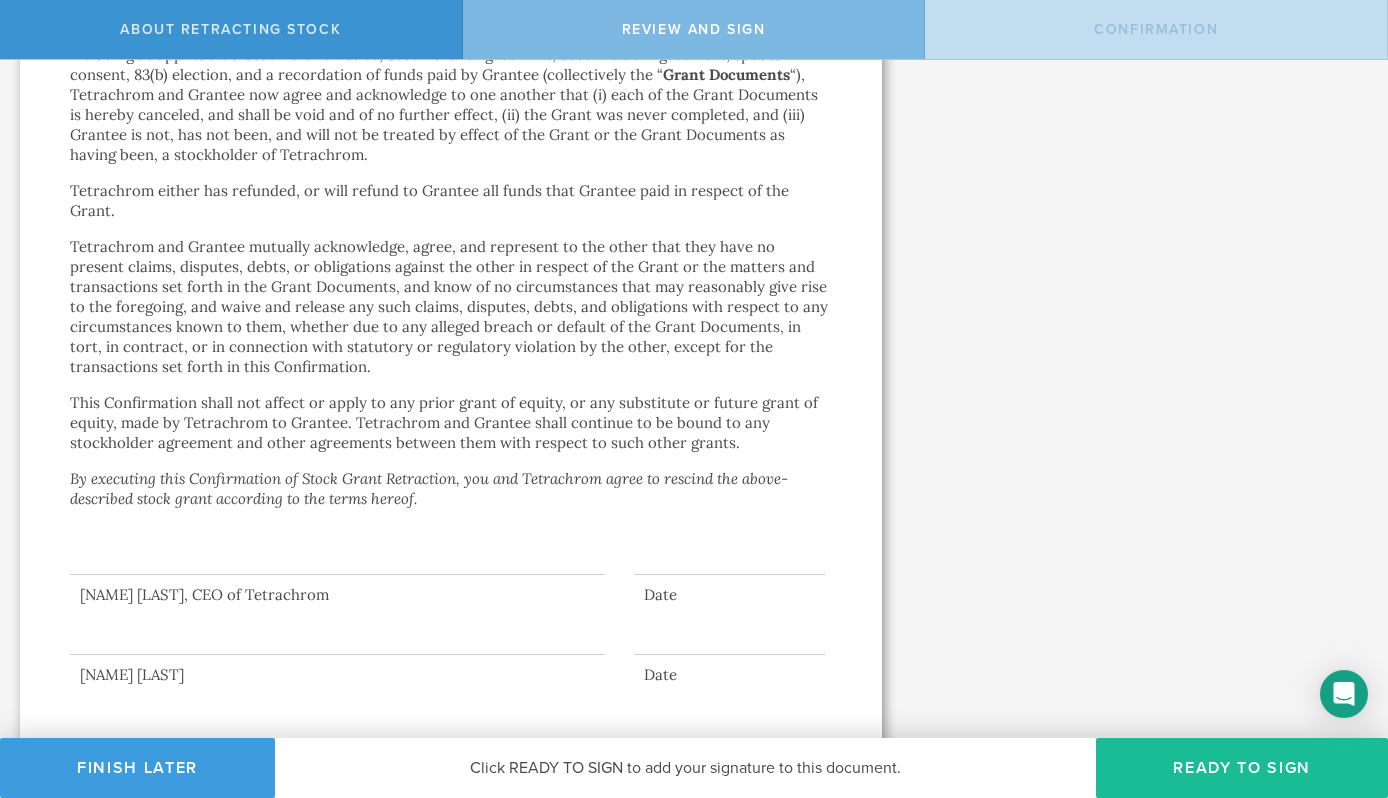 scroll, scrollTop: 779, scrollLeft: 0, axis: vertical 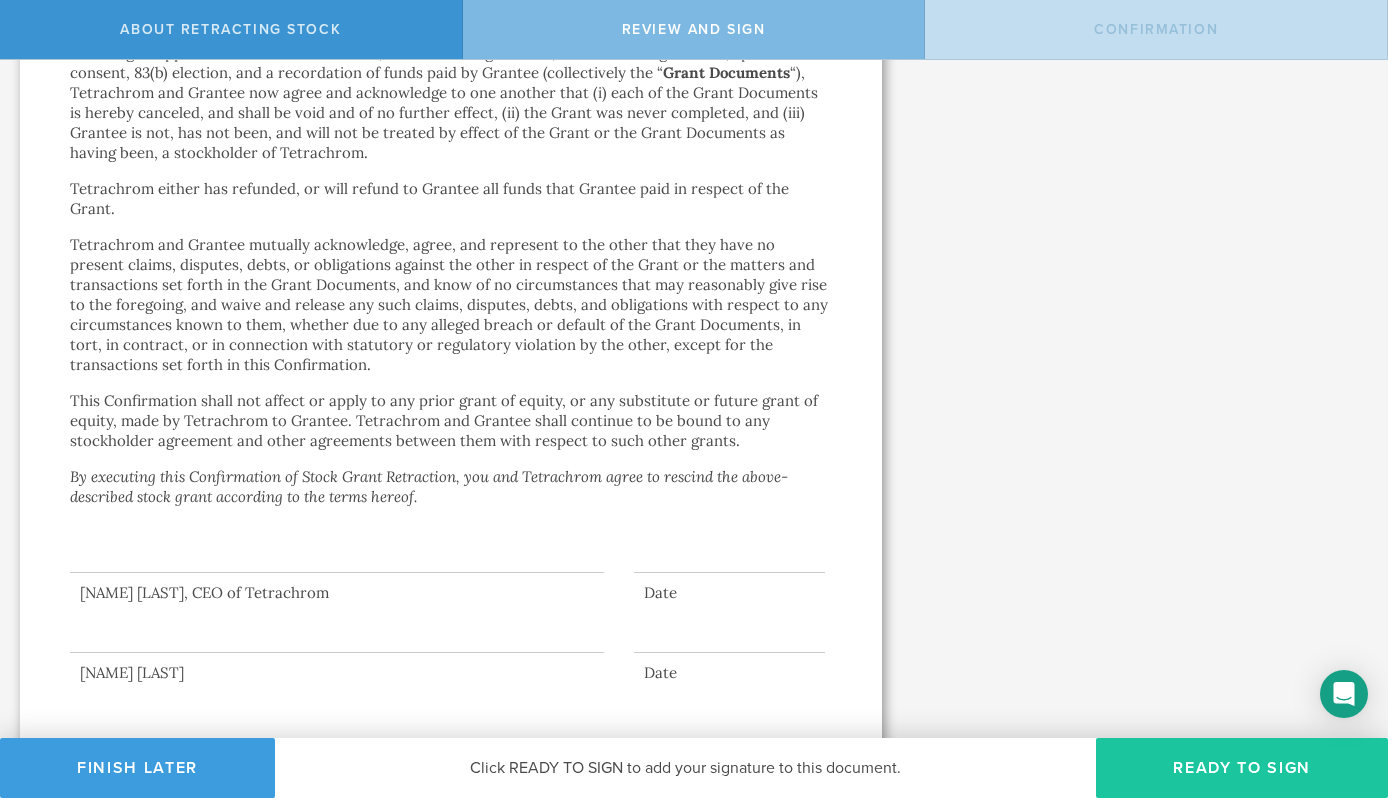 click on "Ready to Sign" at bounding box center [1242, 768] 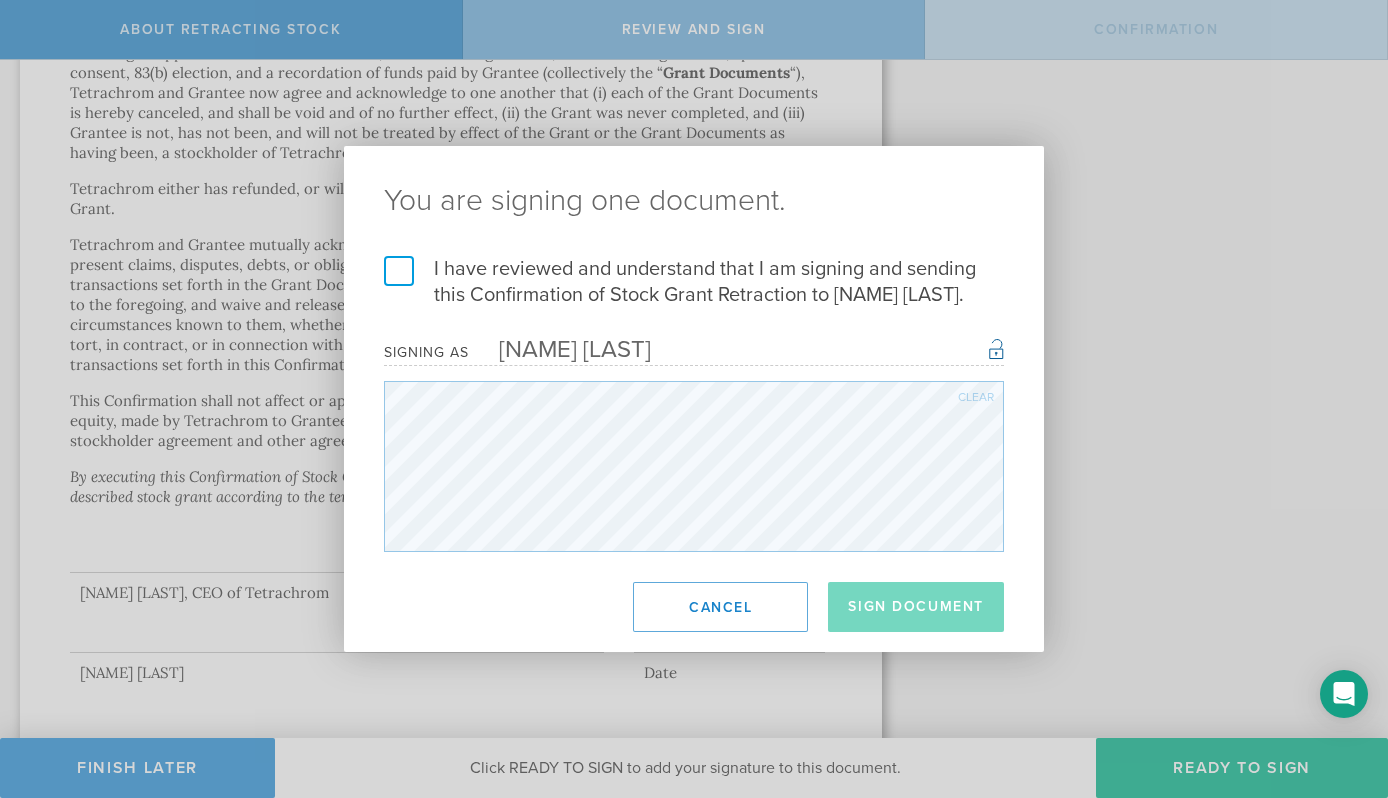 click on "I have reviewed and understand that I am signing and sending this Confirmation of Stock Grant Retraction to Heather Danek." at bounding box center [694, 282] 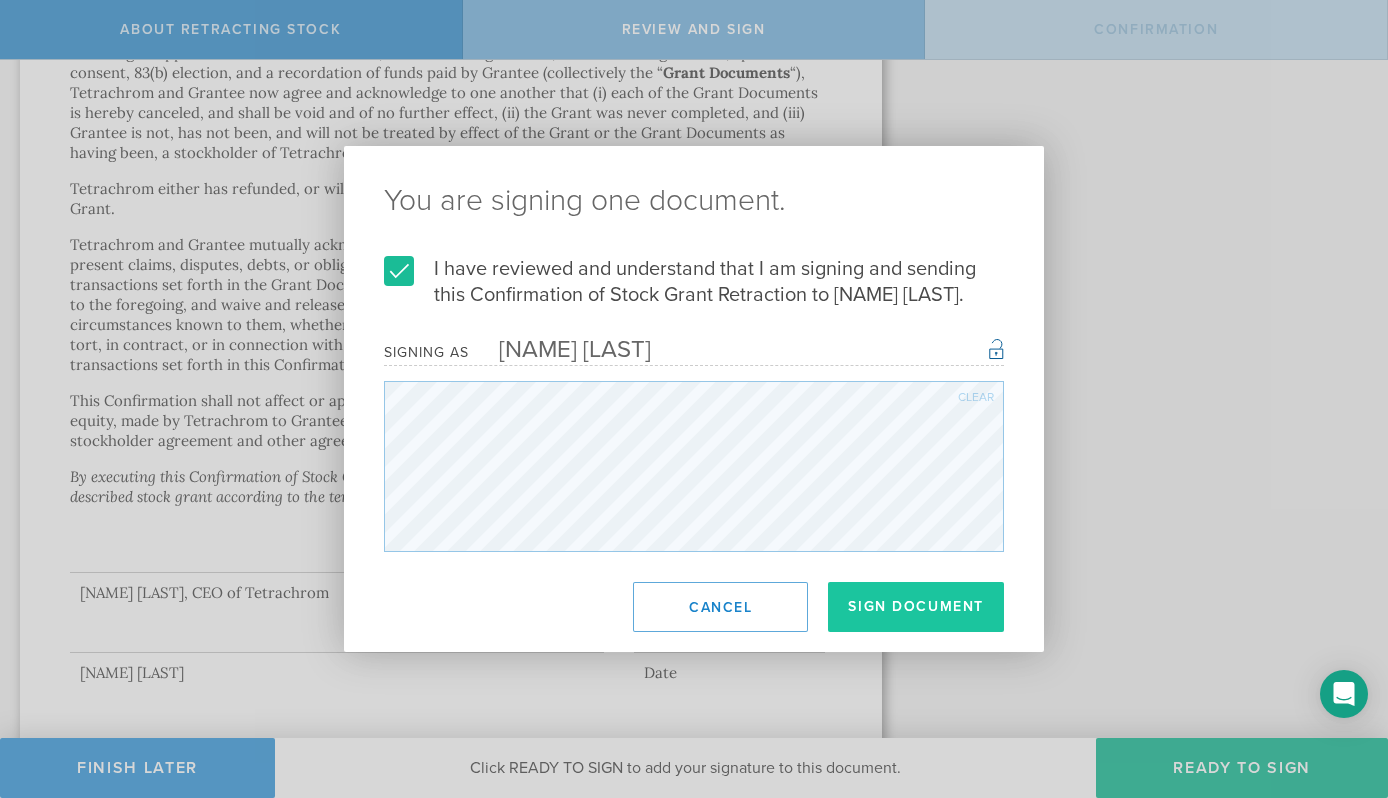 click on "Sign Document" at bounding box center (916, 607) 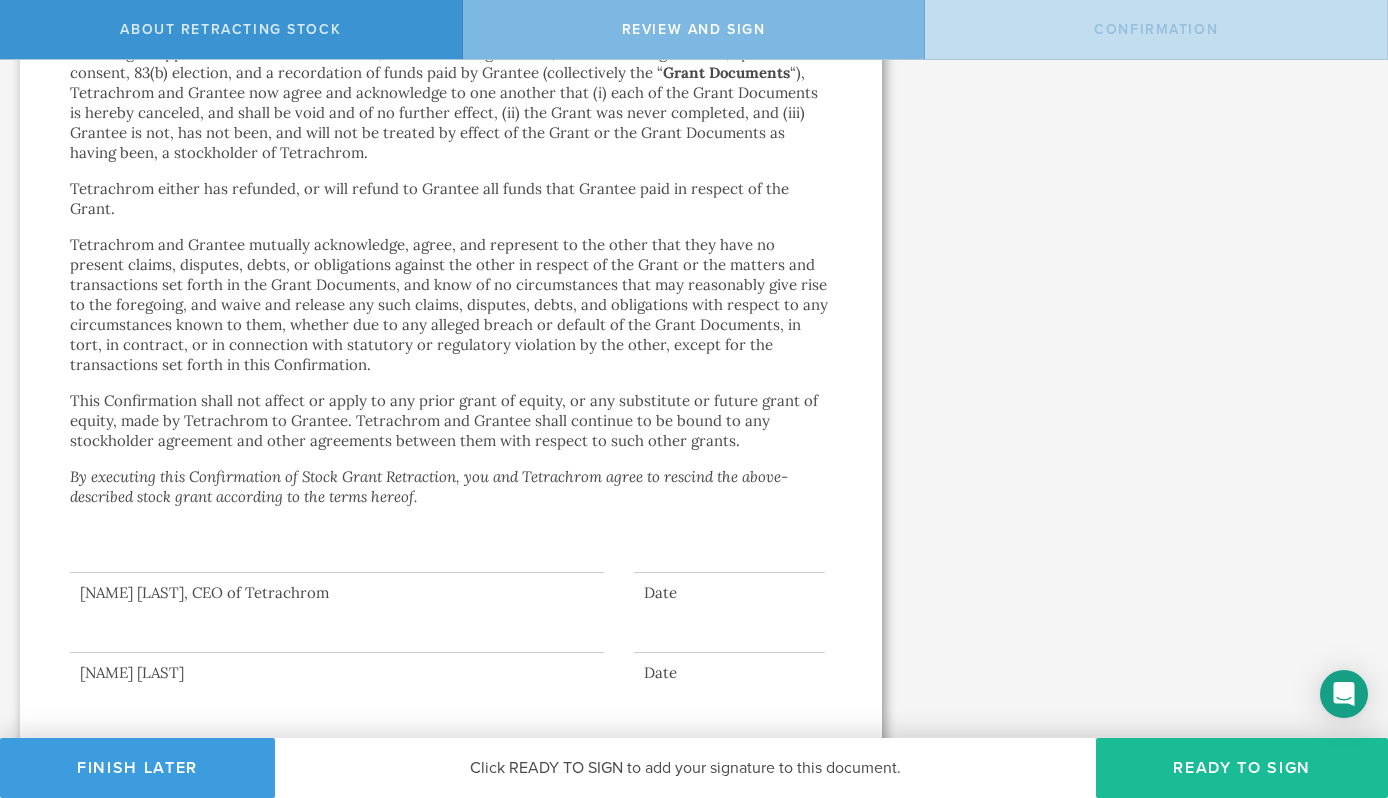 scroll, scrollTop: 0, scrollLeft: 0, axis: both 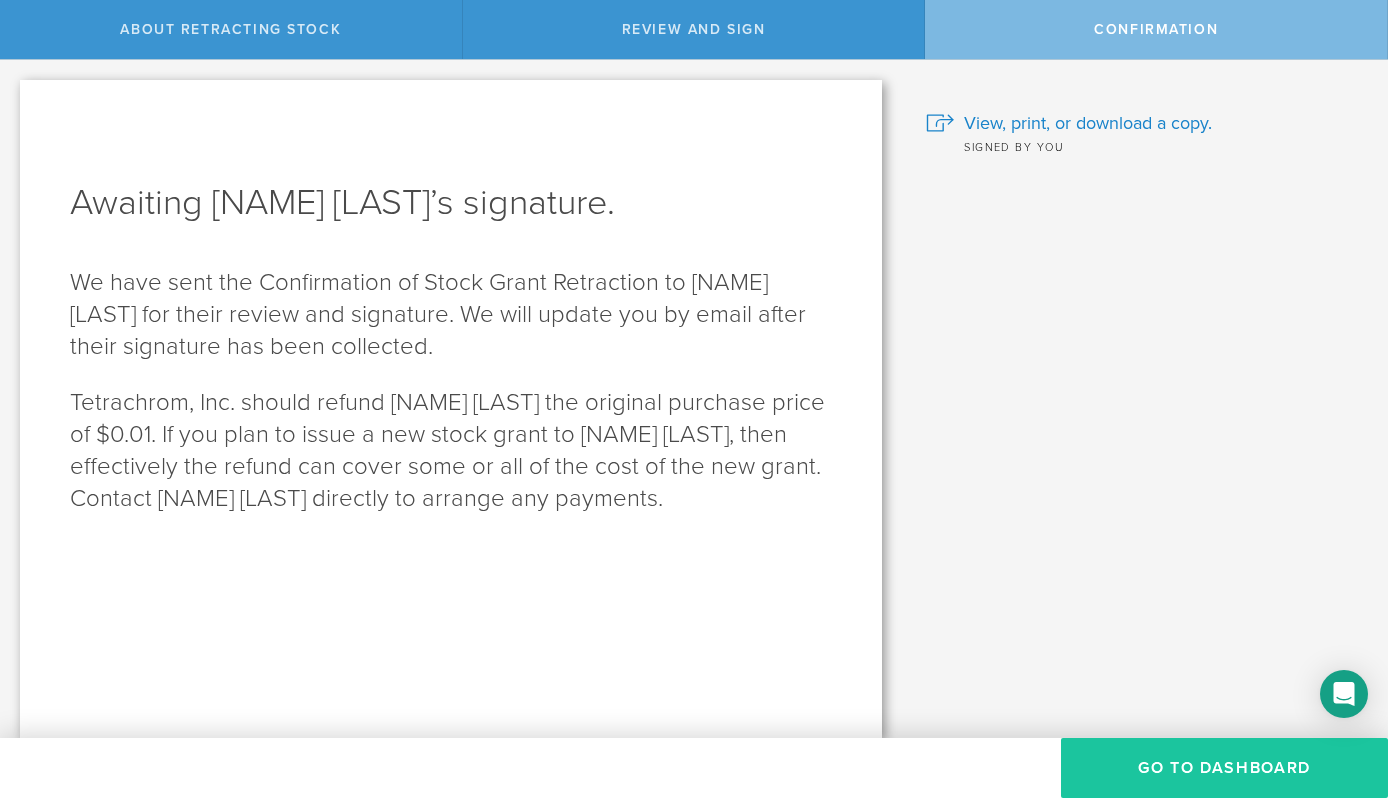 click on "Go to Dashboard" at bounding box center [1224, 768] 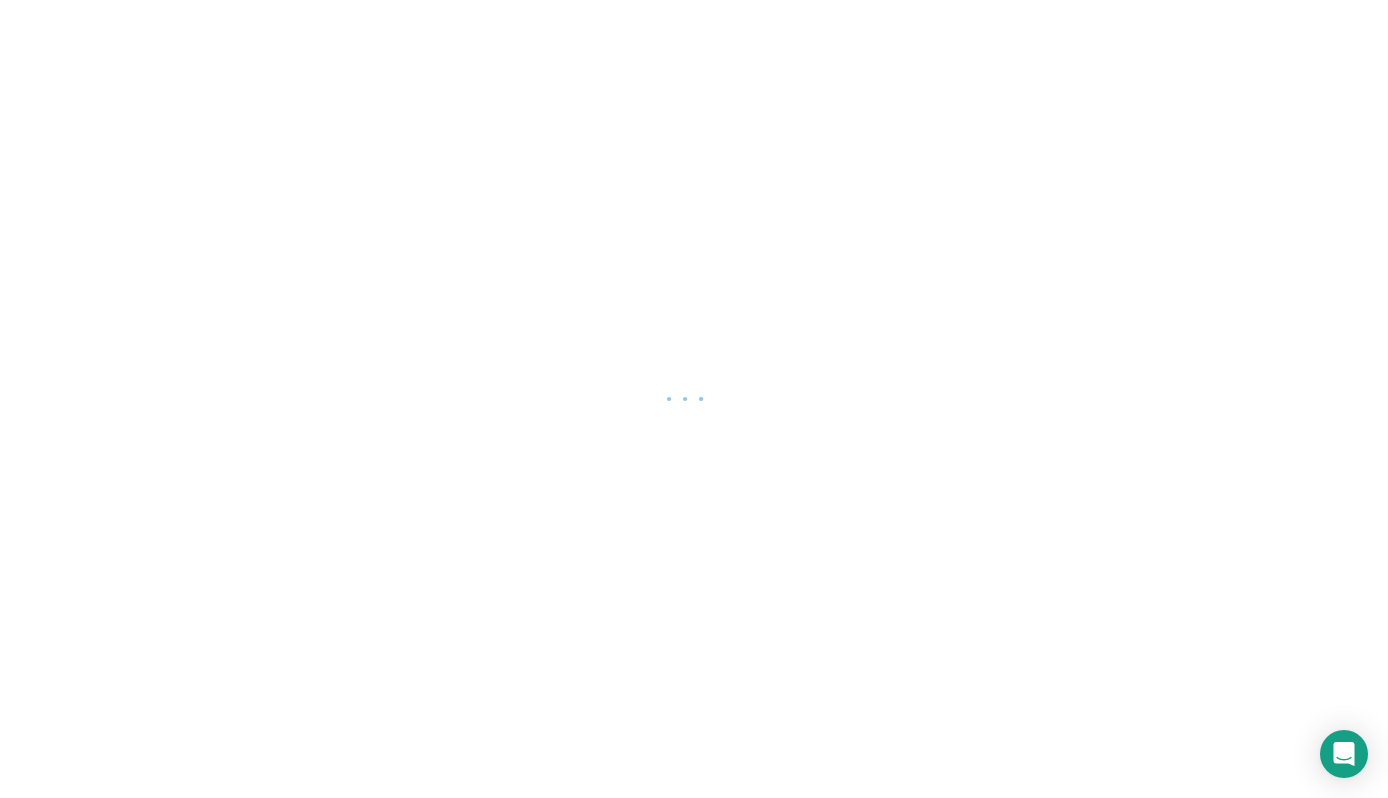 scroll, scrollTop: 0, scrollLeft: 0, axis: both 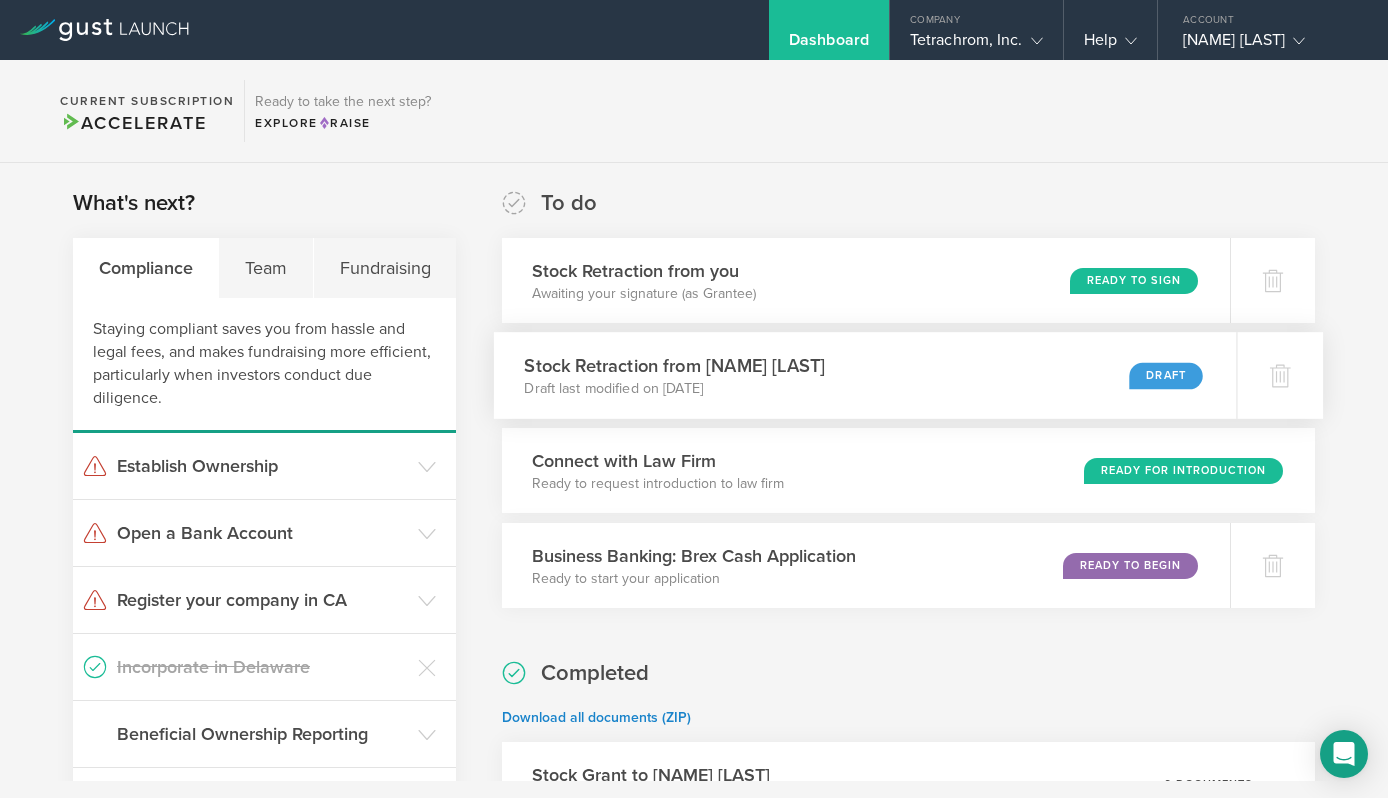 click on "Stock Retraction from [NAME] [LAST] Draft last modified on [DATE]  Draft" at bounding box center [865, 375] 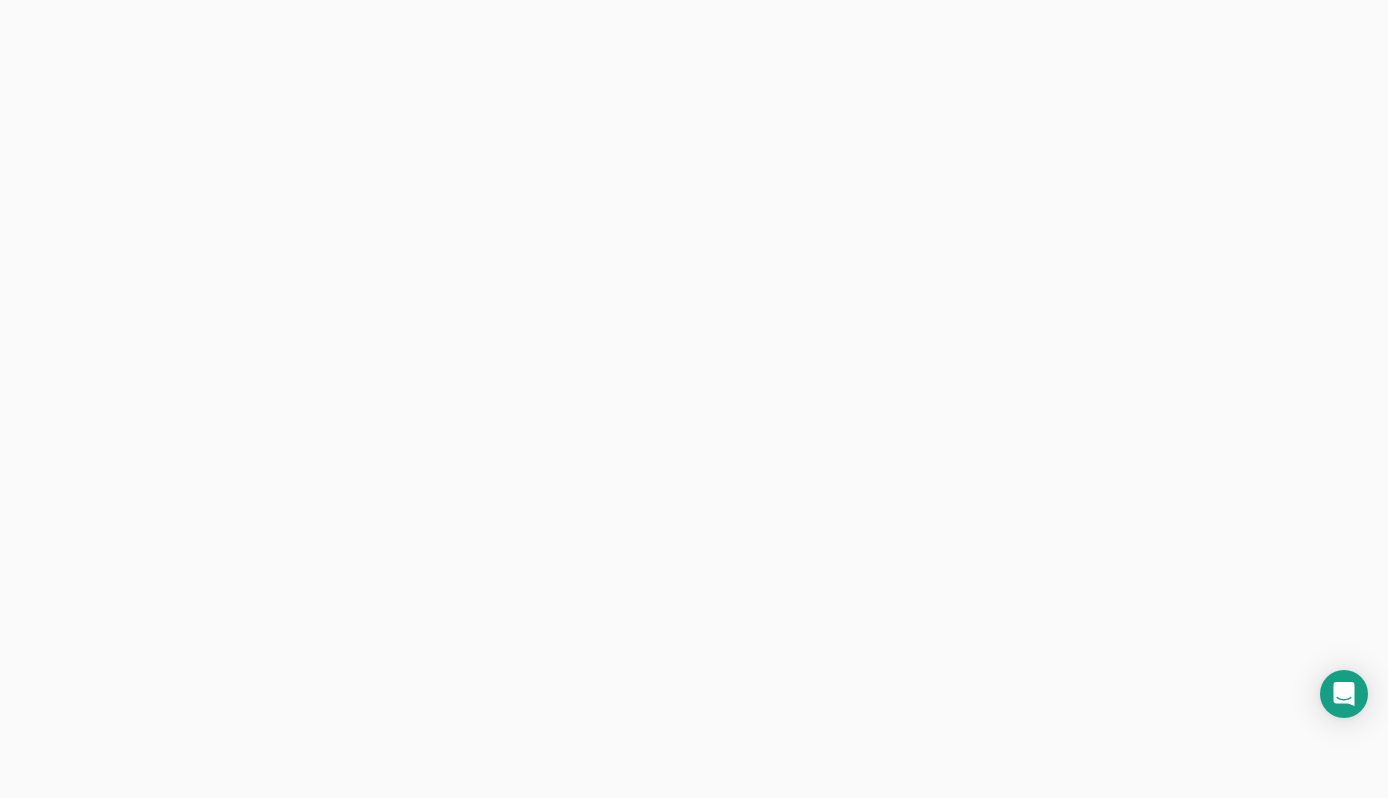 scroll, scrollTop: 0, scrollLeft: 0, axis: both 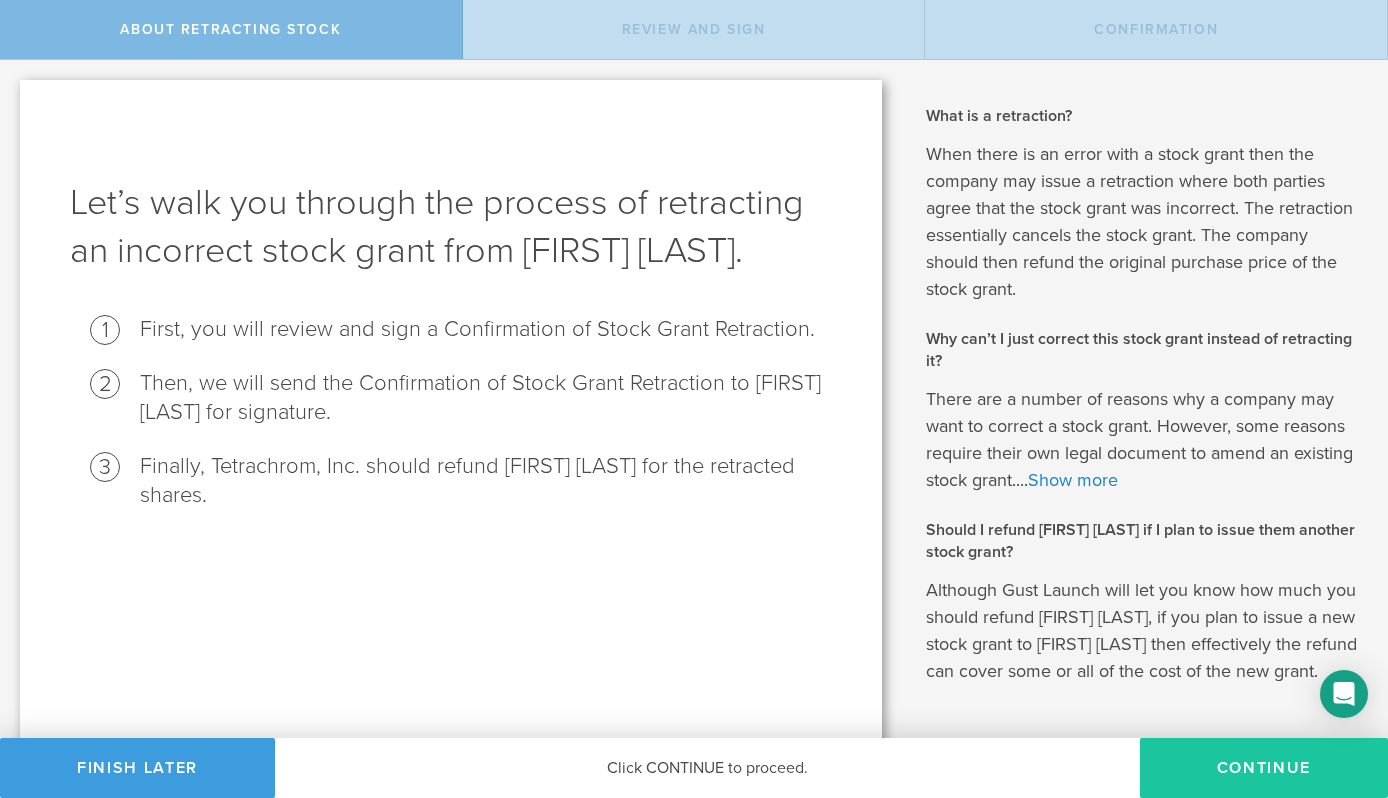 click on "Continue" at bounding box center [1264, 768] 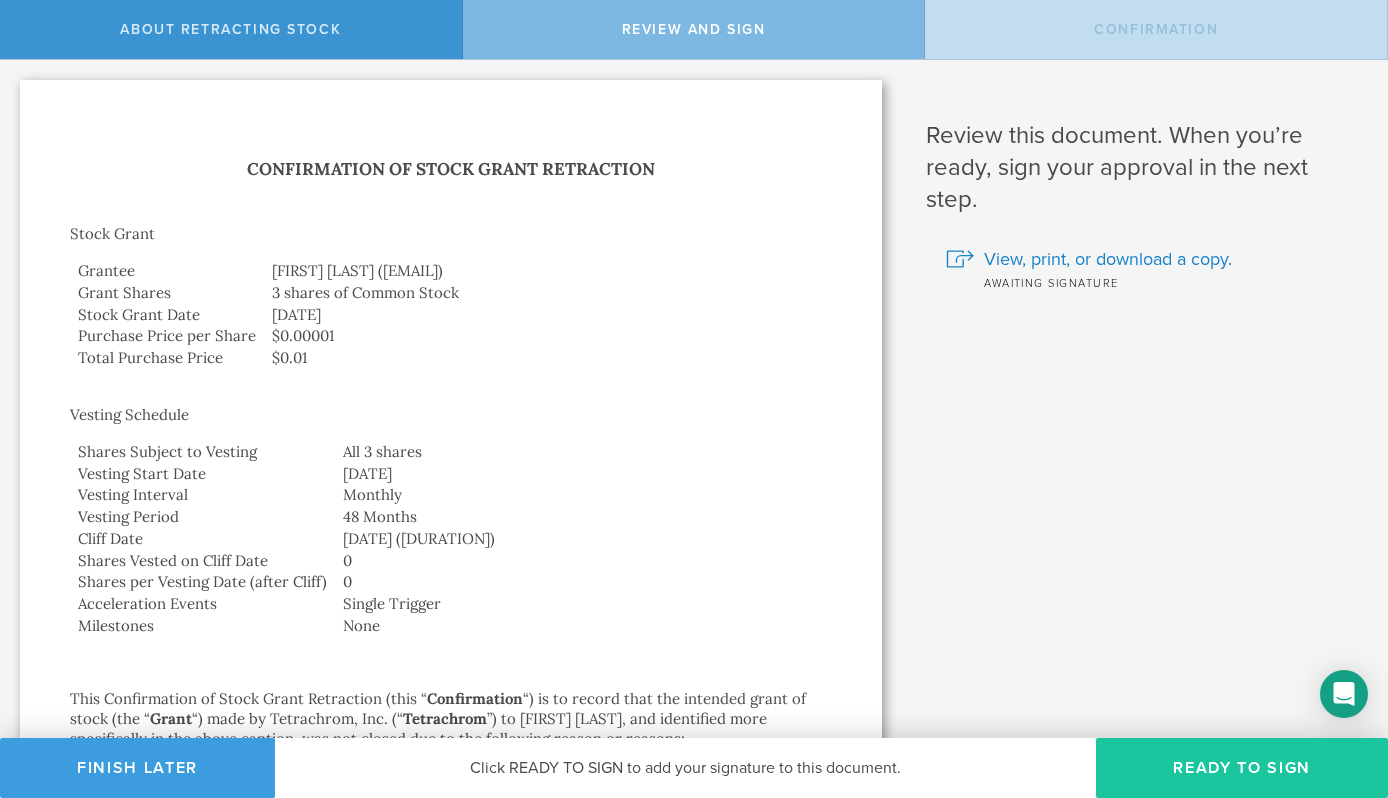 click on "Ready to Sign" at bounding box center [1242, 768] 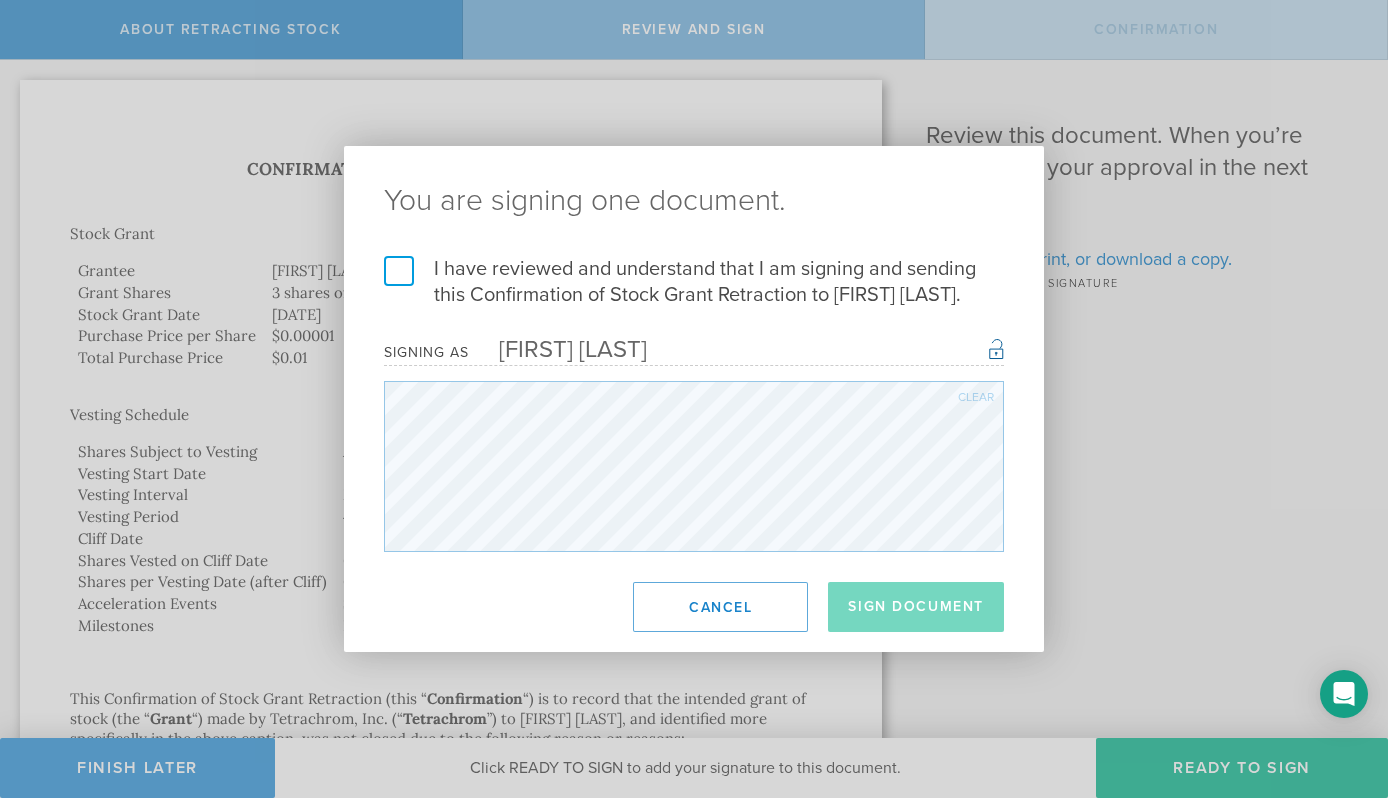 click on "I have reviewed and understand that I am signing and sending this Confirmation of Stock Grant Retraction to [FIRST] [LAST]." at bounding box center (694, 282) 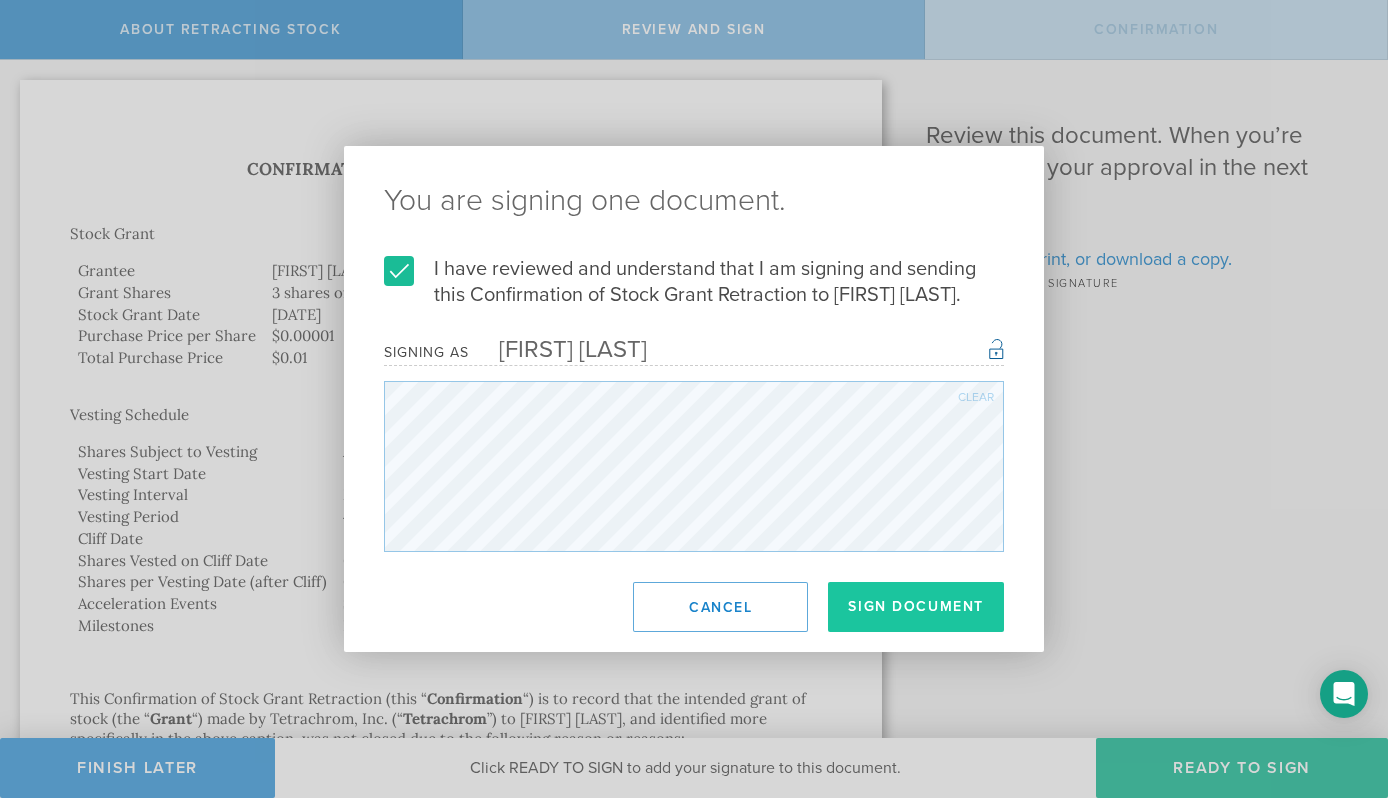 click on "Sign Document" at bounding box center [916, 607] 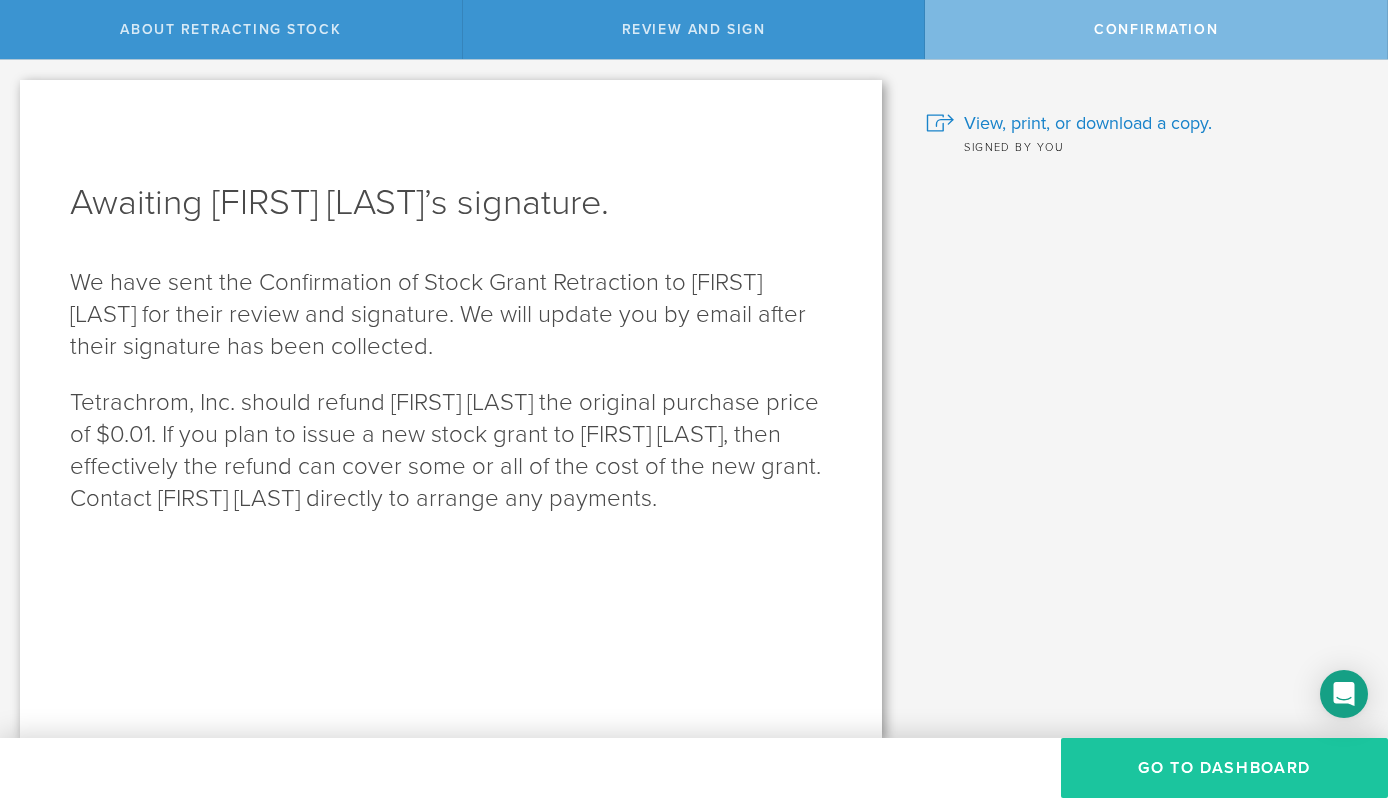 click on "Go to Dashboard" at bounding box center (1224, 768) 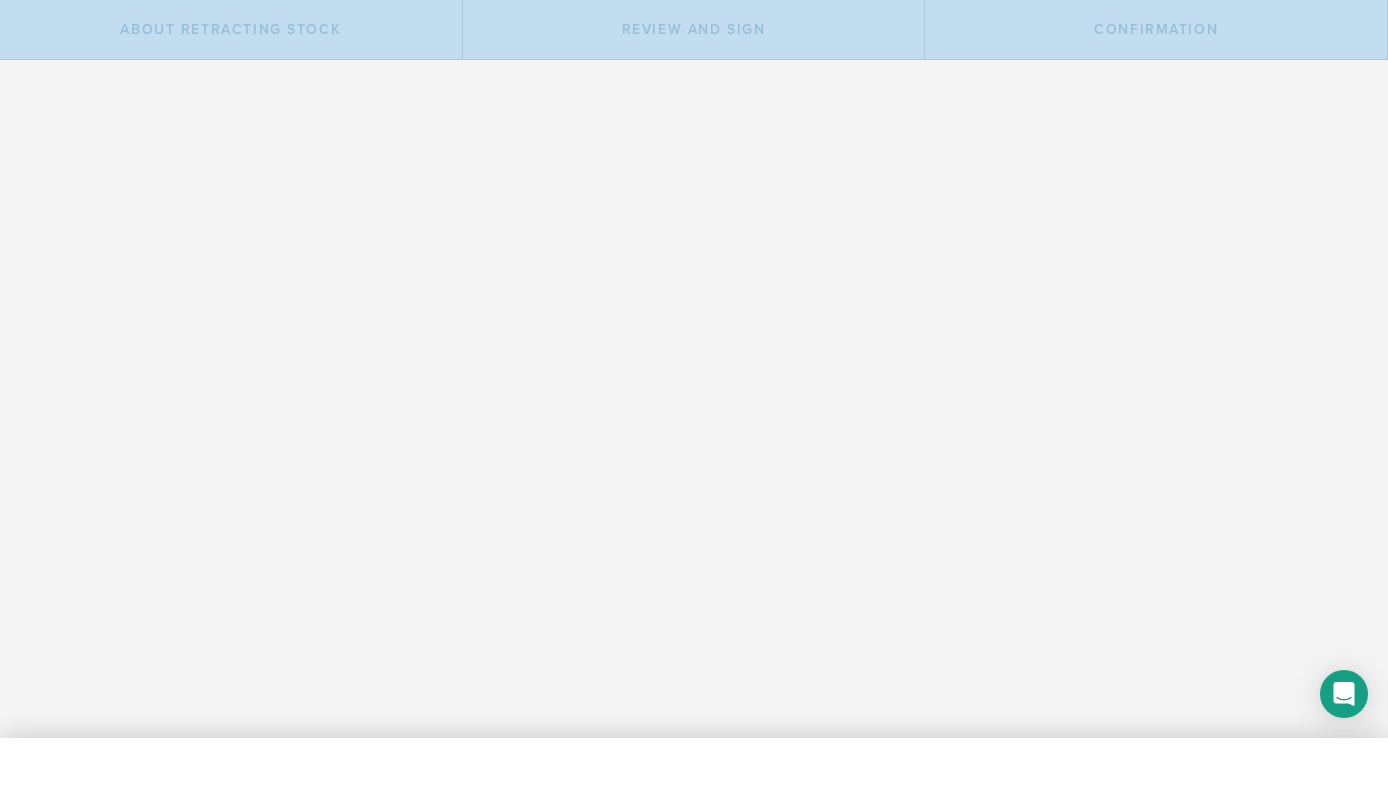 scroll, scrollTop: 0, scrollLeft: 0, axis: both 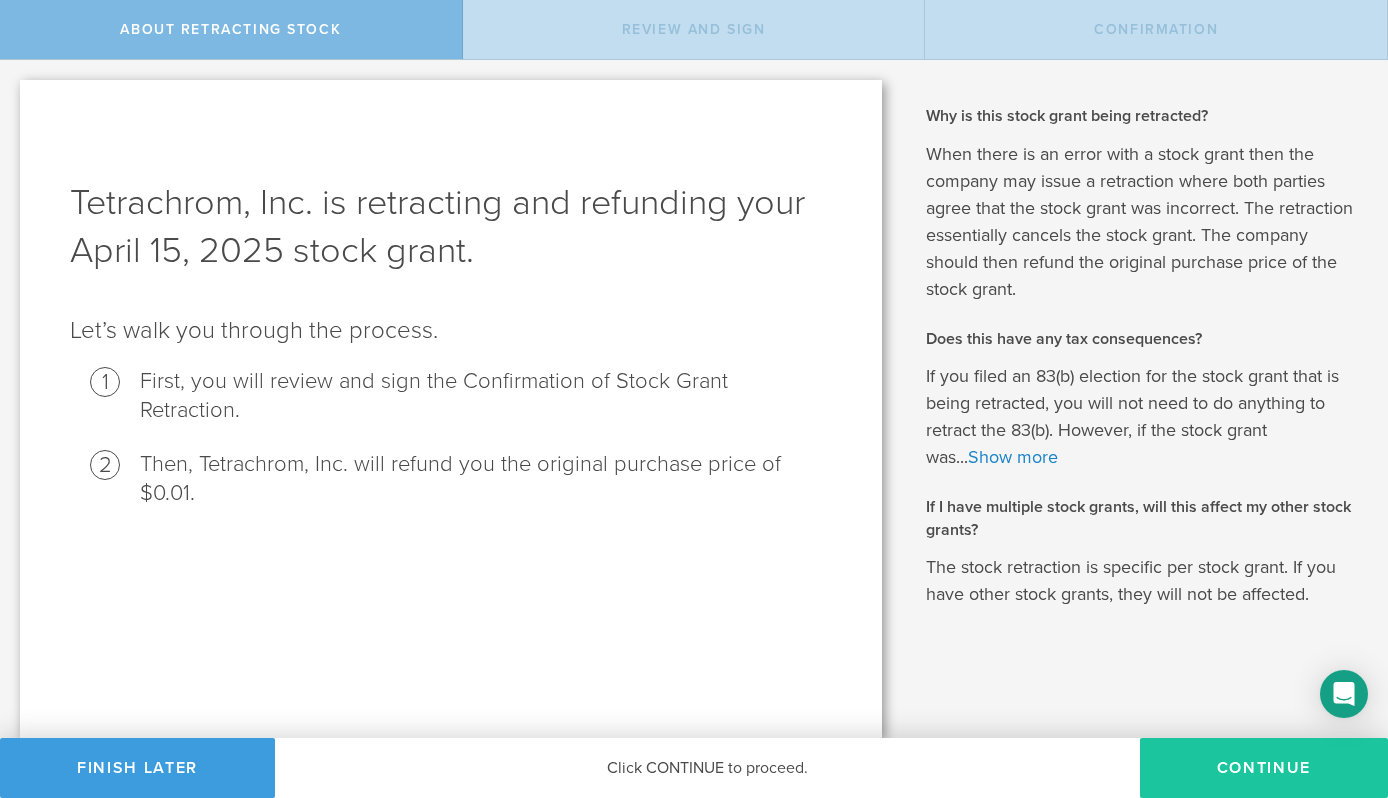 click on "Continue" at bounding box center (1264, 768) 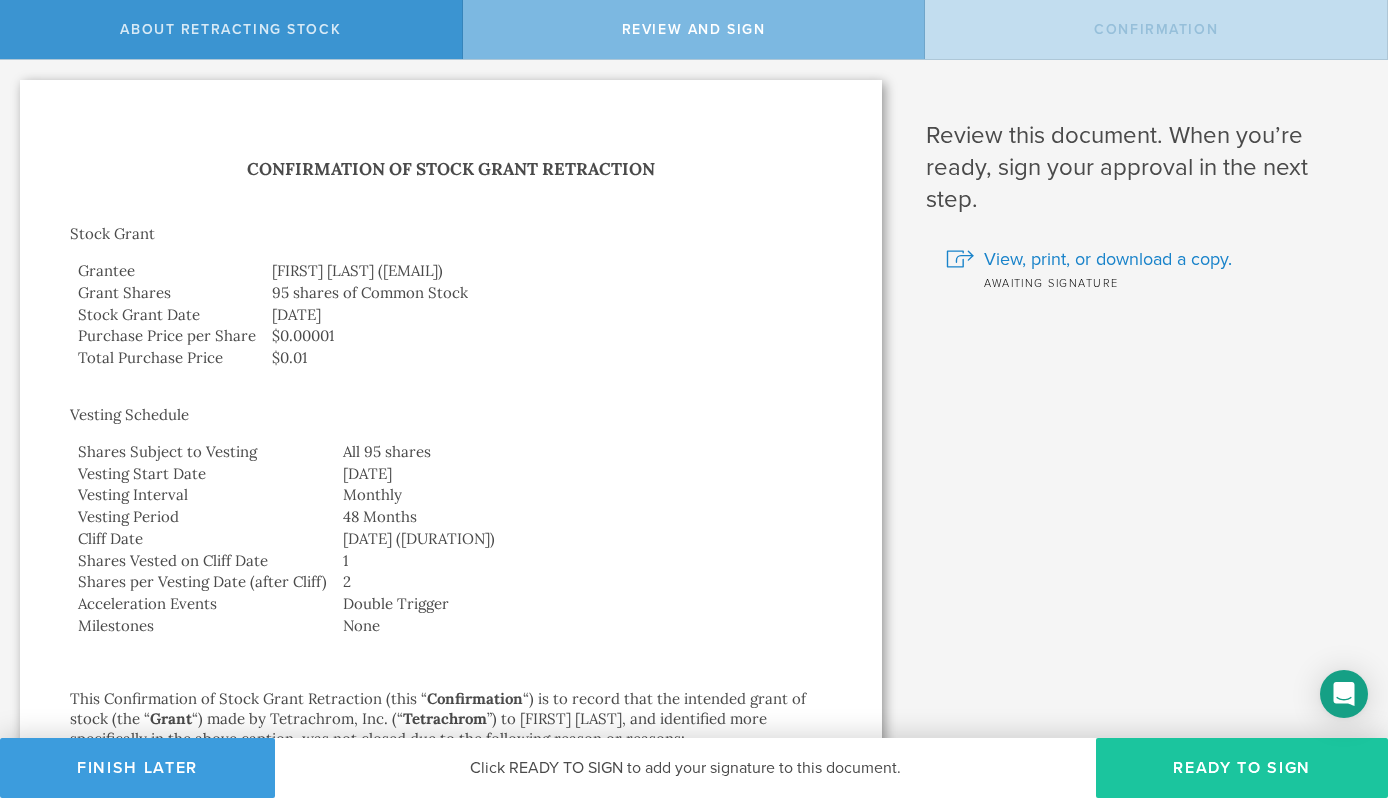 click on "Ready to Sign" at bounding box center (1242, 768) 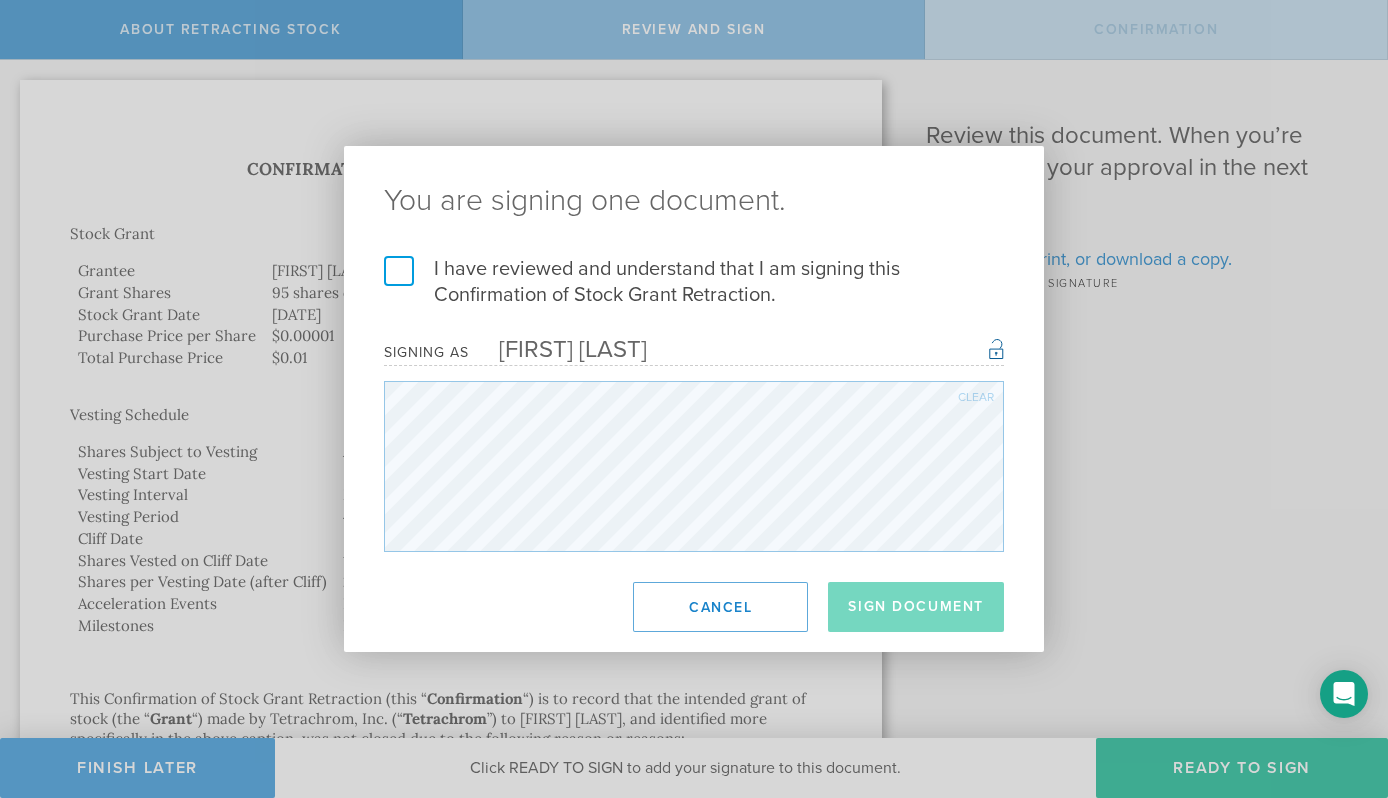 click on "I have reviewed and understand that I am signing this Confirmation of Stock Grant Retraction." at bounding box center [694, 282] 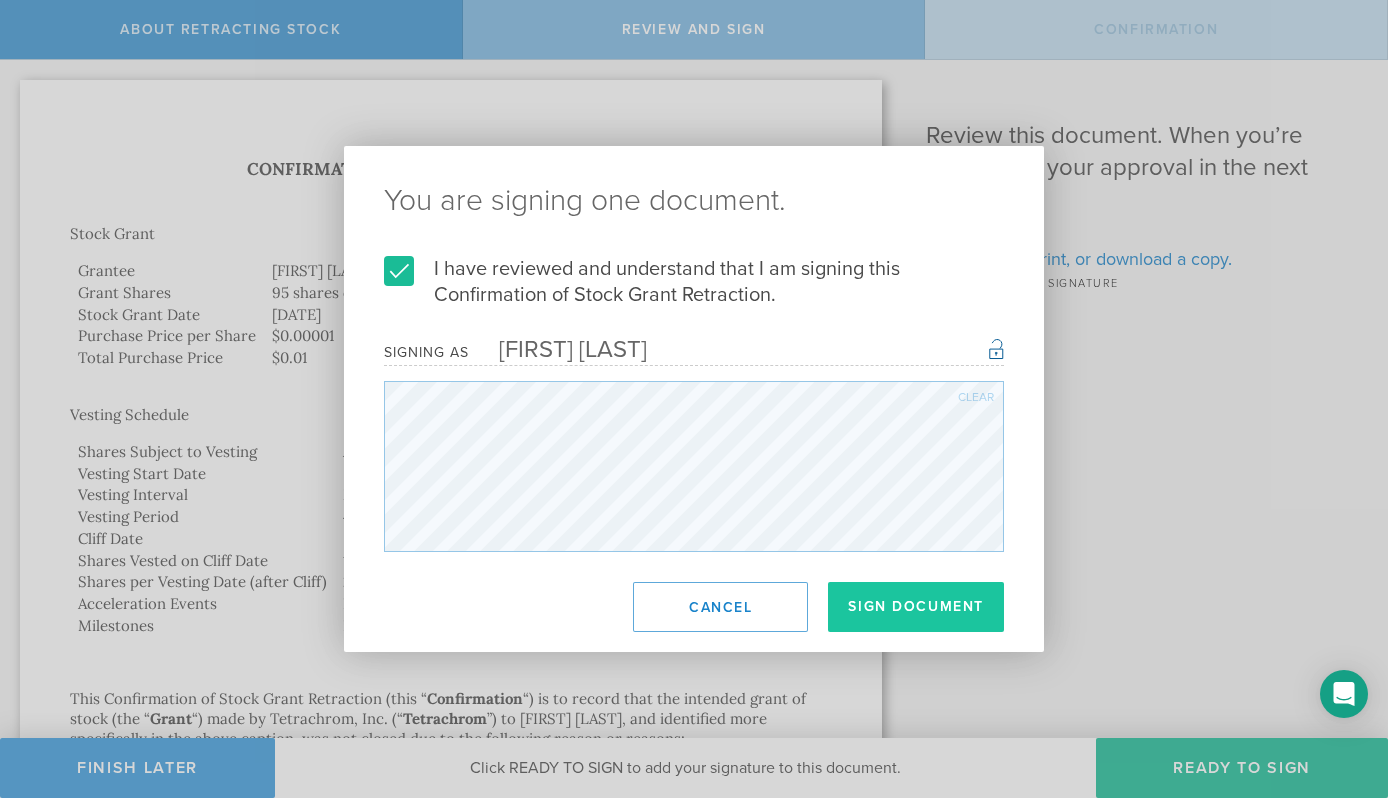 click on "Sign Document" at bounding box center (916, 607) 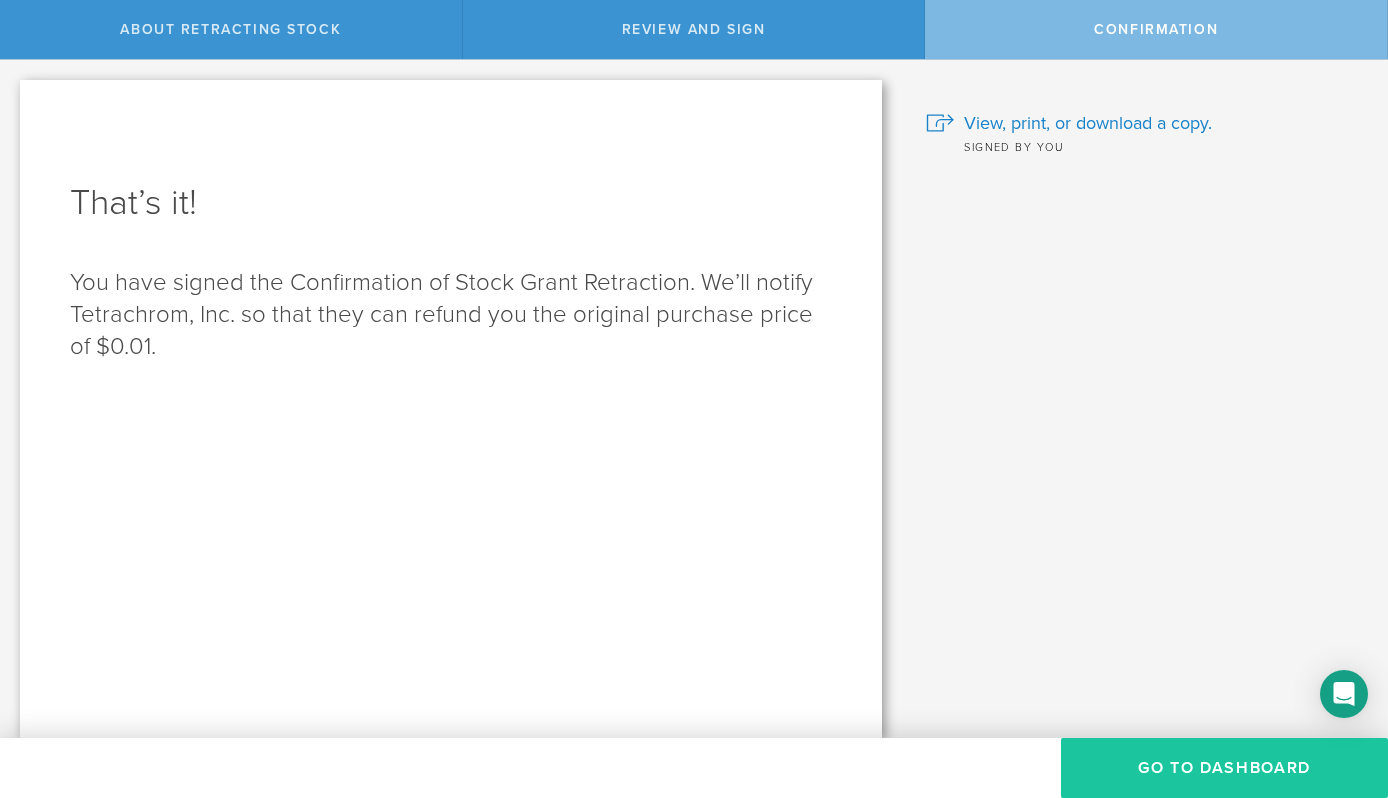 click on "Go to Dashboard" at bounding box center (1224, 768) 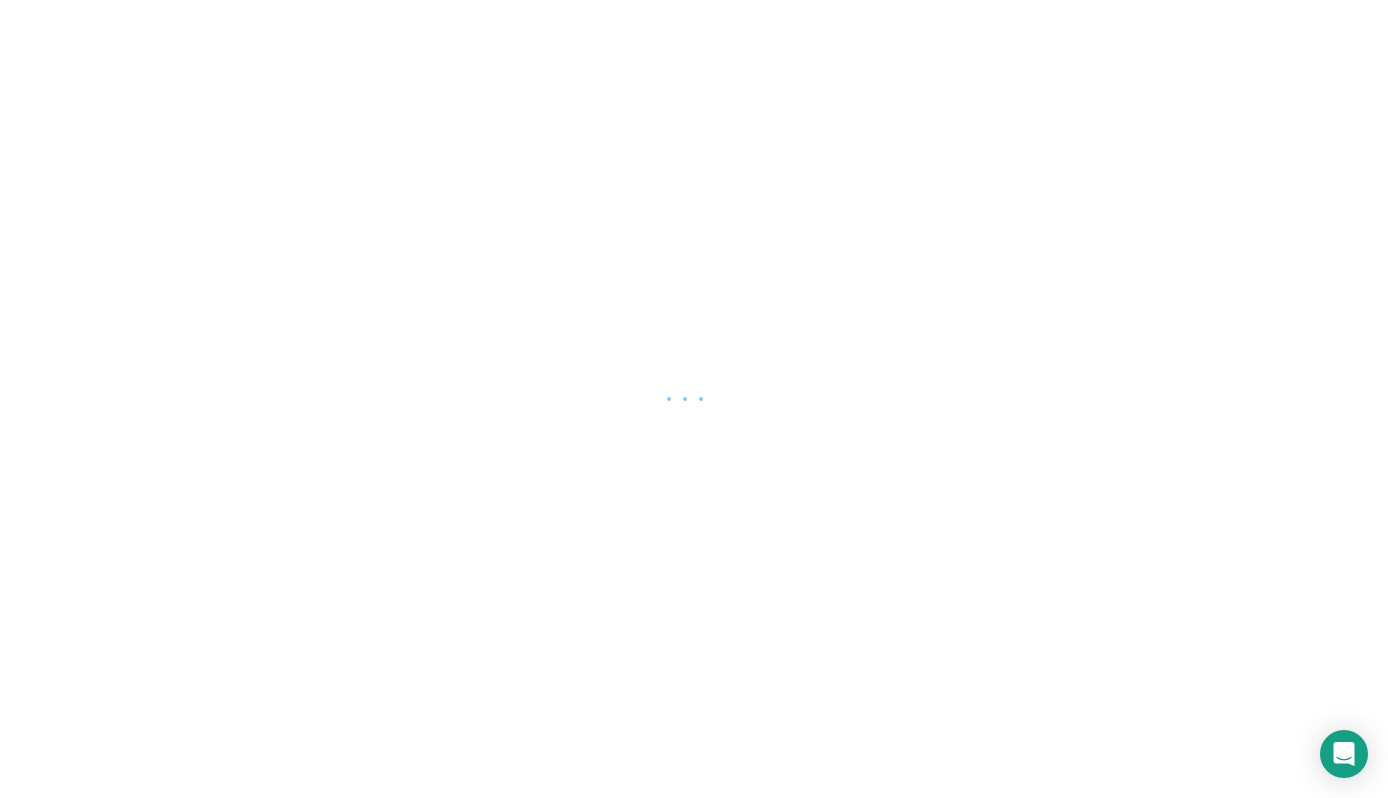 scroll, scrollTop: 0, scrollLeft: 0, axis: both 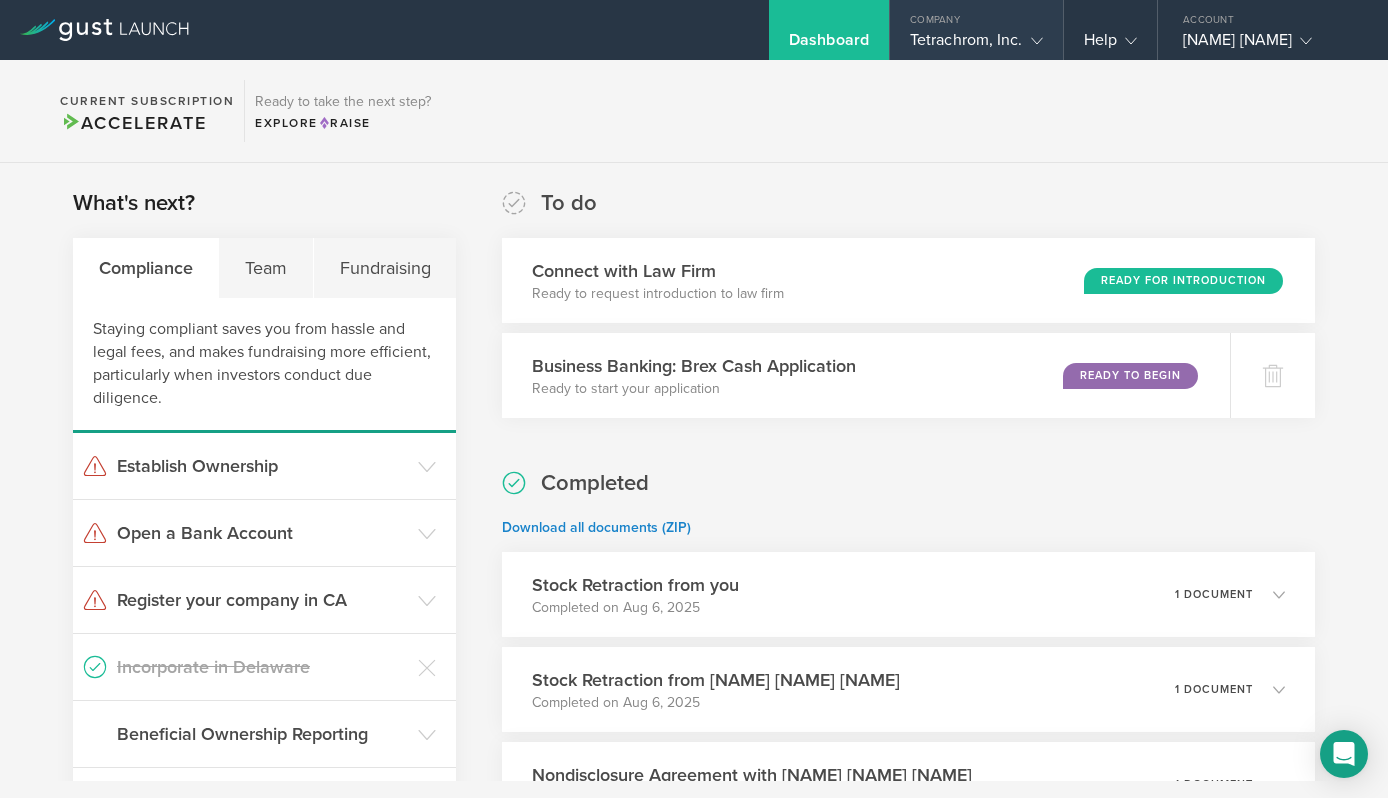 click at bounding box center [1033, 40] 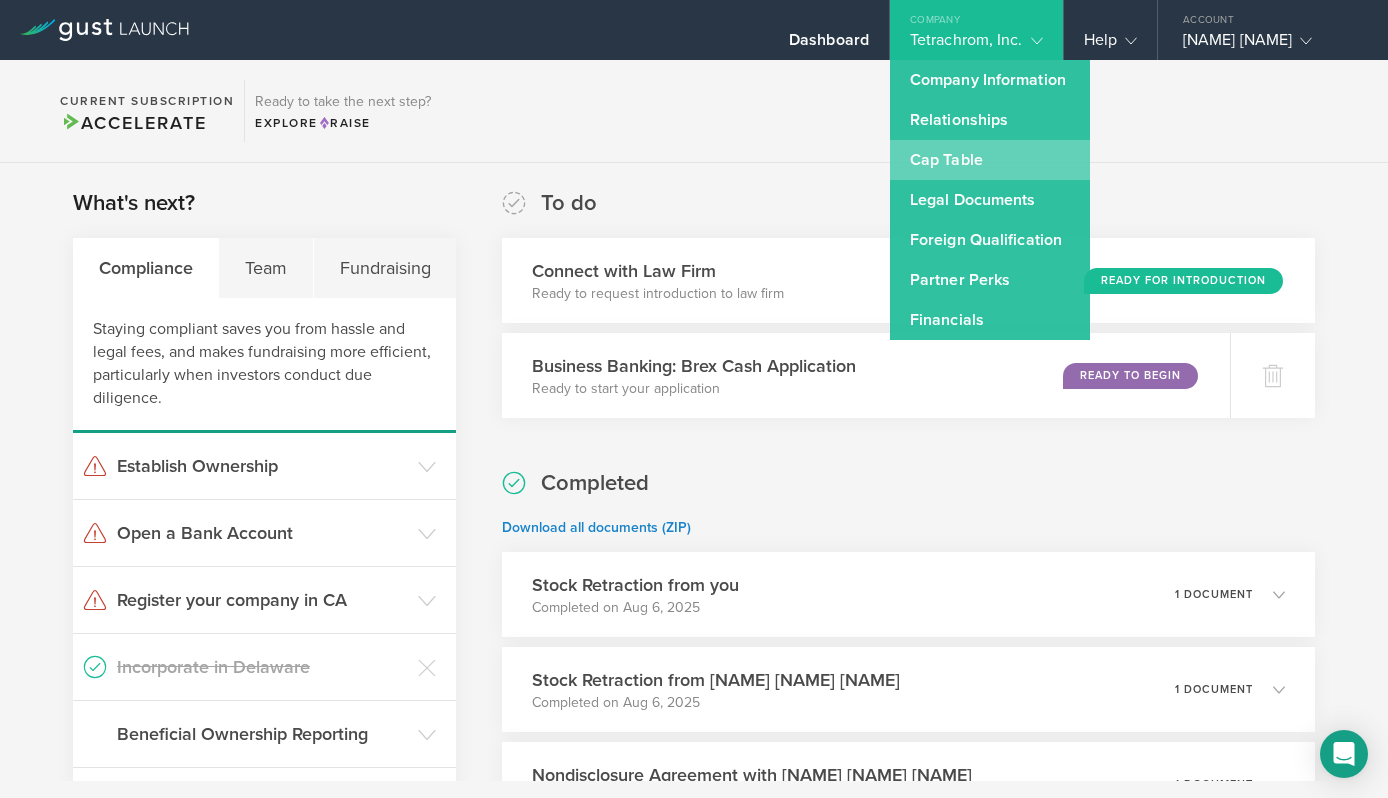click on "Cap Table" at bounding box center [990, 160] 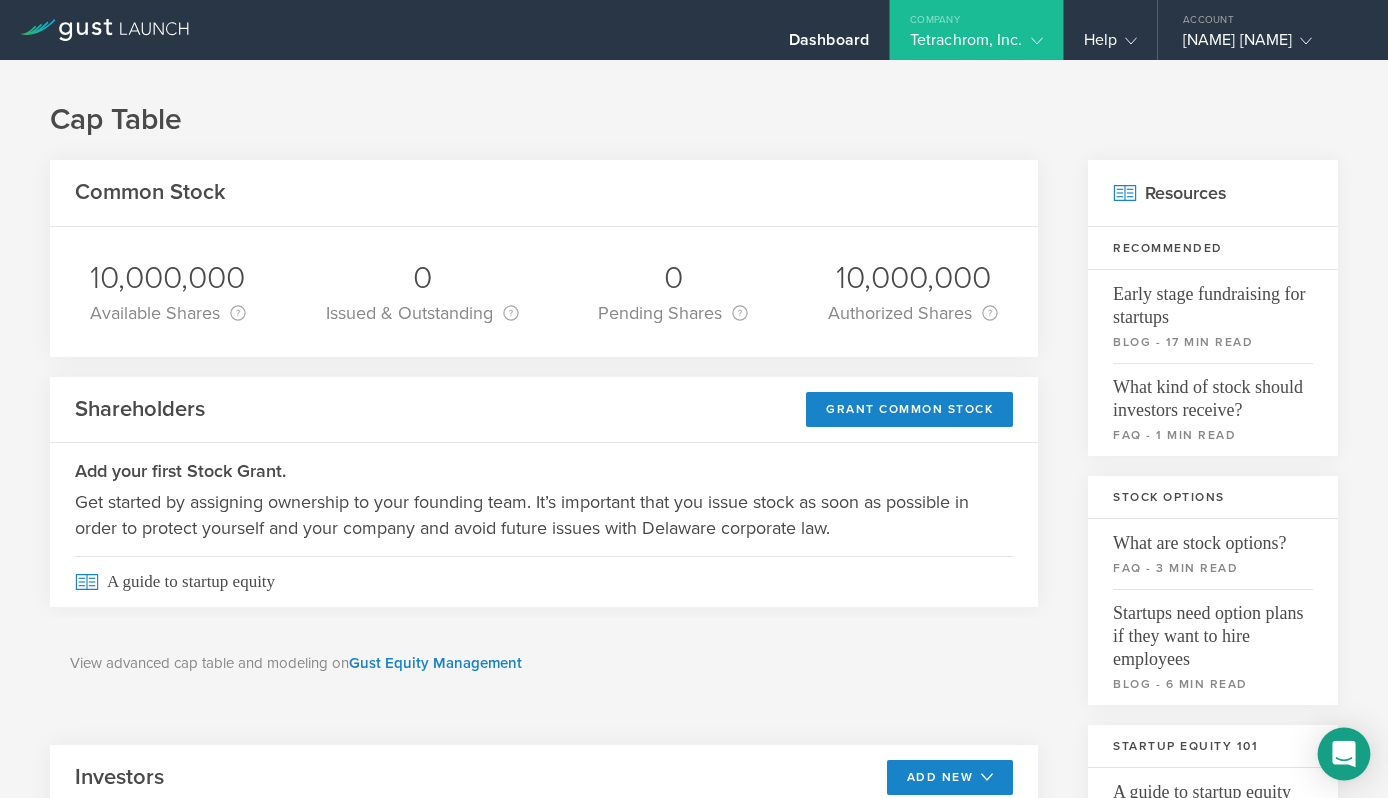 click 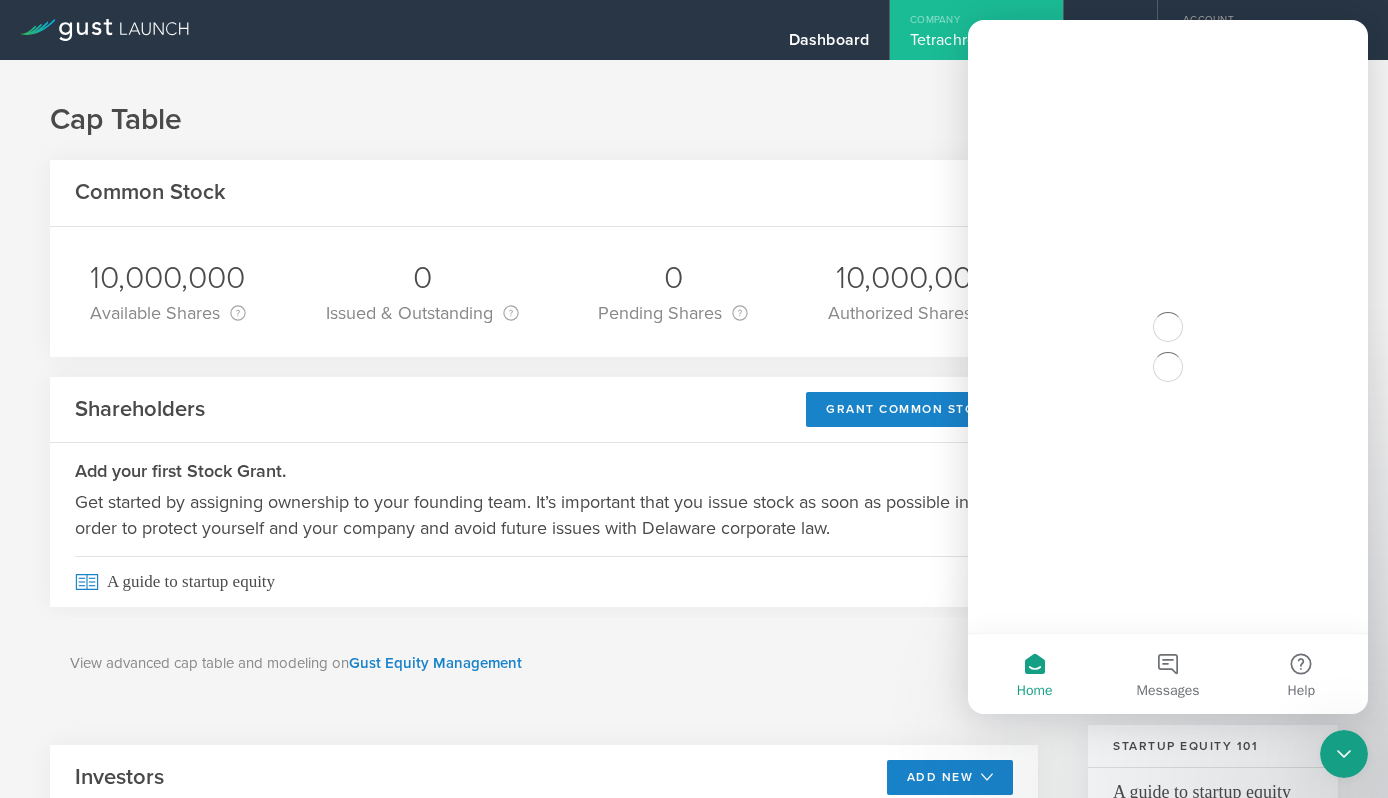 scroll, scrollTop: 0, scrollLeft: 0, axis: both 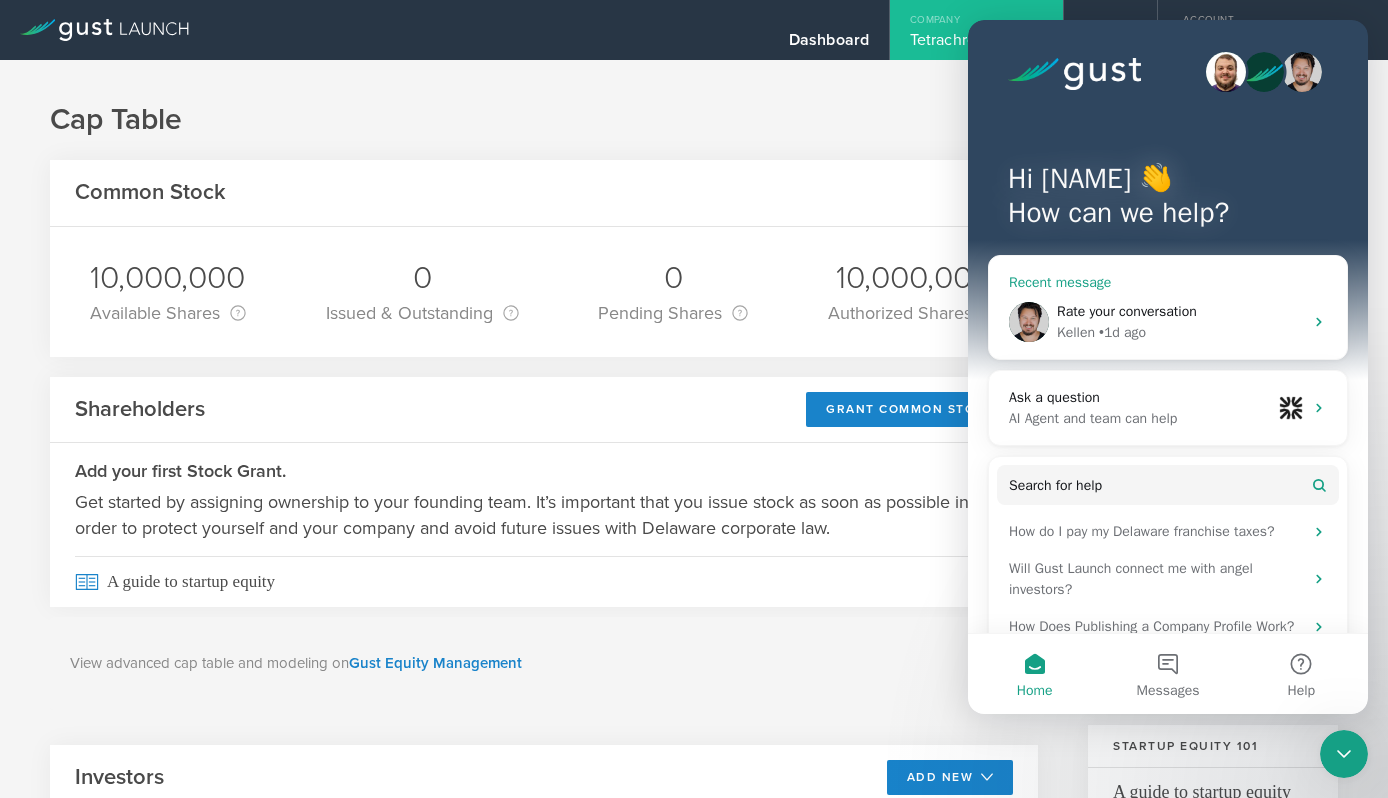 click on "Kellen •  1d ago" at bounding box center [1180, 332] 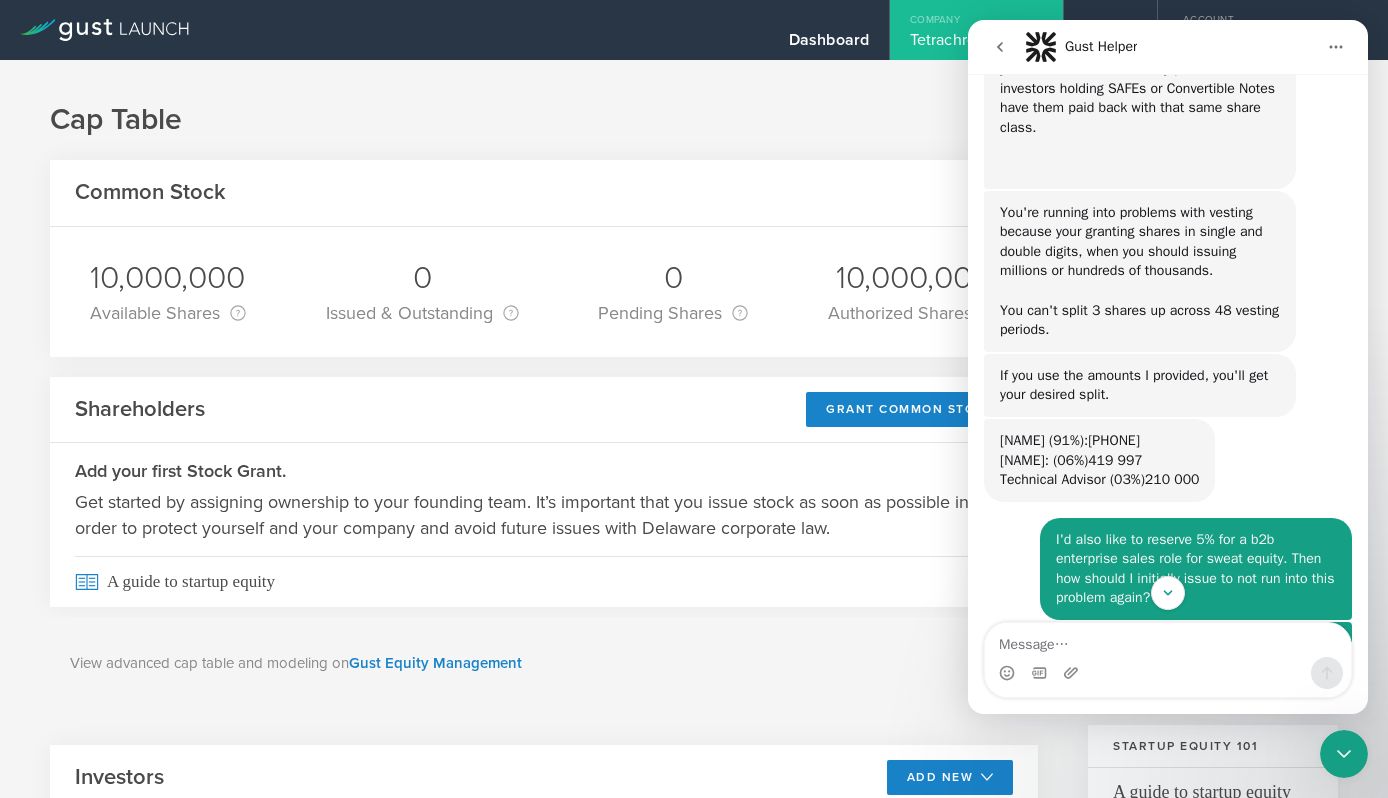 scroll, scrollTop: 3562, scrollLeft: 0, axis: vertical 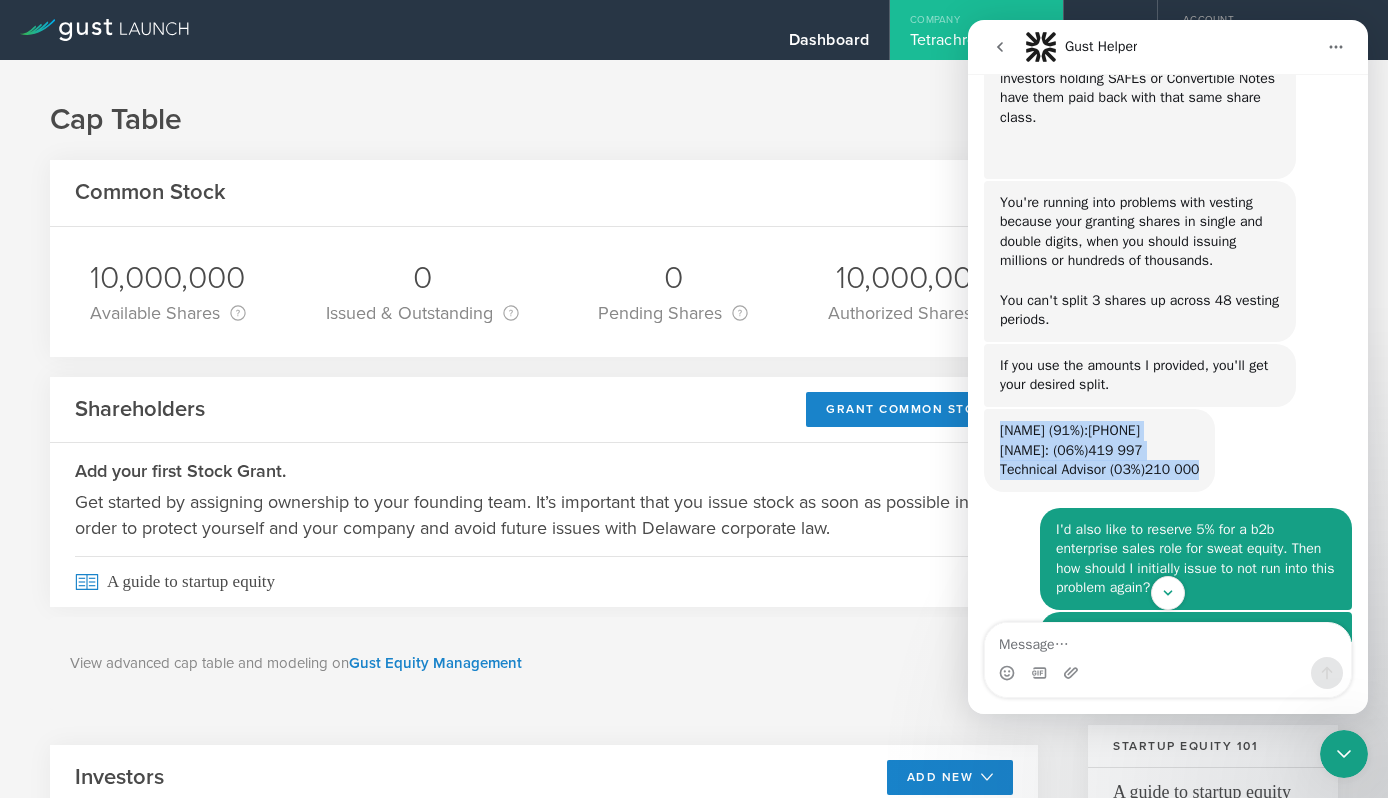 drag, startPoint x: 1219, startPoint y: 509, endPoint x: 990, endPoint y: 448, distance: 236.98523 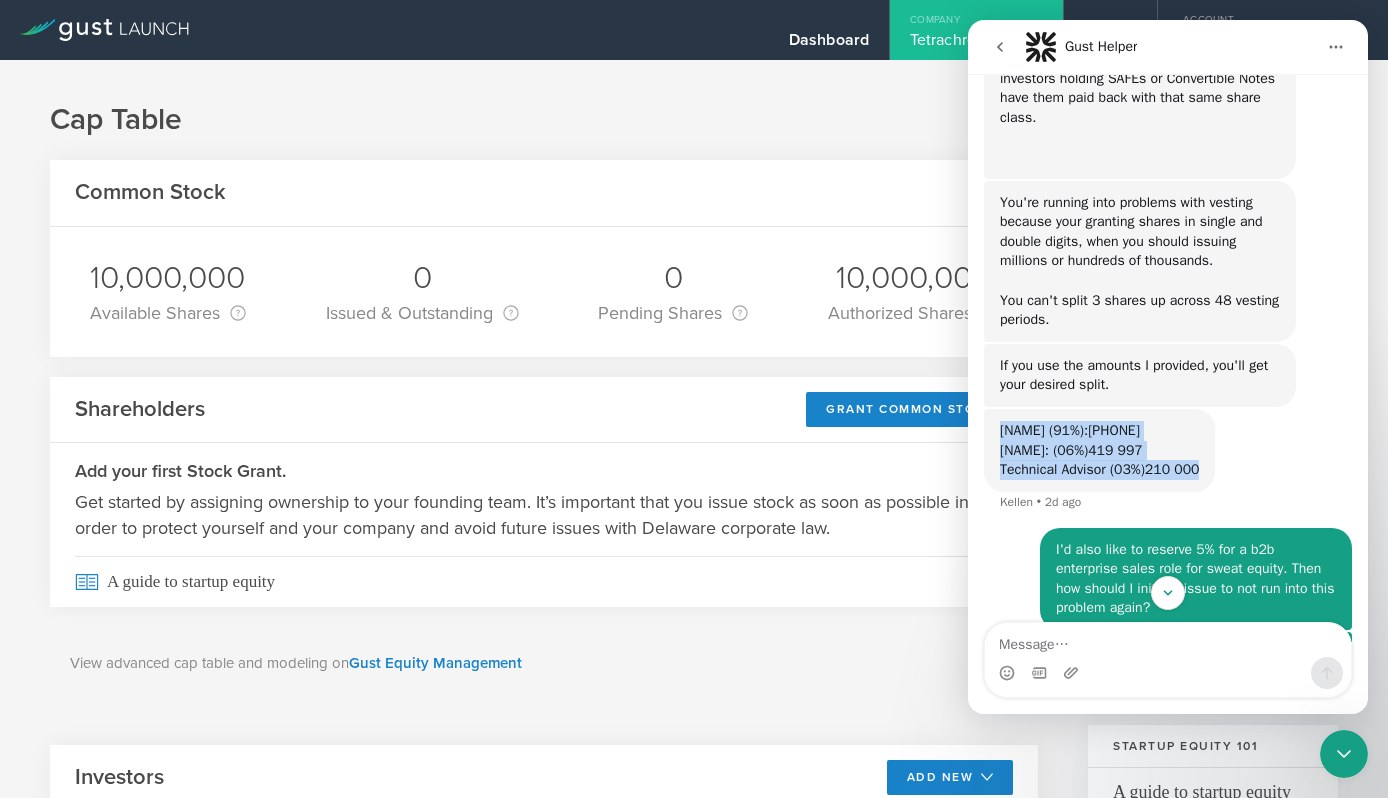 copy on "Heather (91%):  6 369 905 Branon: (06%)  419 997 Technical Advisor (03%)  210 000" 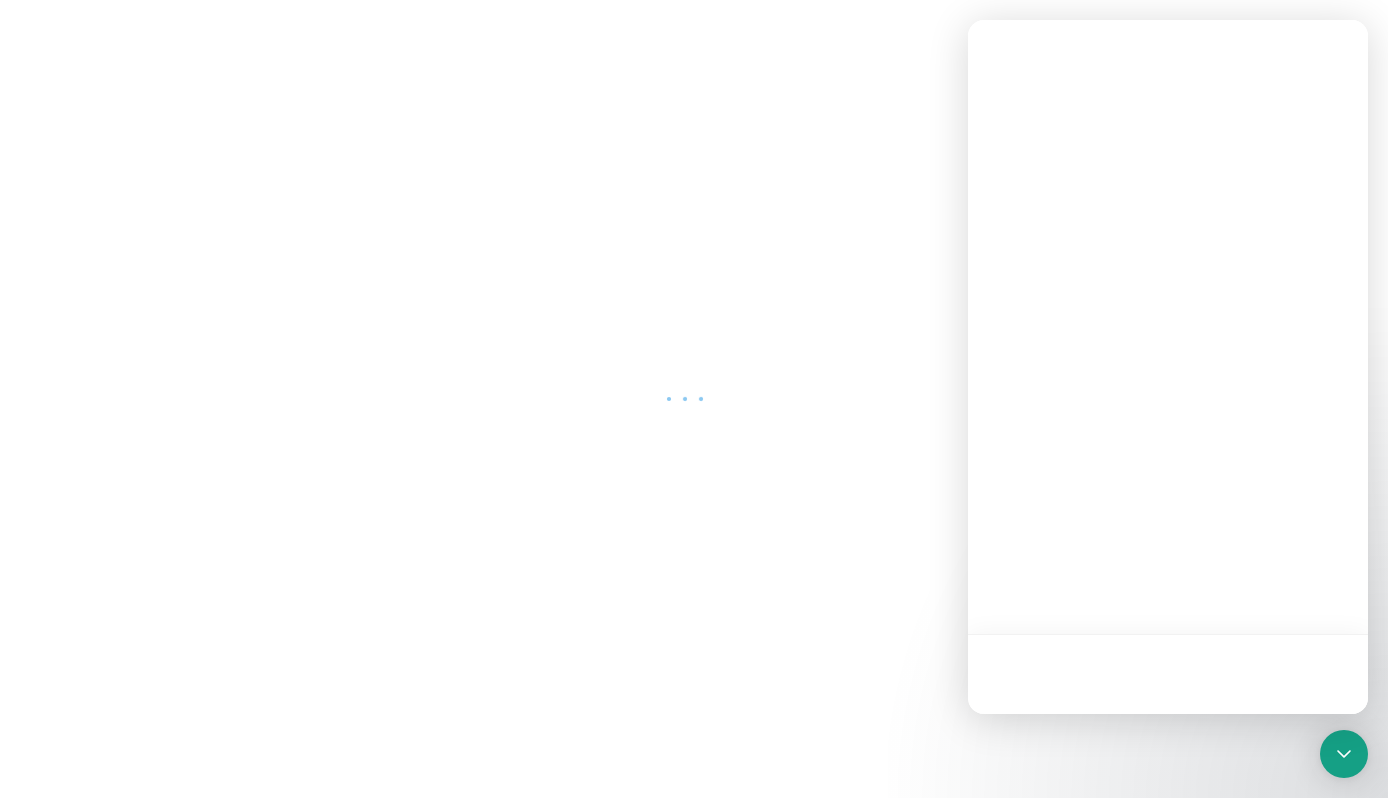 scroll, scrollTop: 0, scrollLeft: 0, axis: both 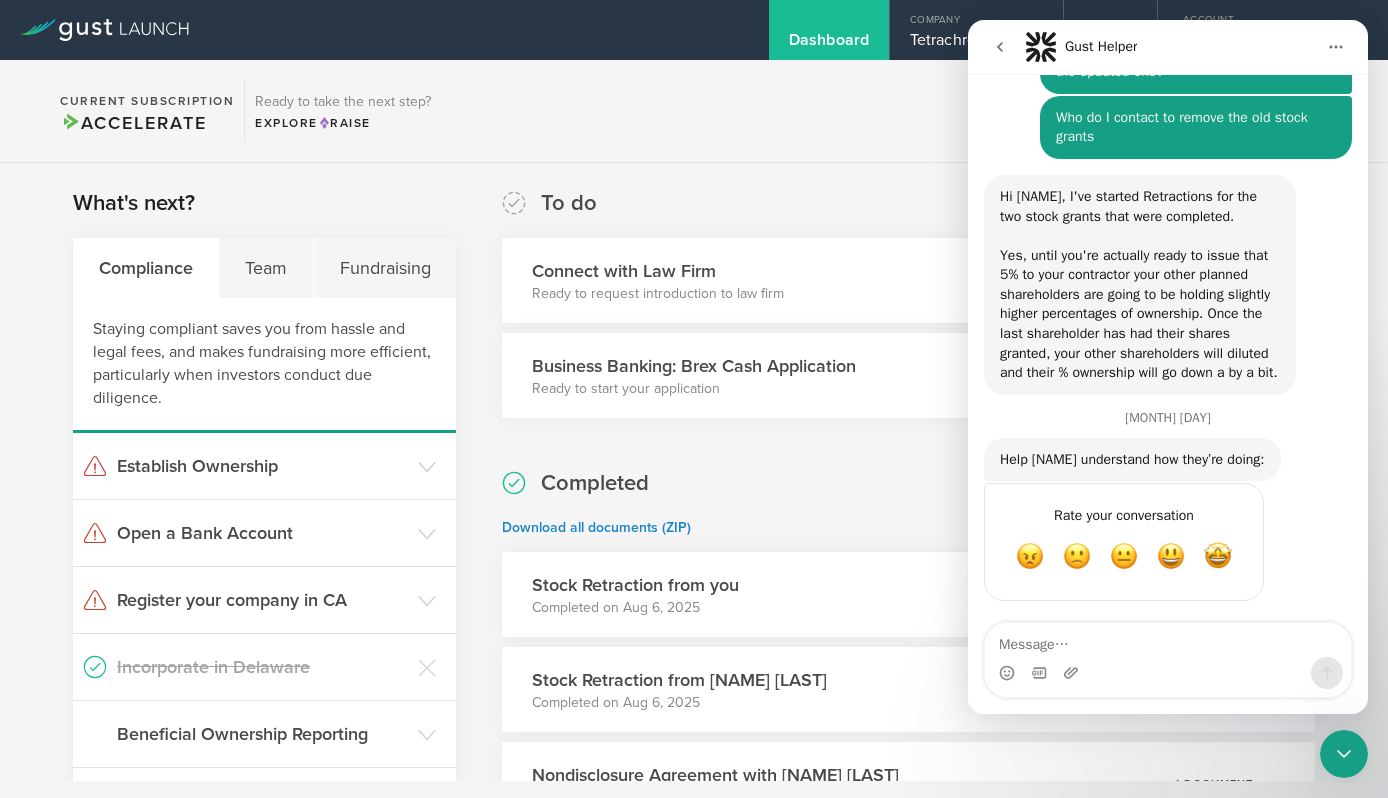 click 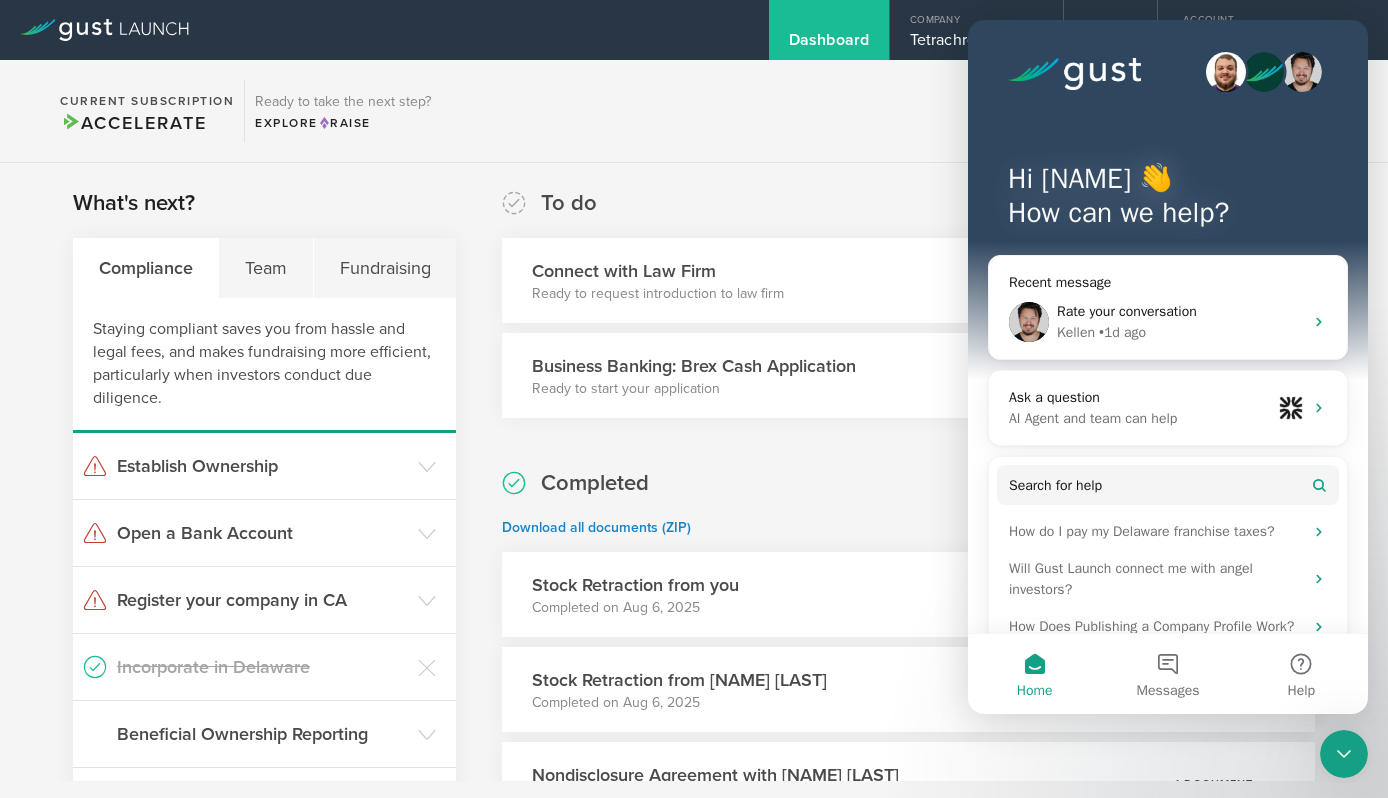 scroll, scrollTop: 0, scrollLeft: 0, axis: both 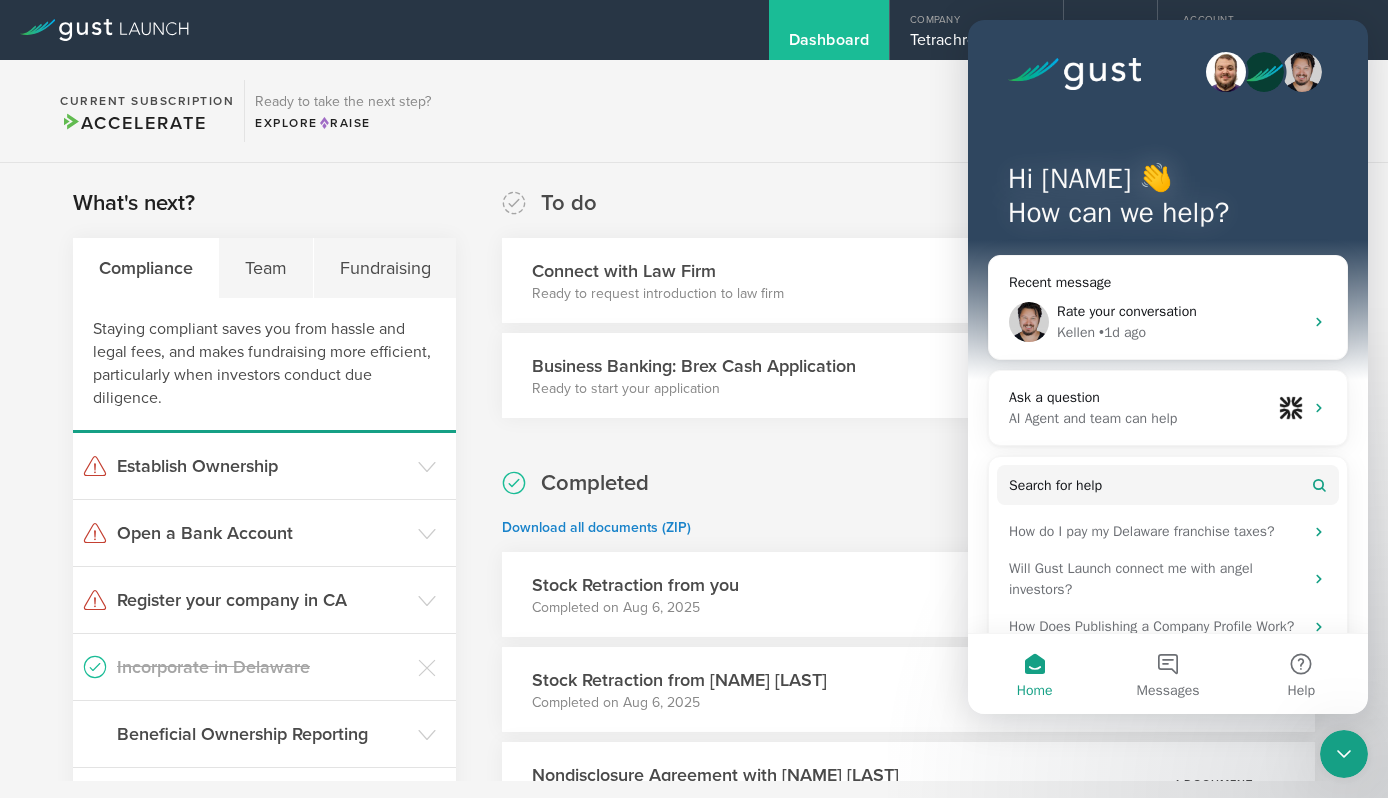 click at bounding box center (1344, 754) 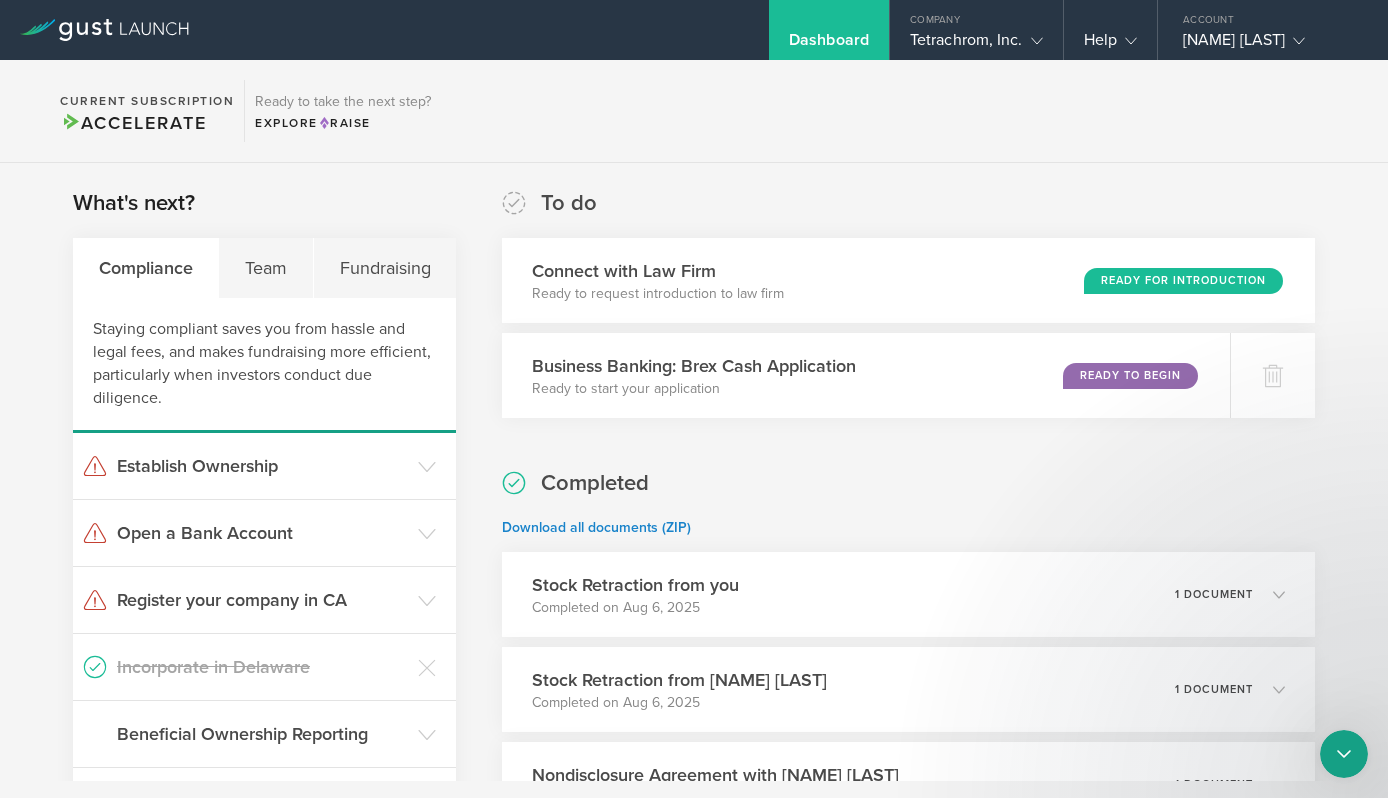 scroll, scrollTop: 0, scrollLeft: 0, axis: both 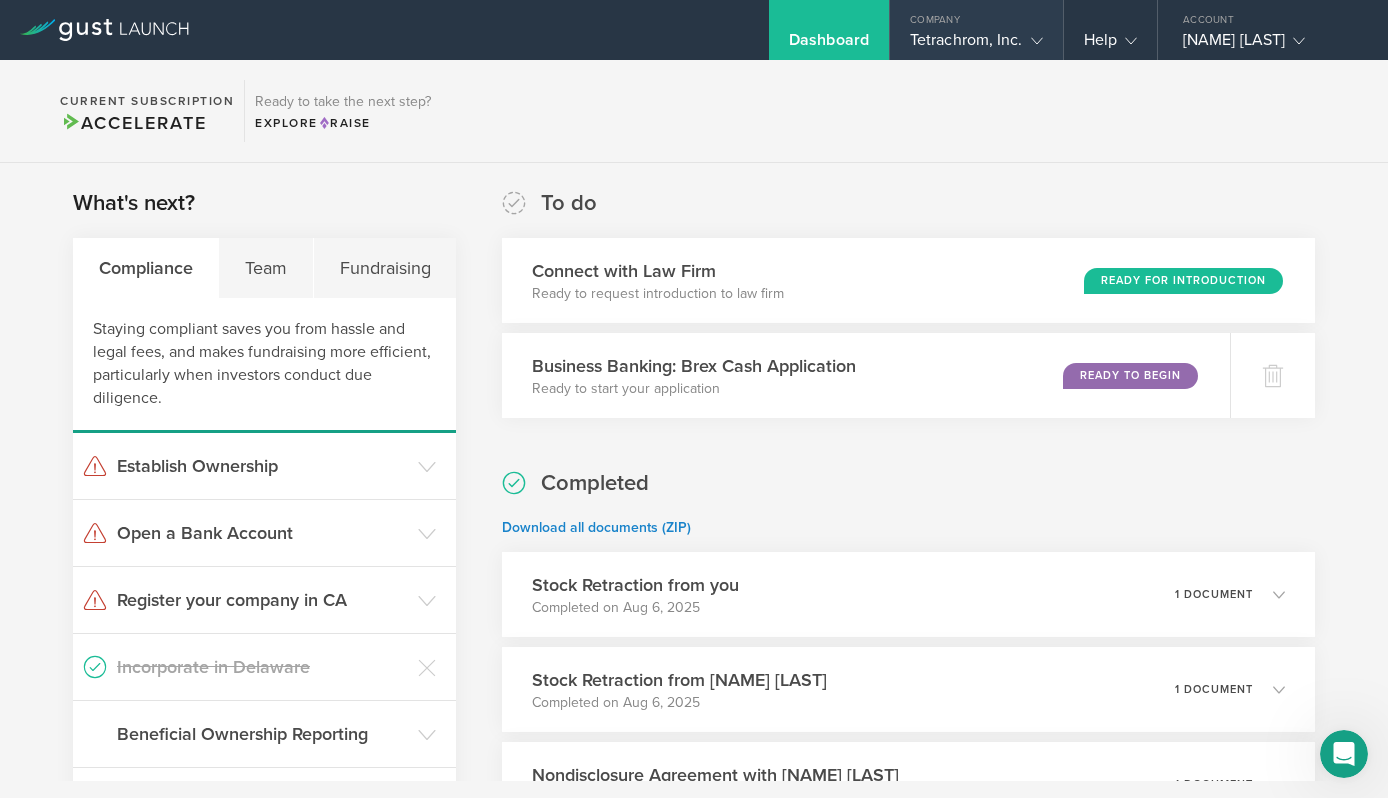 click on "Company" at bounding box center [976, 15] 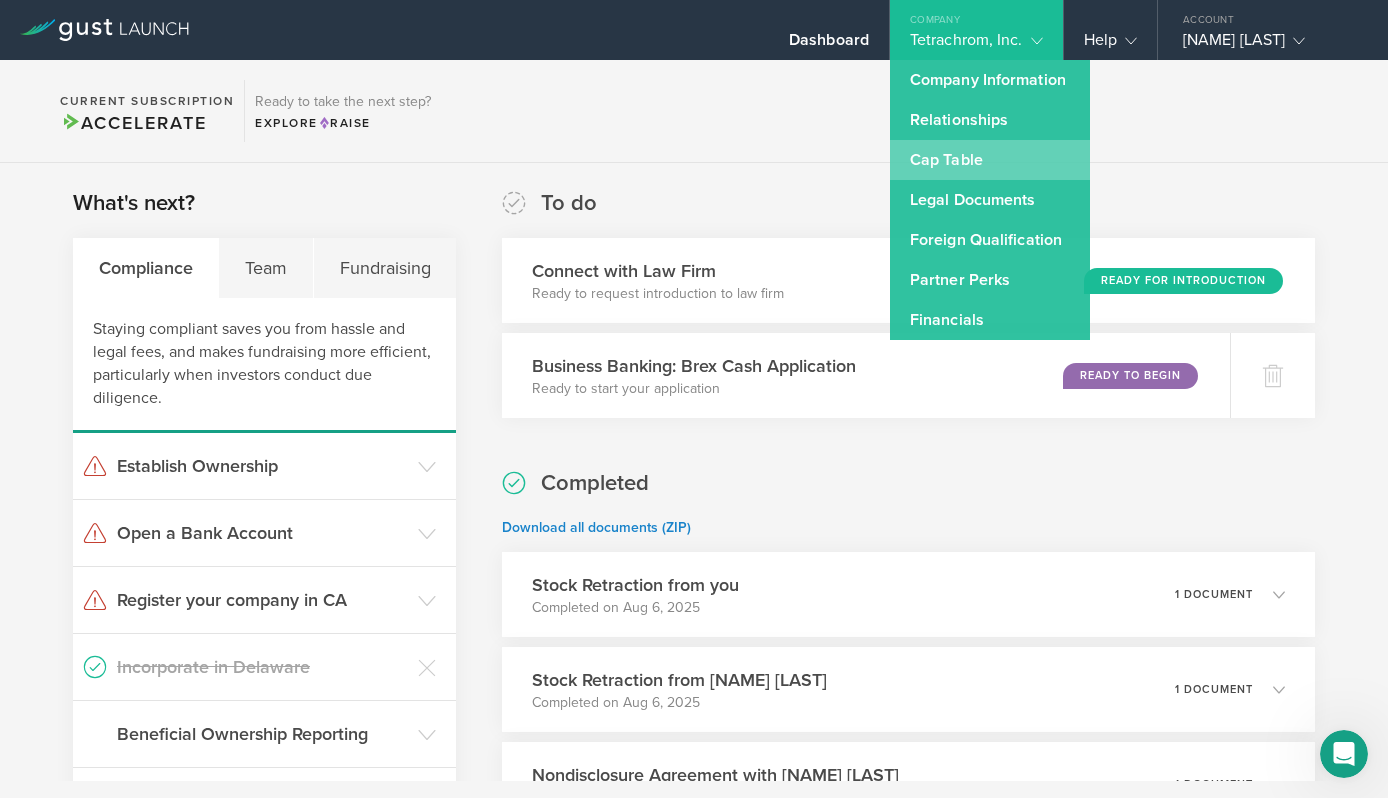click on "Cap Table" at bounding box center (990, 160) 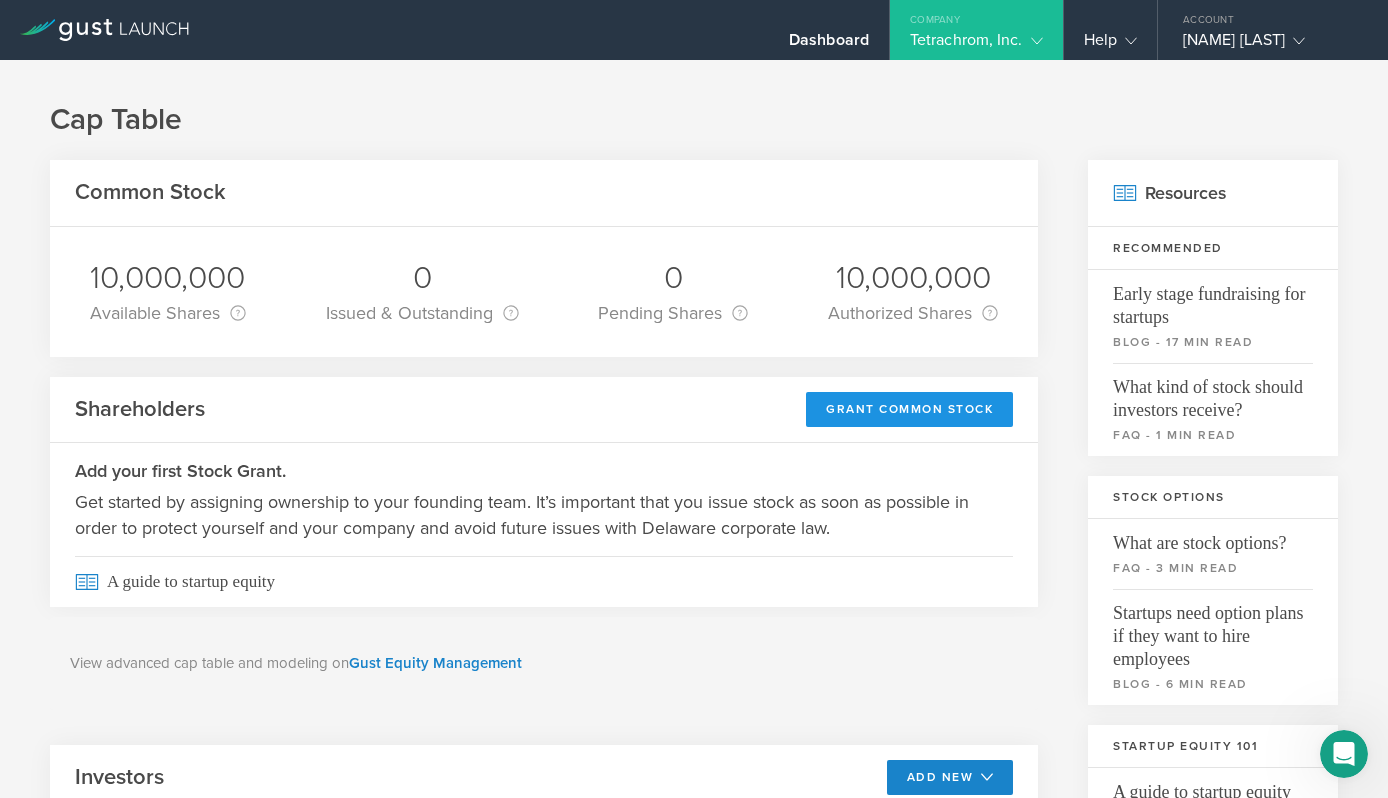click on "Grant Common Stock" at bounding box center [909, 409] 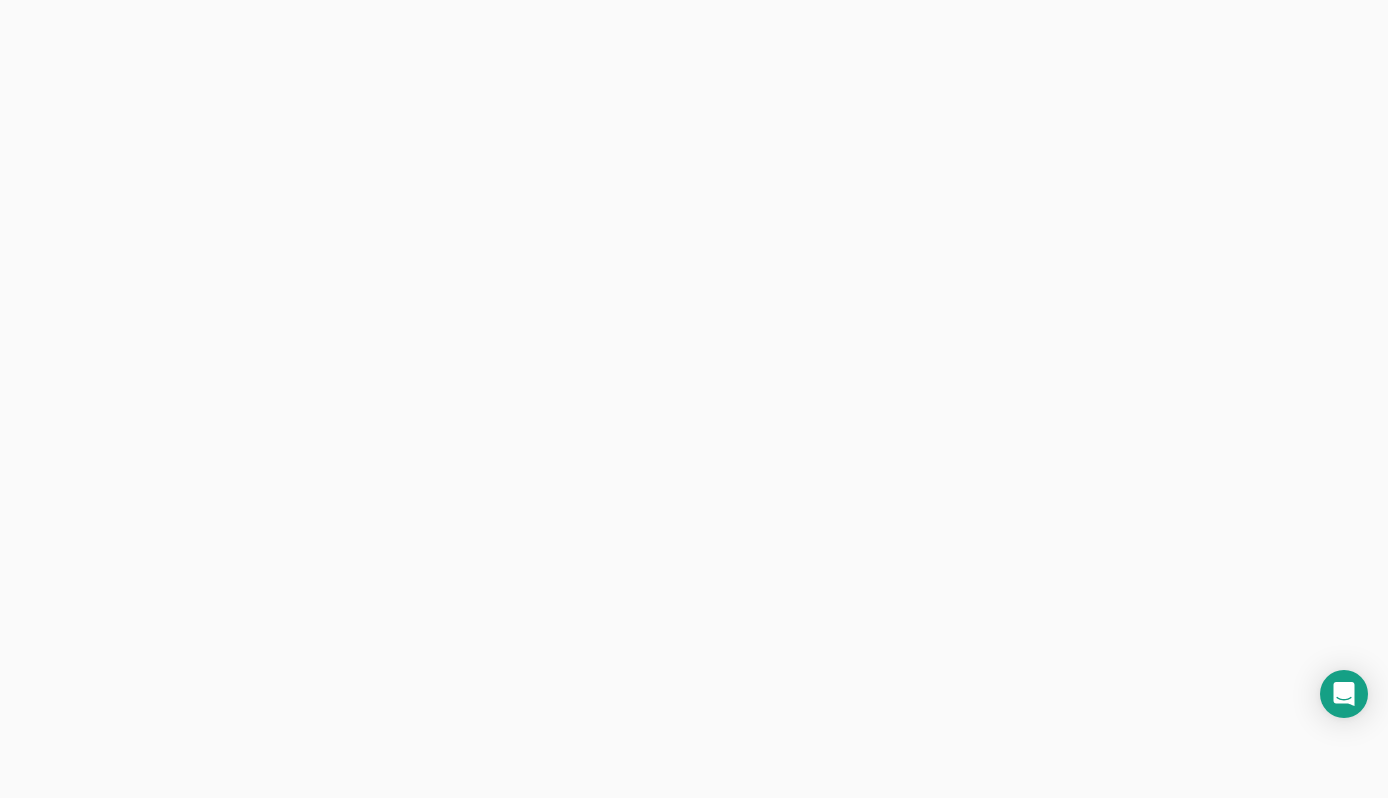 scroll, scrollTop: 0, scrollLeft: 0, axis: both 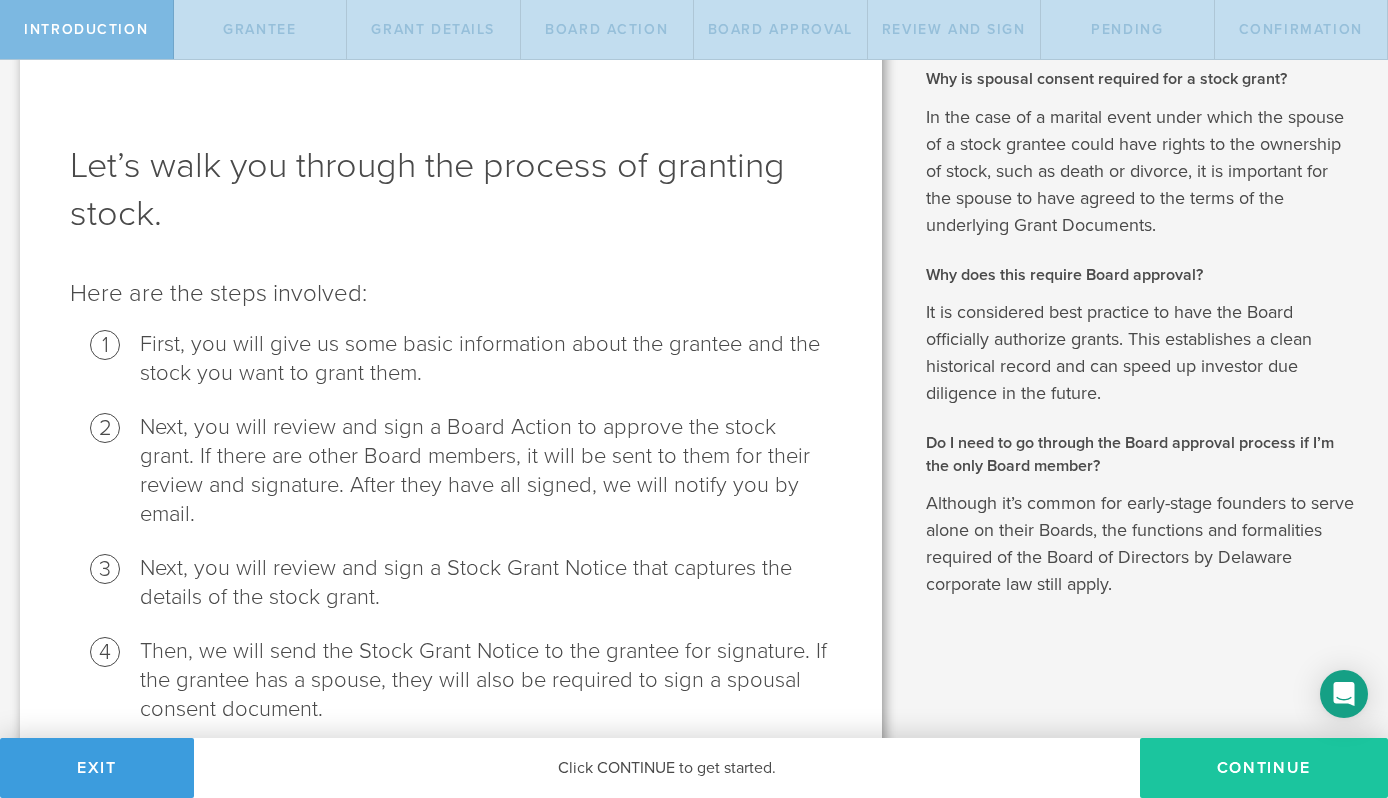 click on "Continue" at bounding box center (1264, 768) 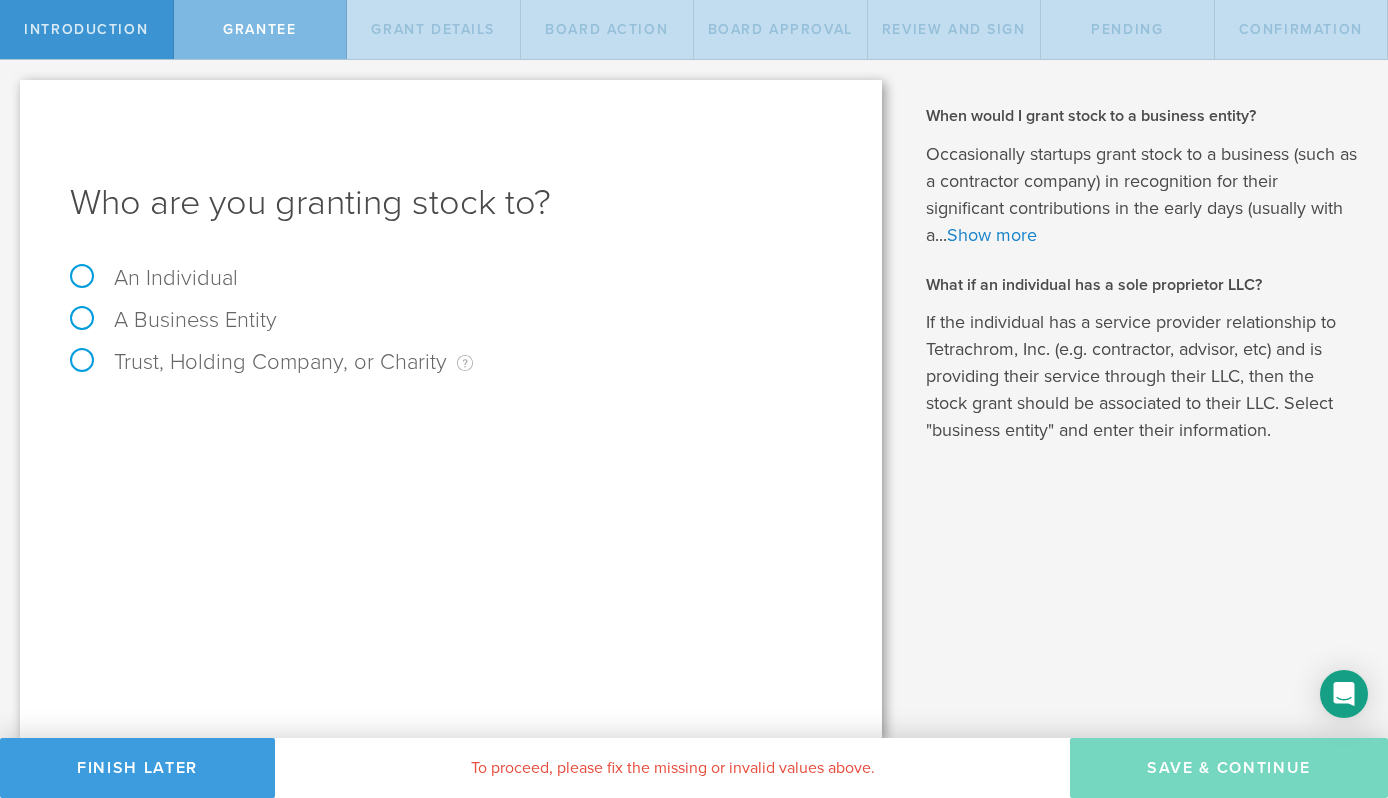 scroll, scrollTop: 0, scrollLeft: 0, axis: both 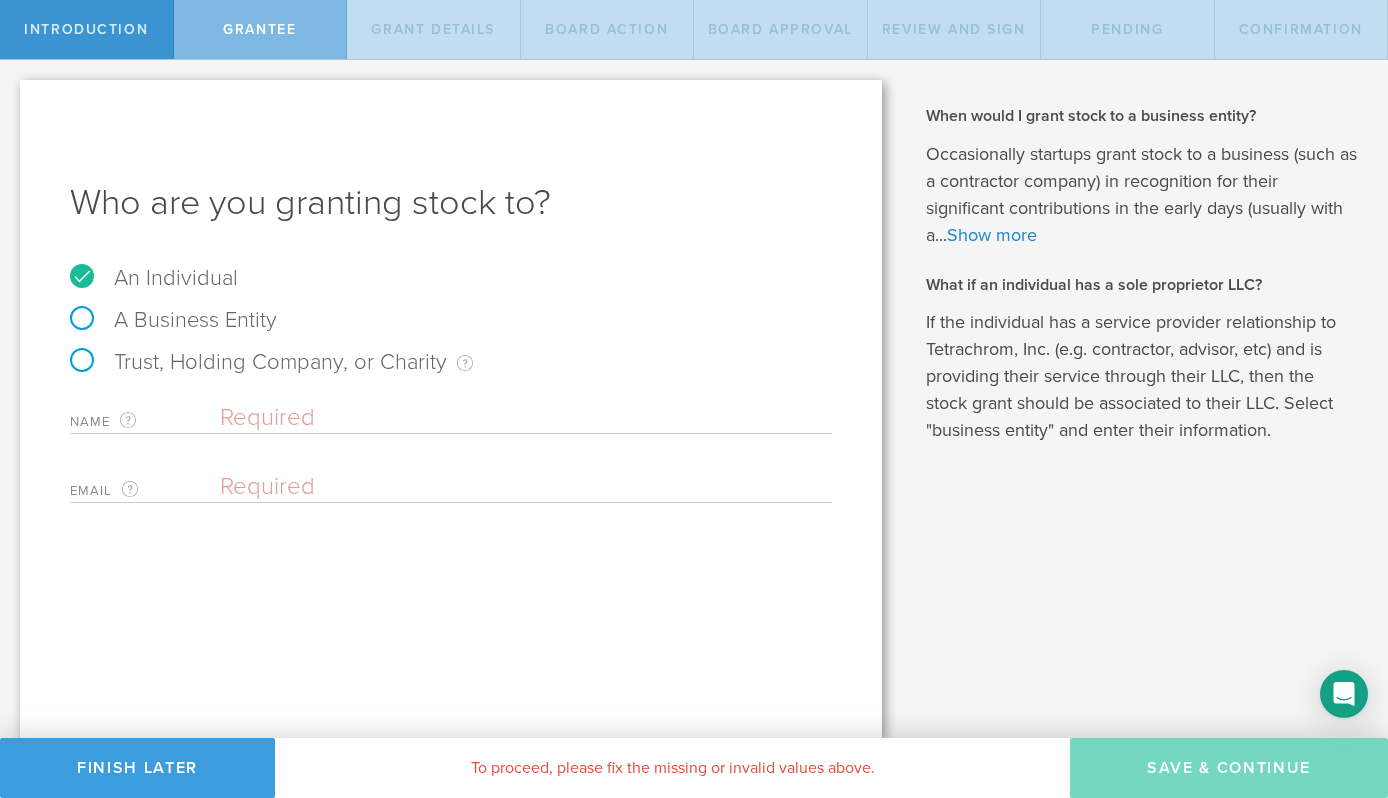 click at bounding box center [526, 418] 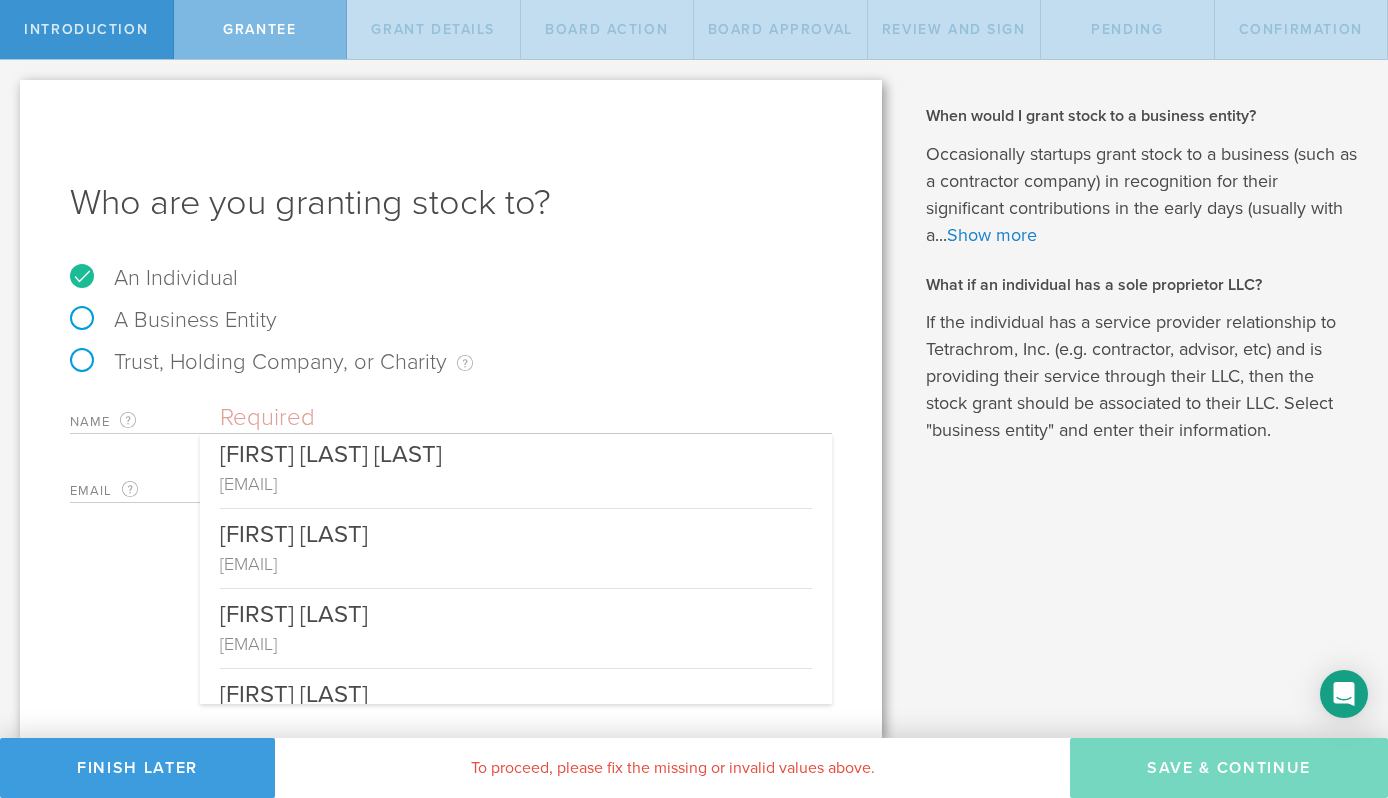 scroll, scrollTop: 118, scrollLeft: 0, axis: vertical 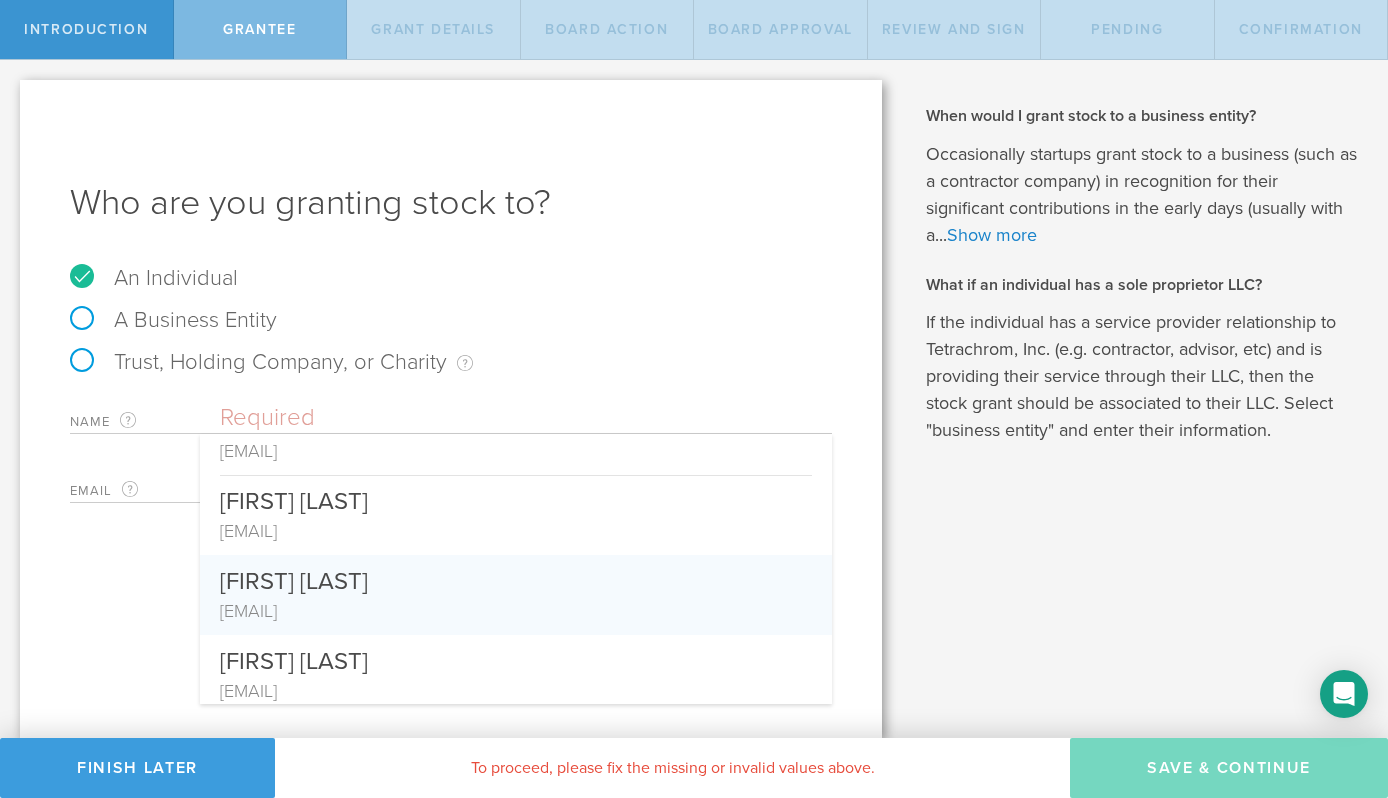click on "[EMAIL]" at bounding box center [516, 611] 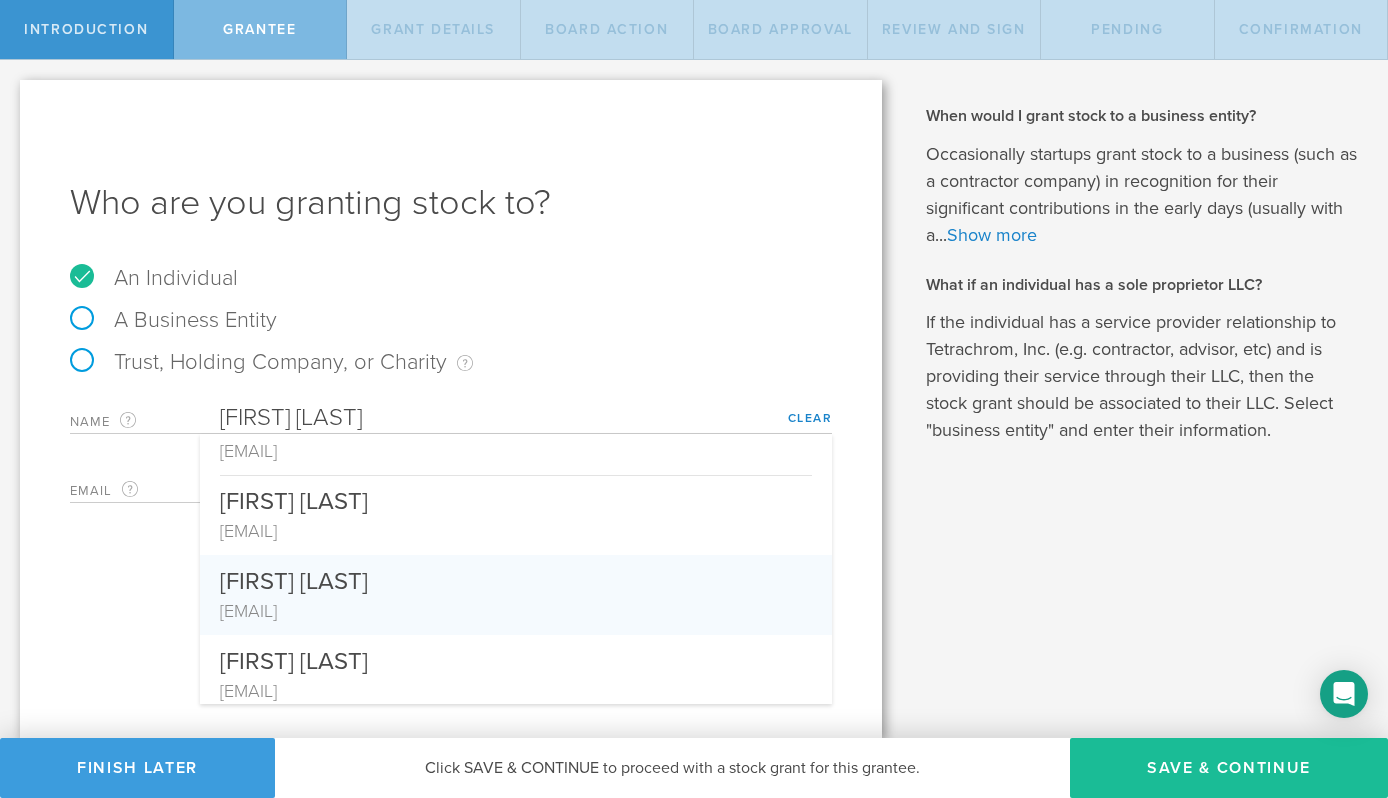 scroll, scrollTop: 0, scrollLeft: 0, axis: both 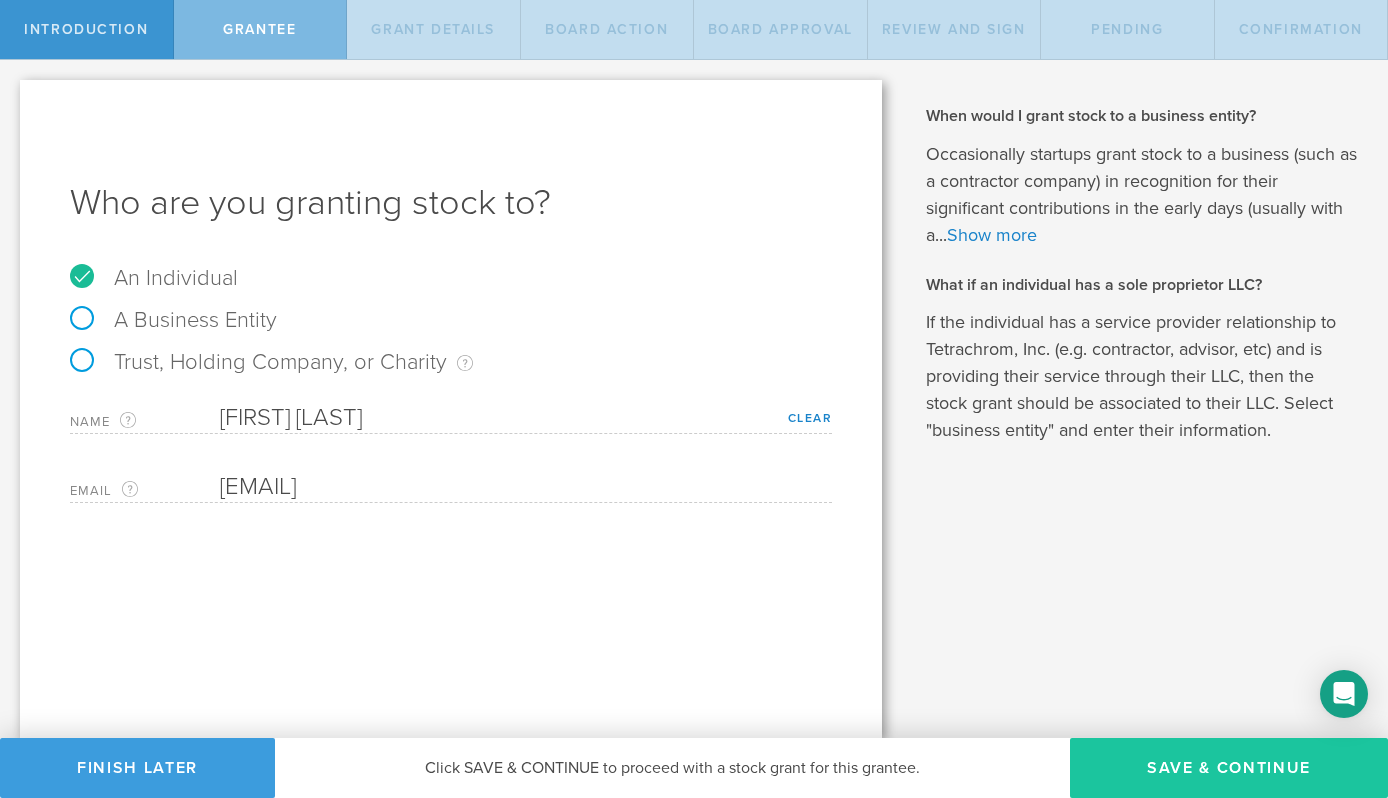 click on "Save & Continue" at bounding box center (1229, 768) 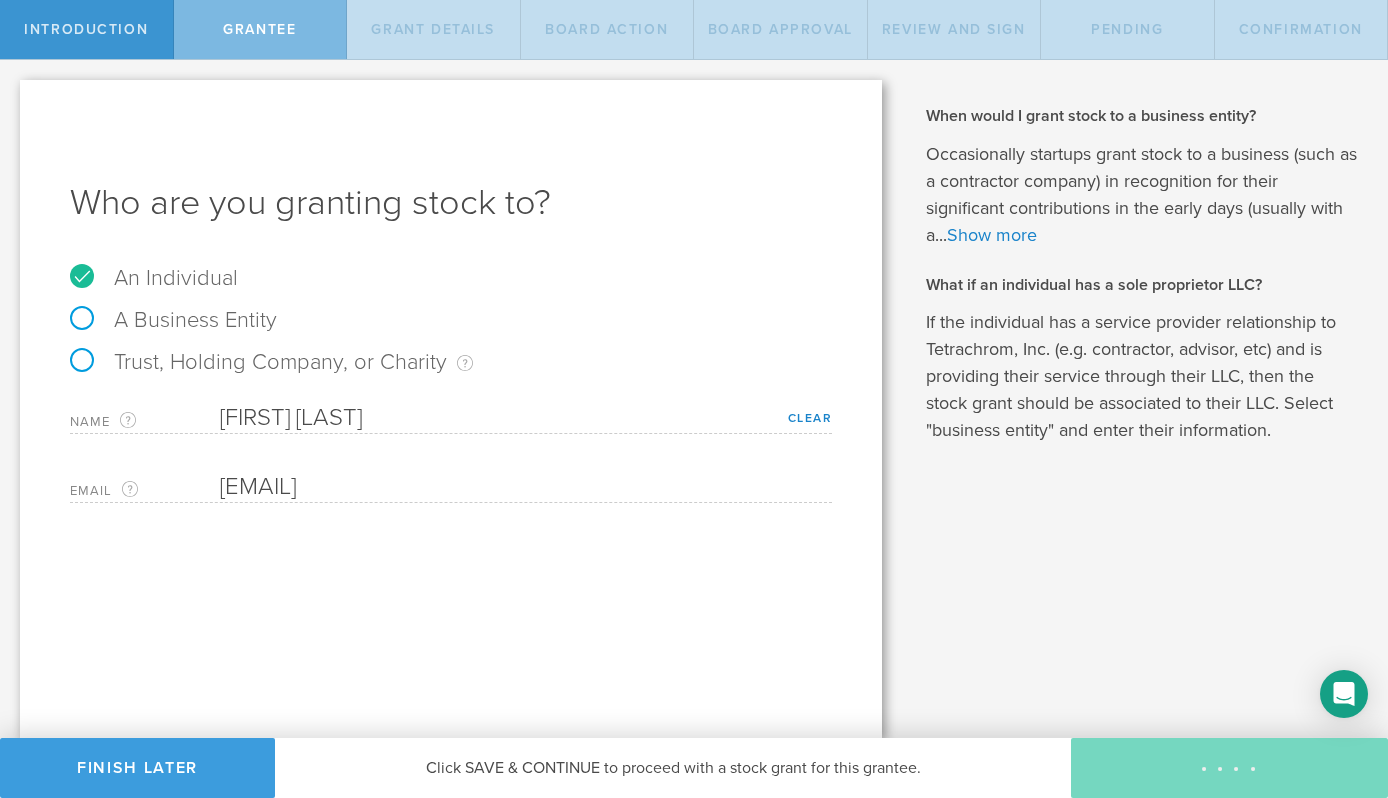 type on "48" 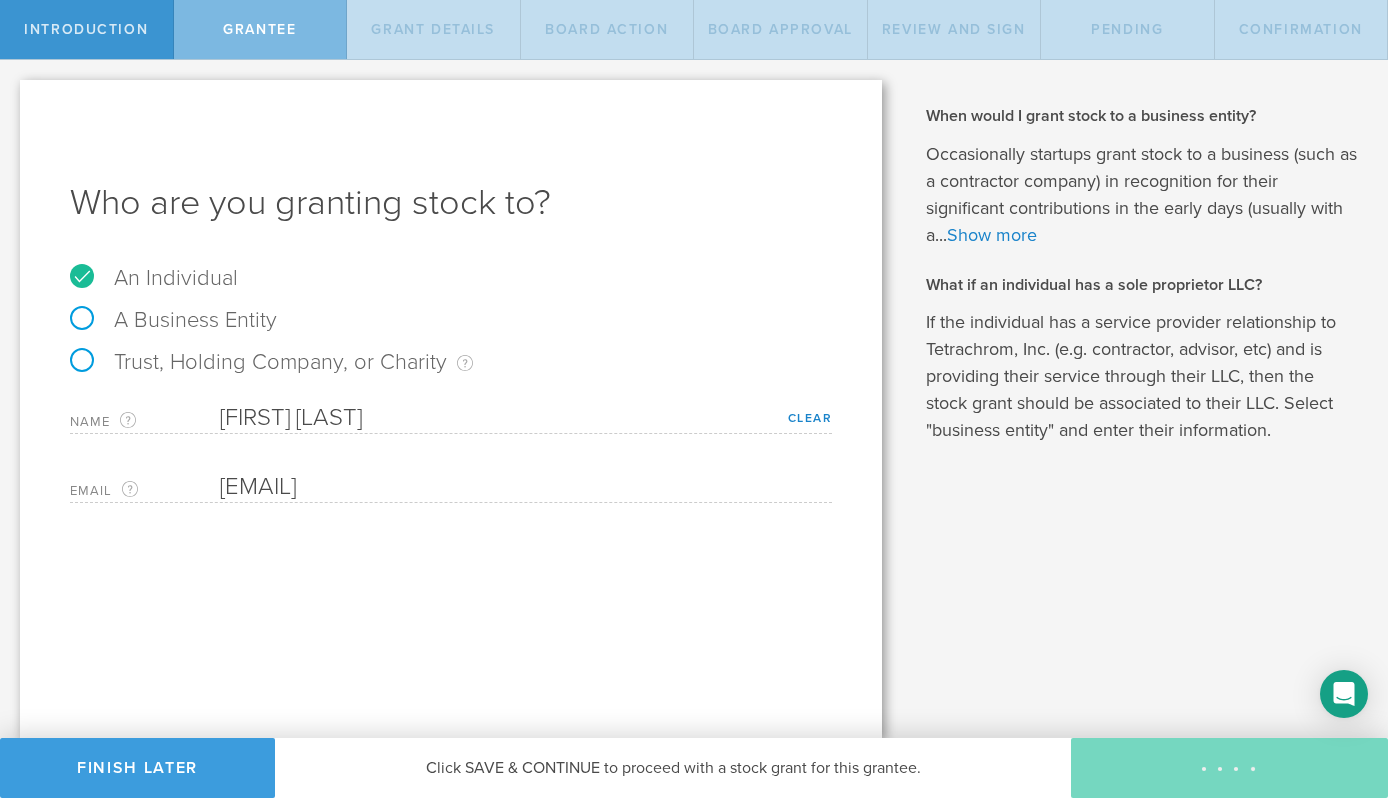 type on "12" 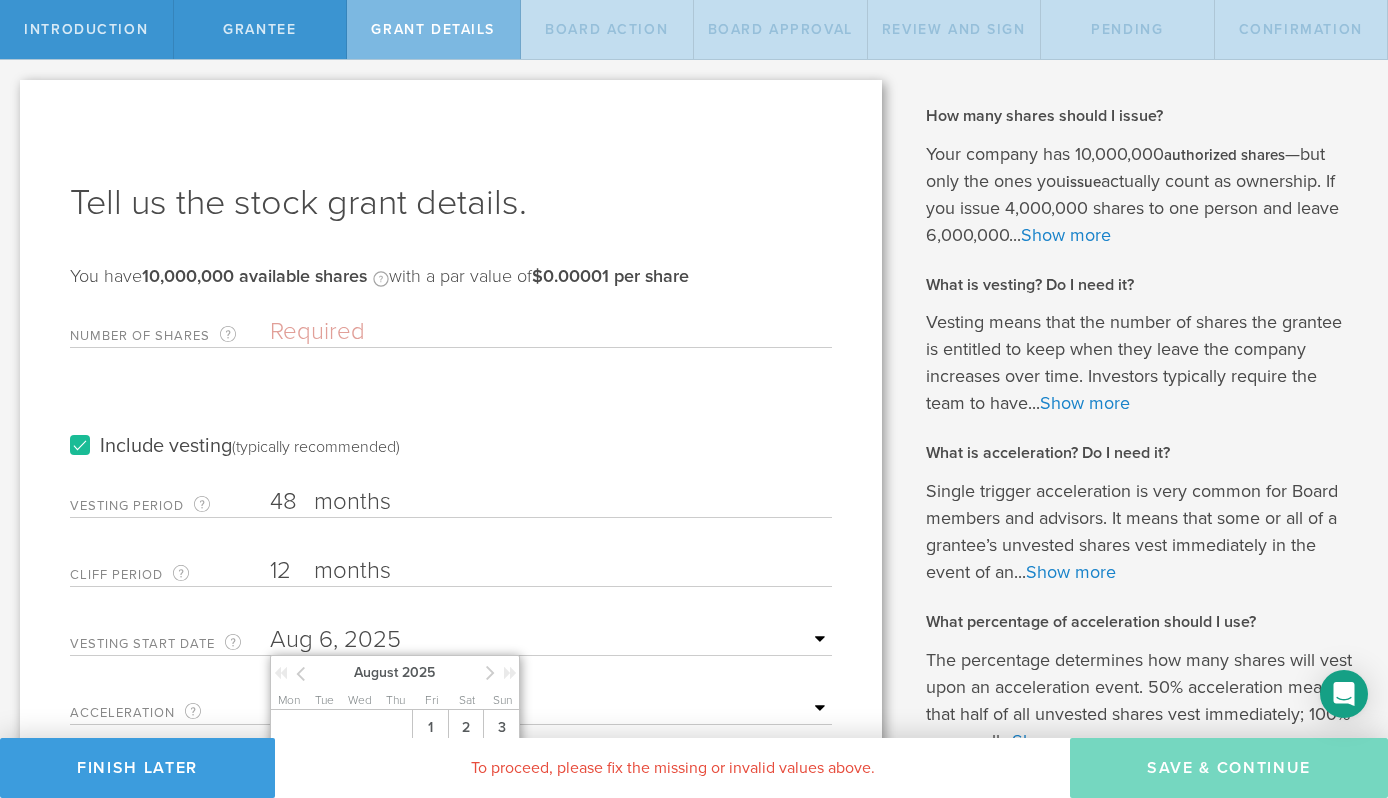click at bounding box center (551, 640) 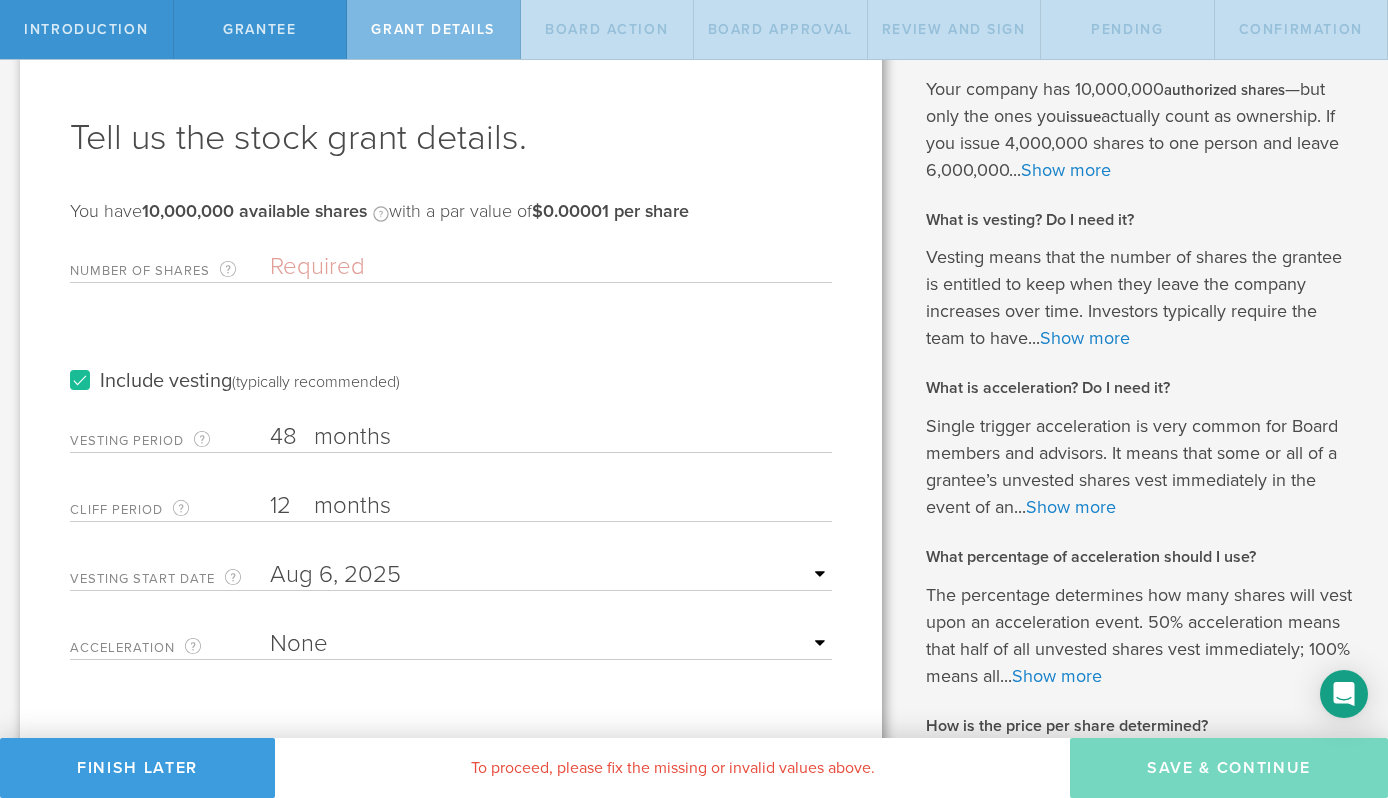 scroll, scrollTop: 75, scrollLeft: 0, axis: vertical 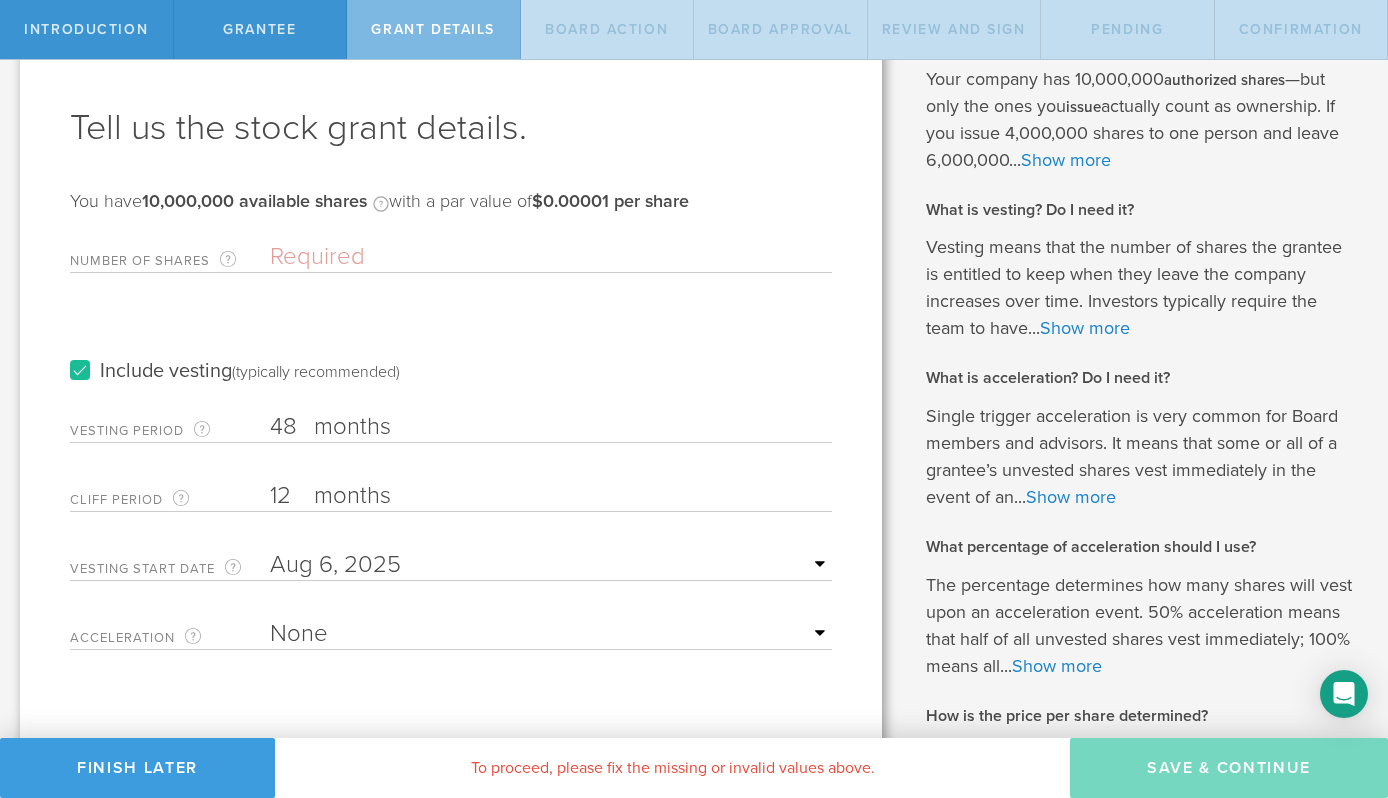 click on "Include vesting  (typically recommended)" at bounding box center (235, 371) 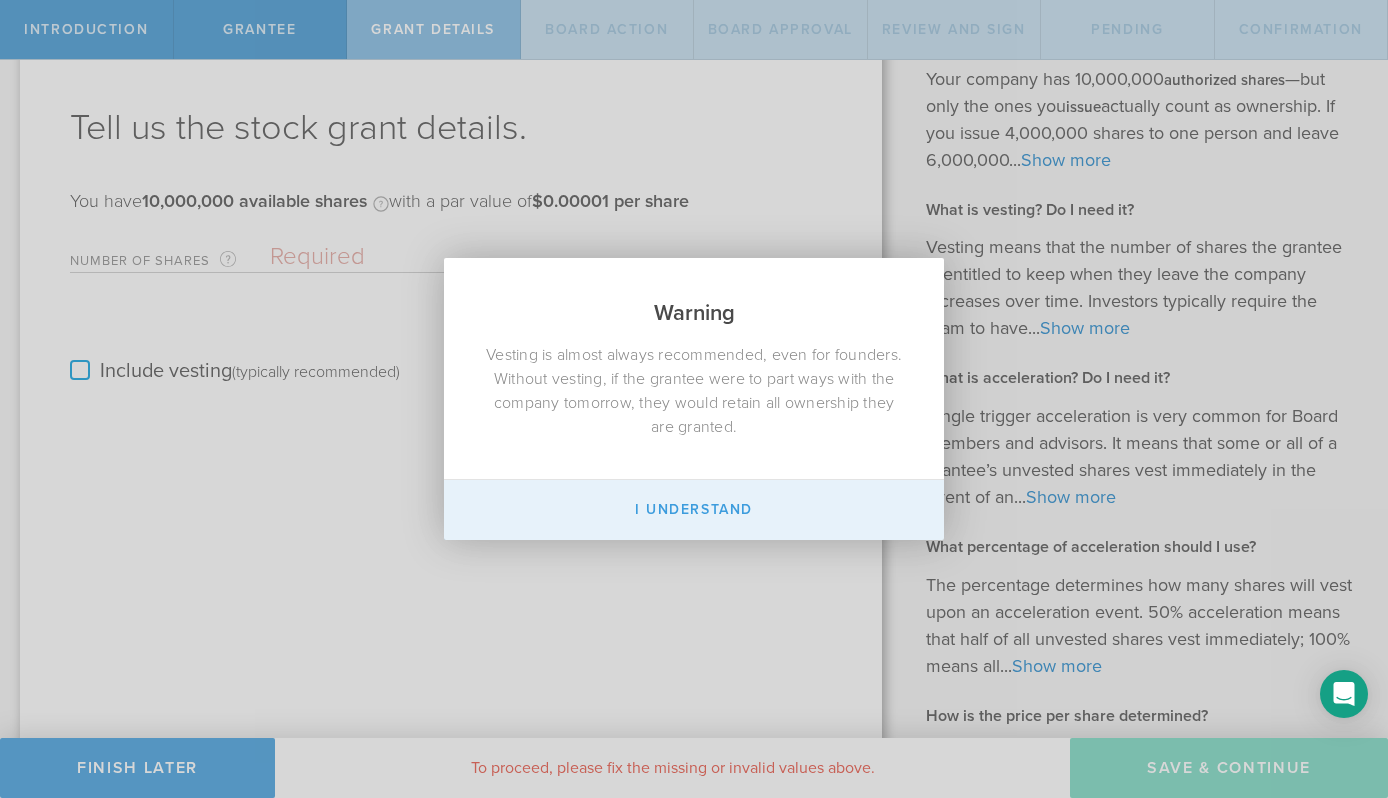 click on "I Understand" at bounding box center [694, 510] 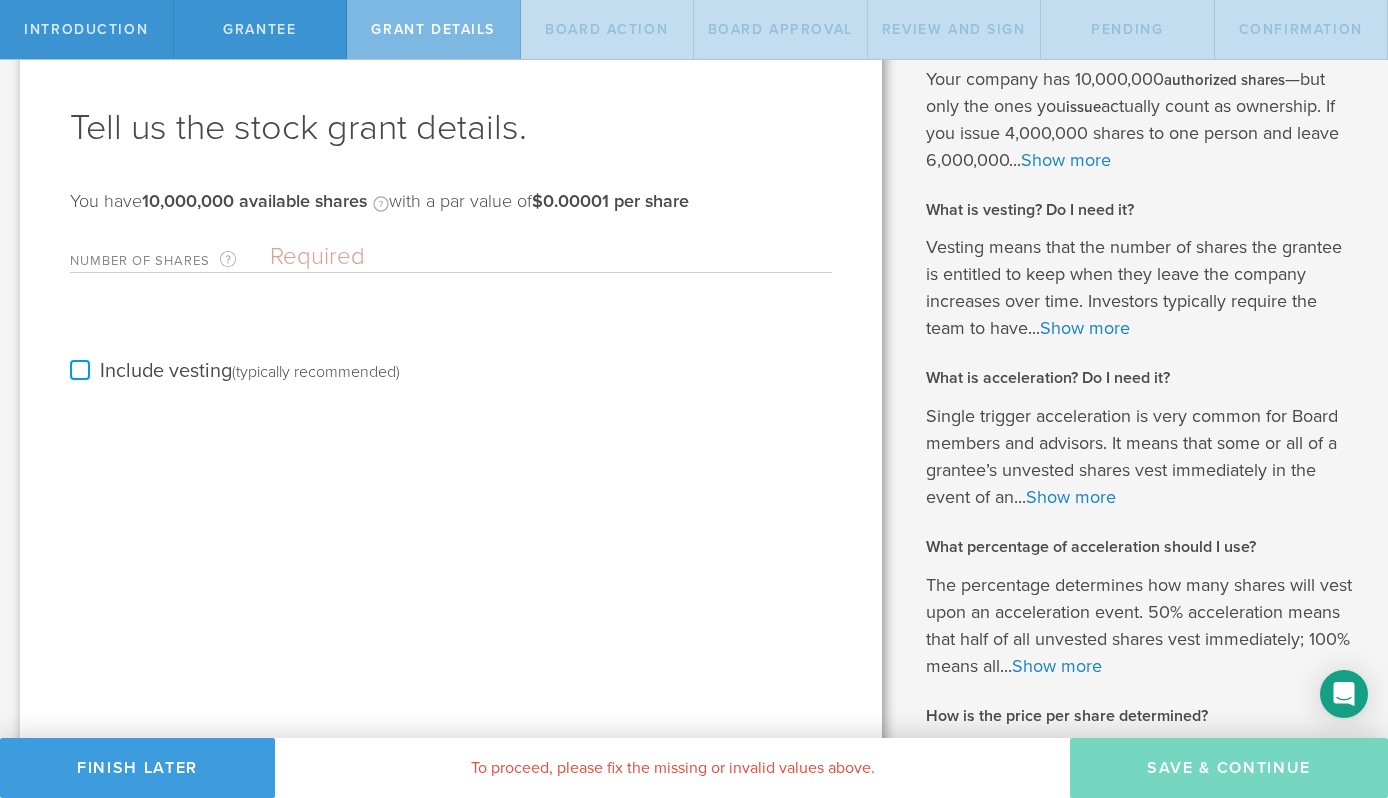 click on "Number of Shares The total amount of stock the company is granting to this recipient." at bounding box center [170, 260] 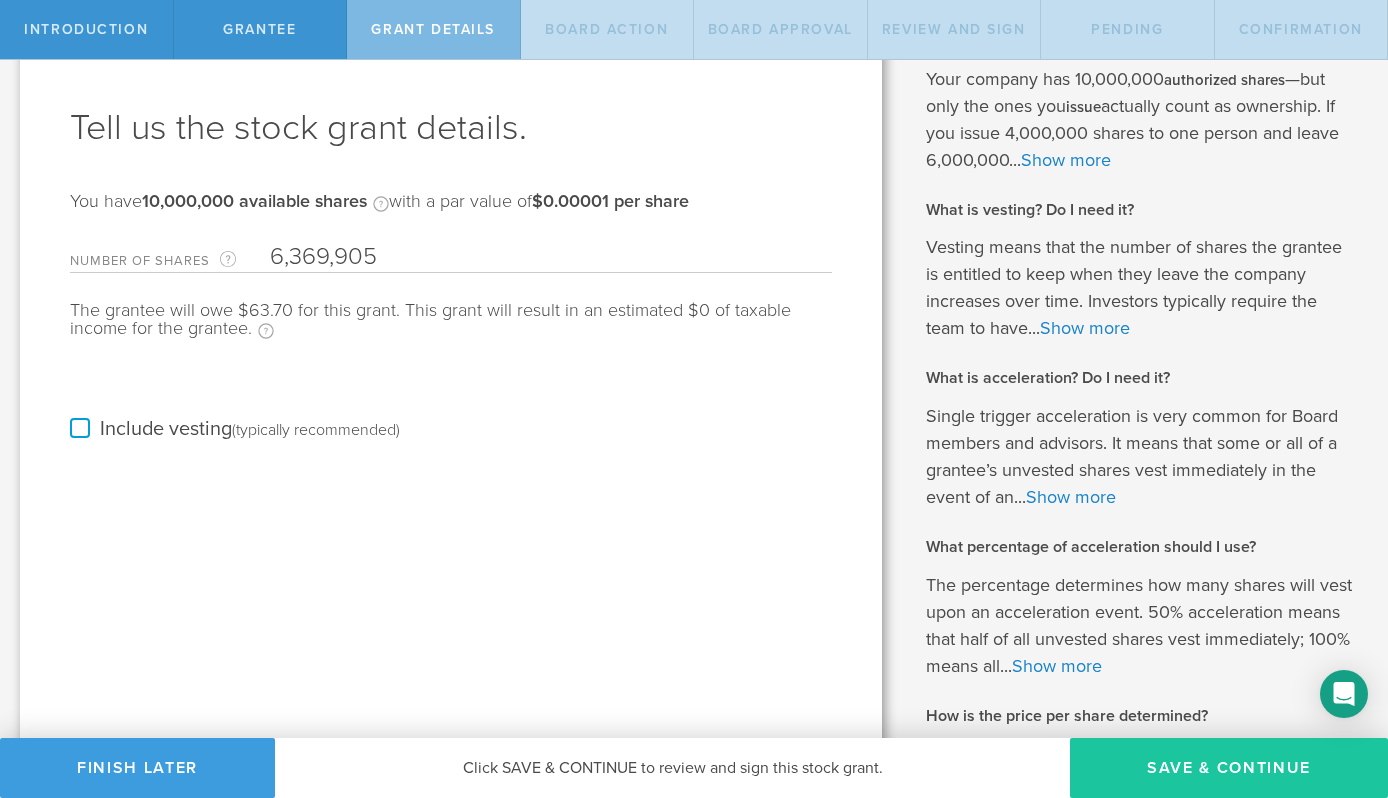 type on "6,369,905" 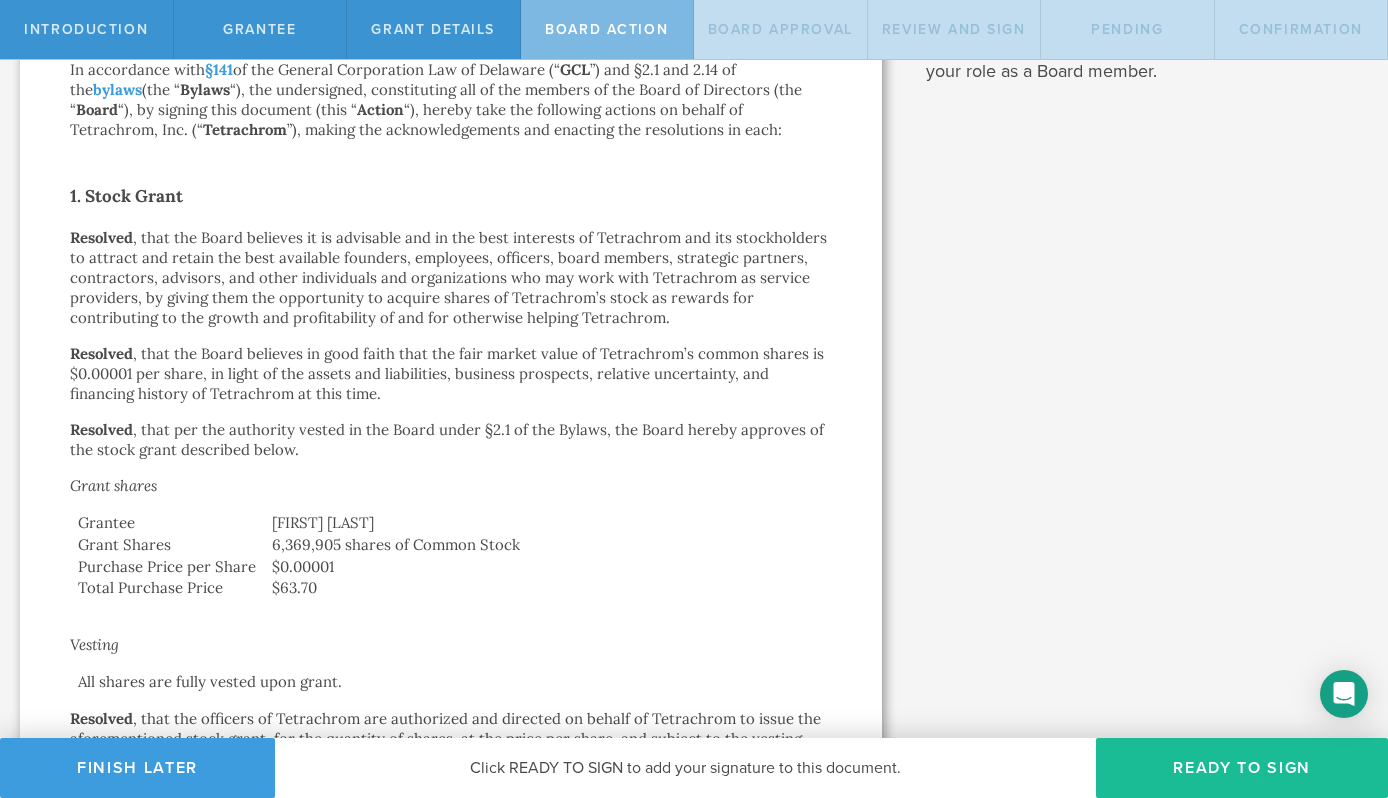 scroll, scrollTop: 307, scrollLeft: 0, axis: vertical 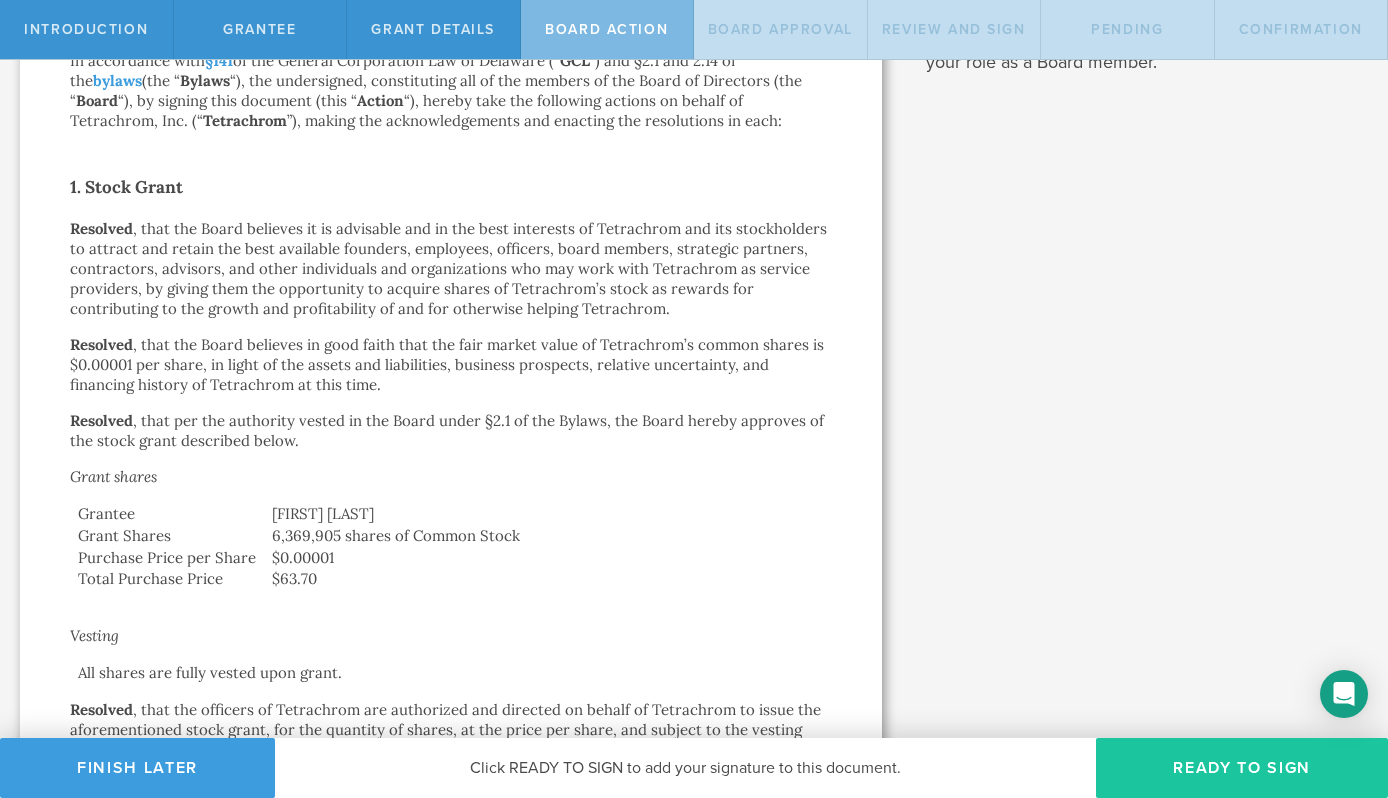 click on "Ready to Sign" at bounding box center (1242, 768) 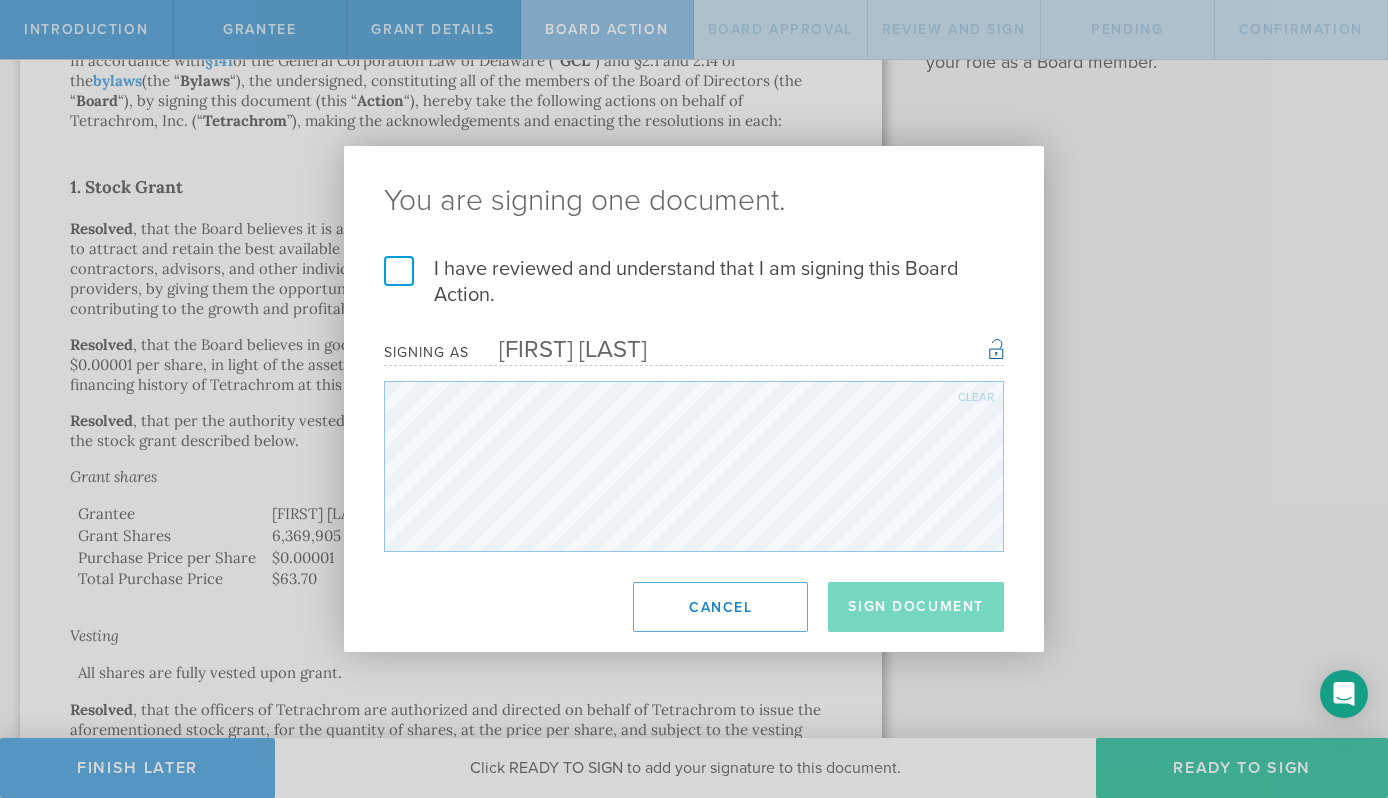 click on "I have reviewed and understand that I am signing this Board Action." at bounding box center (694, 282) 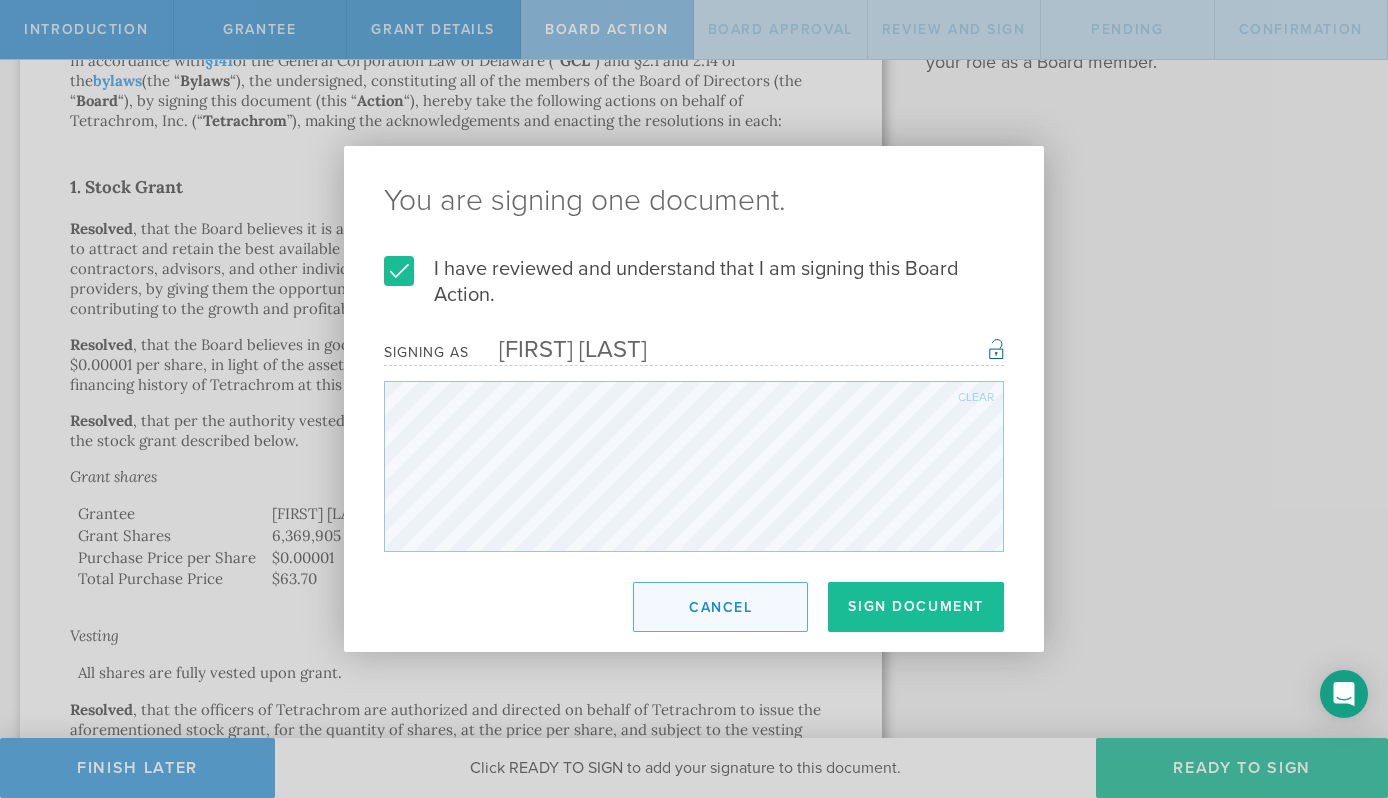 click on "Cancel" at bounding box center [720, 607] 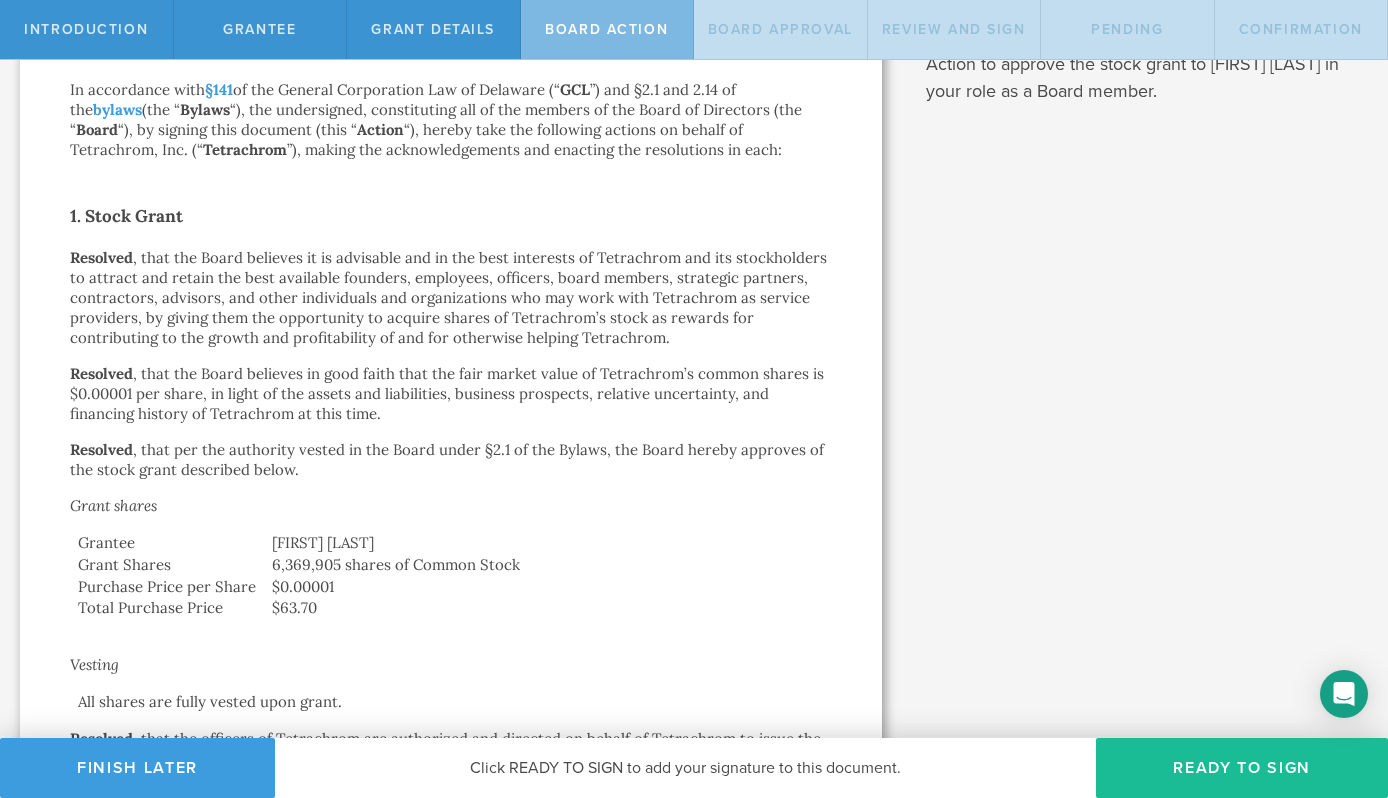 scroll, scrollTop: 269, scrollLeft: 0, axis: vertical 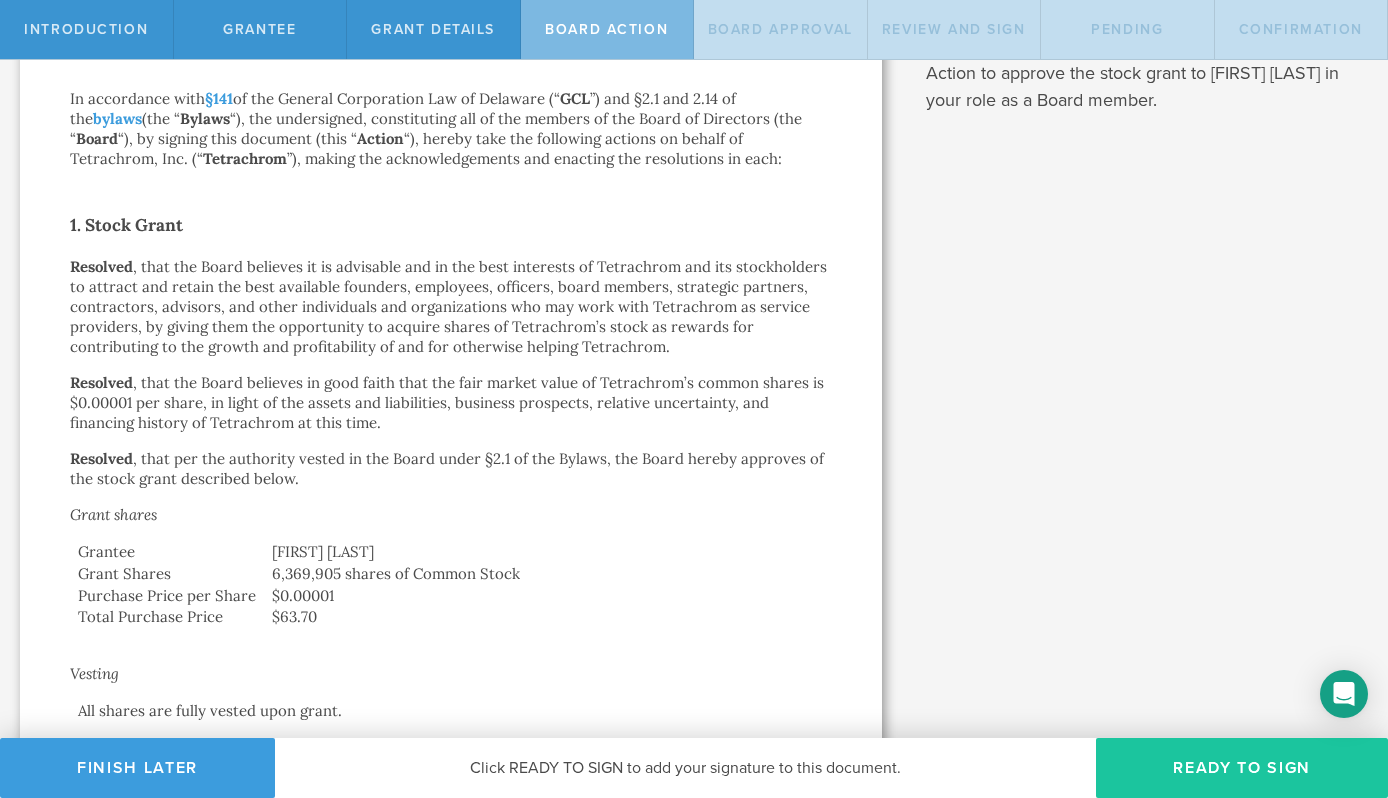 click on "Ready to Sign" at bounding box center [1242, 768] 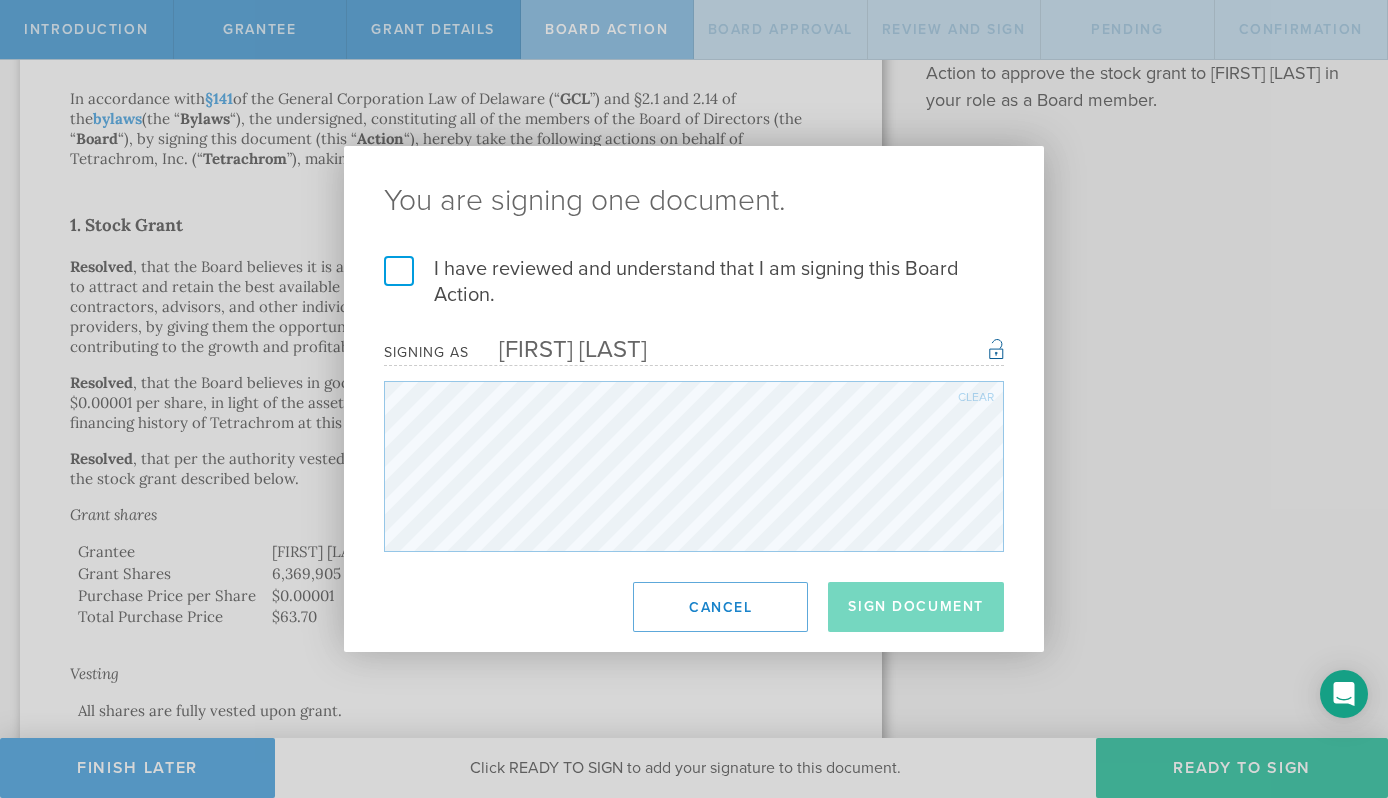 click on "I have reviewed and understand that I am signing this Board Action." at bounding box center [694, 282] 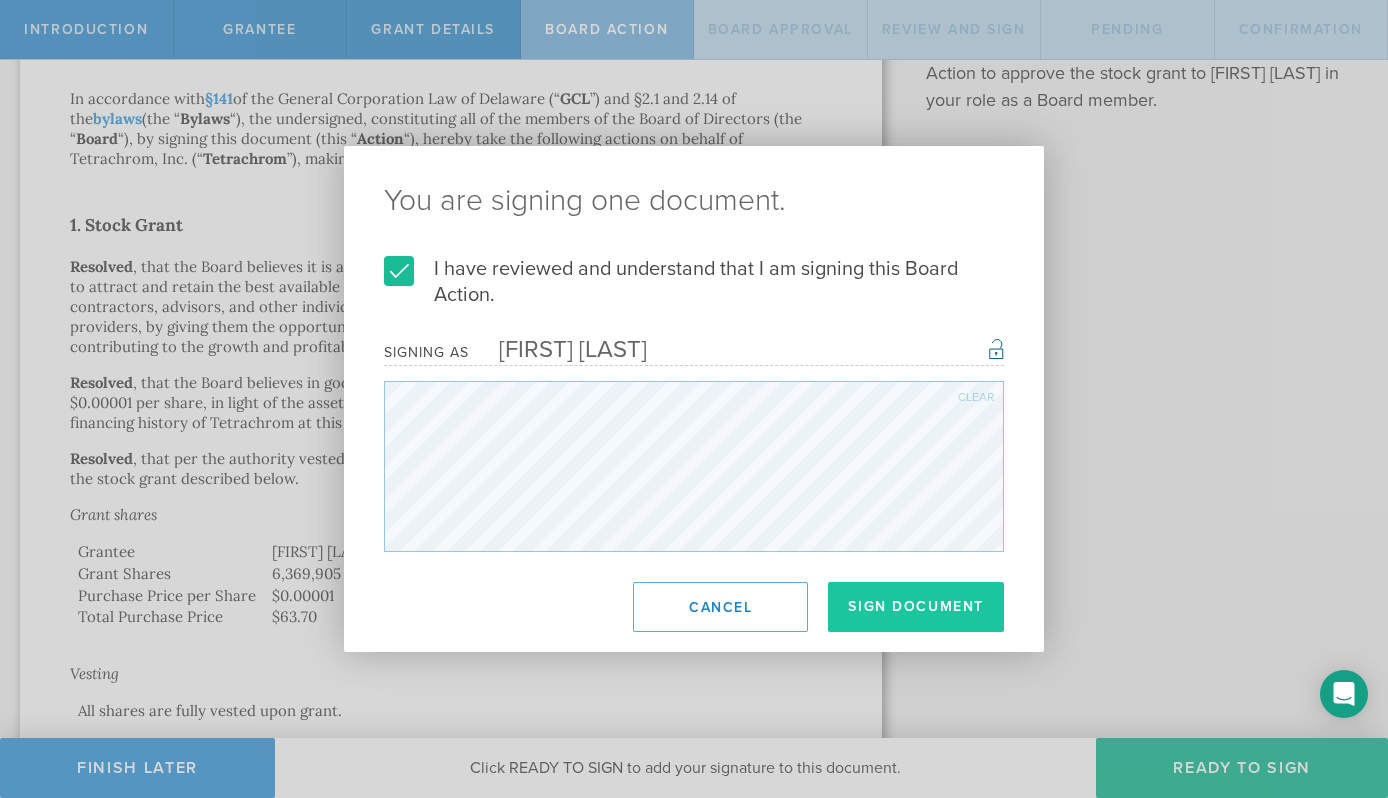 click on "Sign Document" at bounding box center (916, 607) 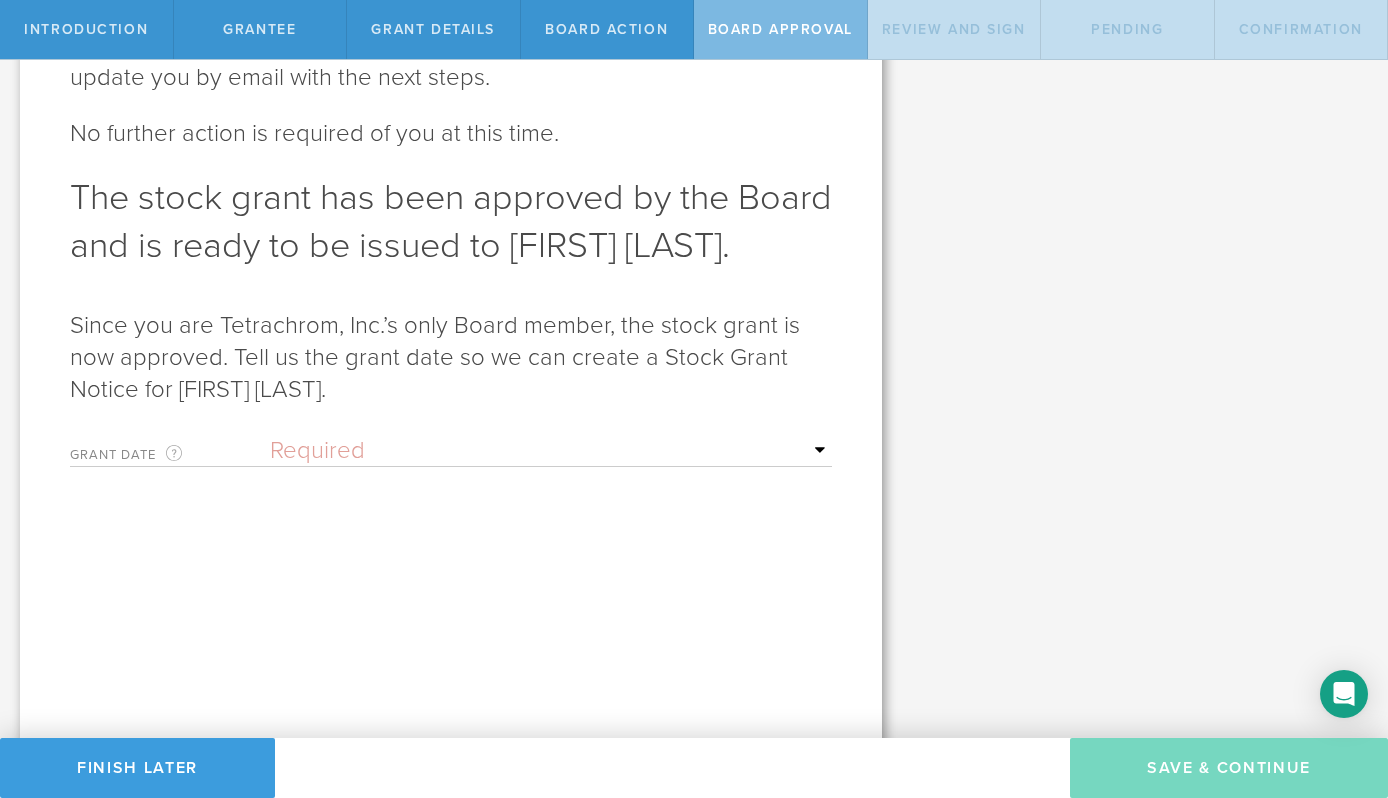 scroll, scrollTop: 0, scrollLeft: 0, axis: both 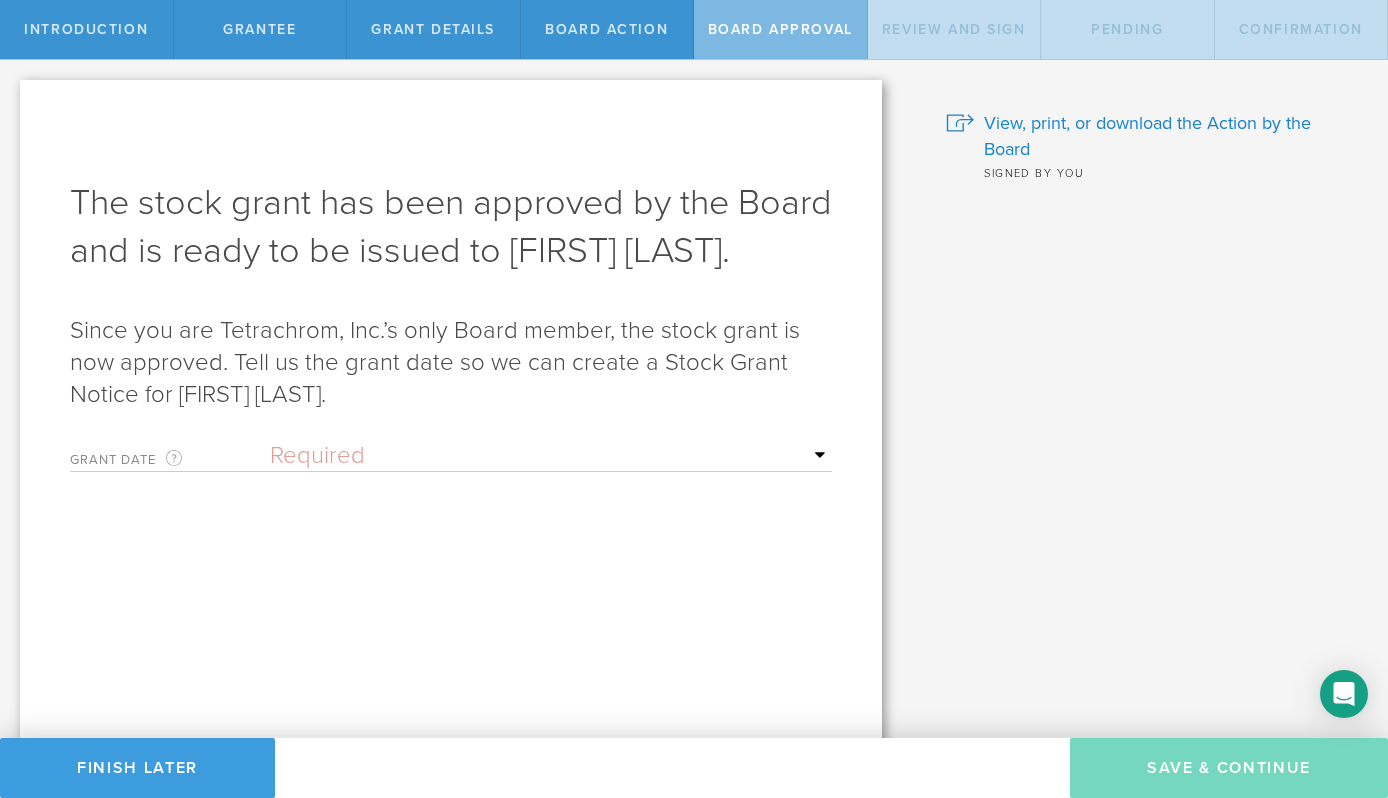 click on "Required Upon grantee's signature A specific date" at bounding box center (551, 456) 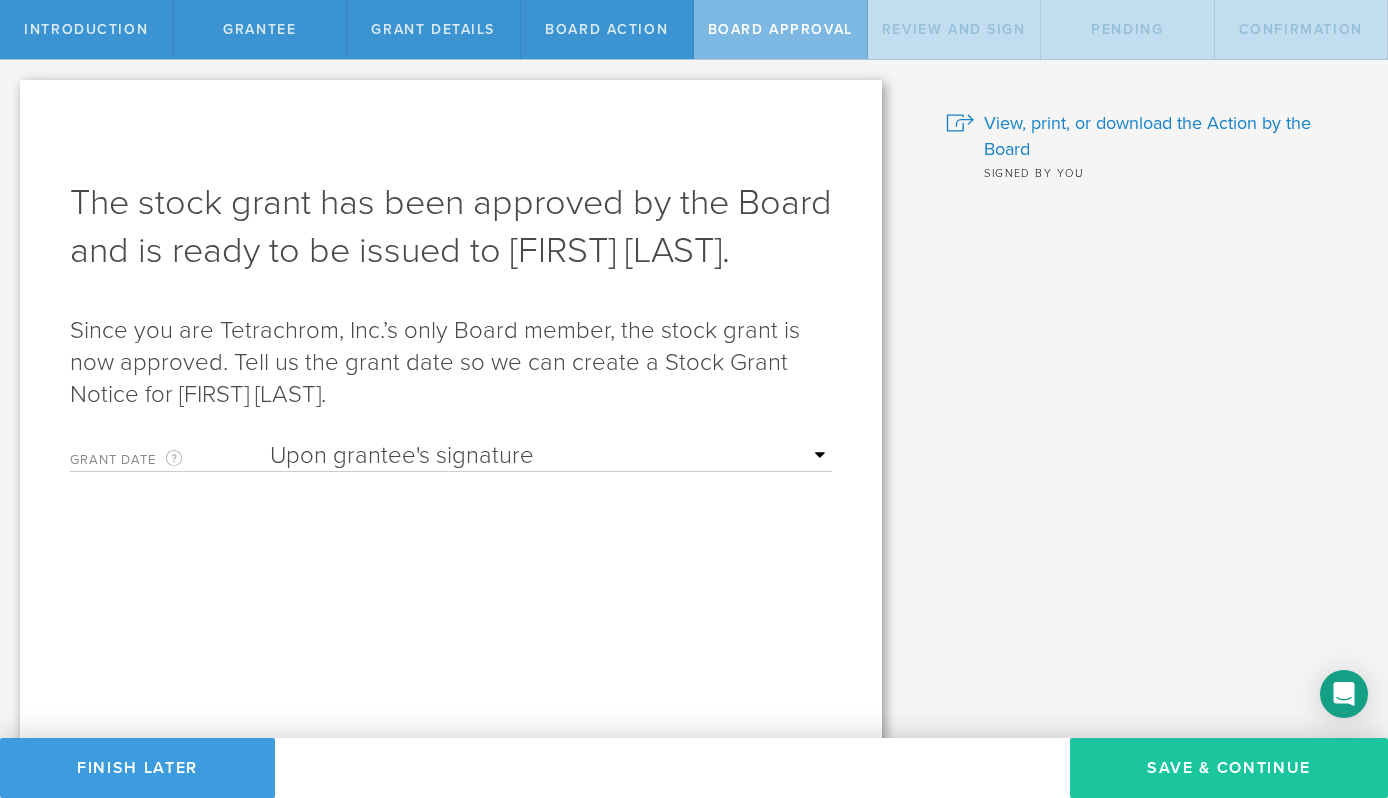 click on "Save & Continue" at bounding box center (1229, 768) 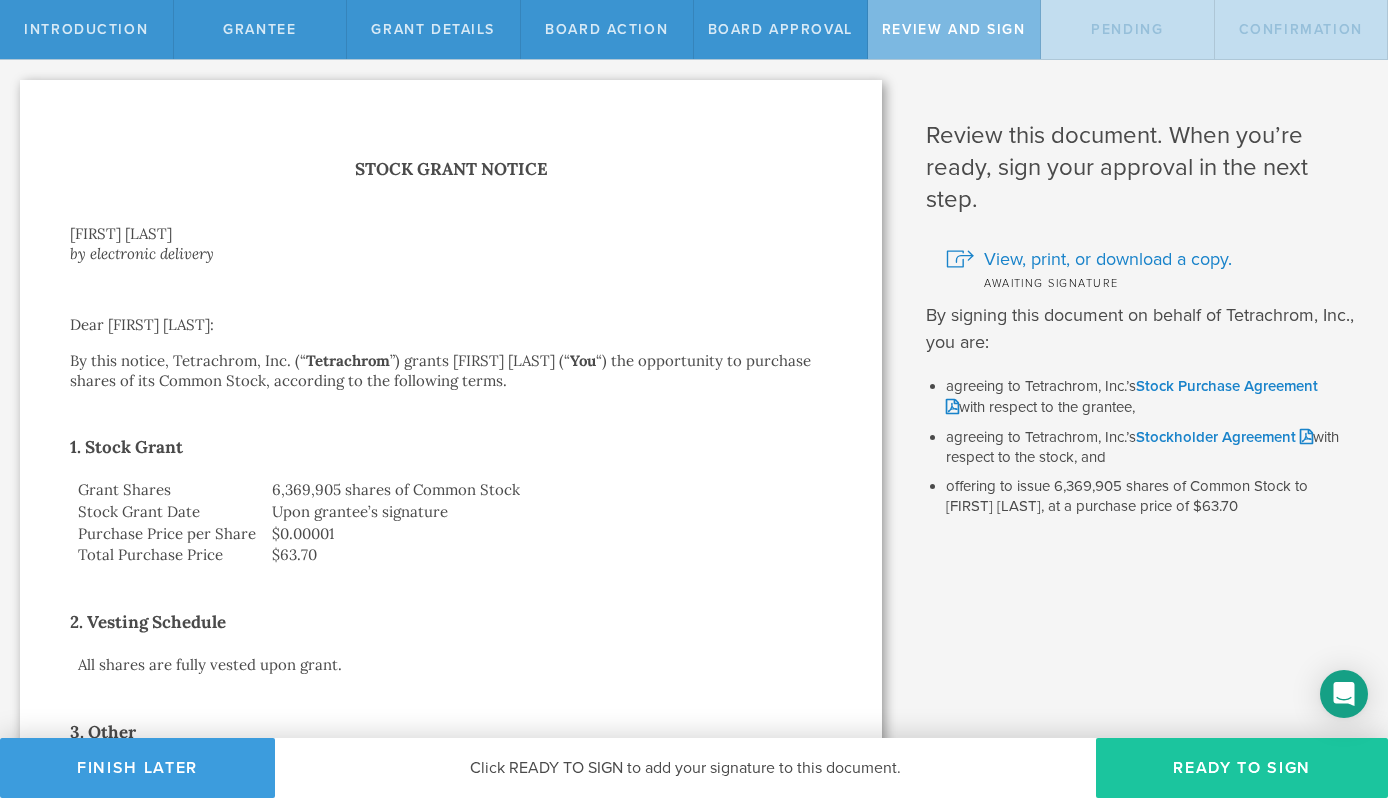 click on "Ready to Sign" at bounding box center [1242, 768] 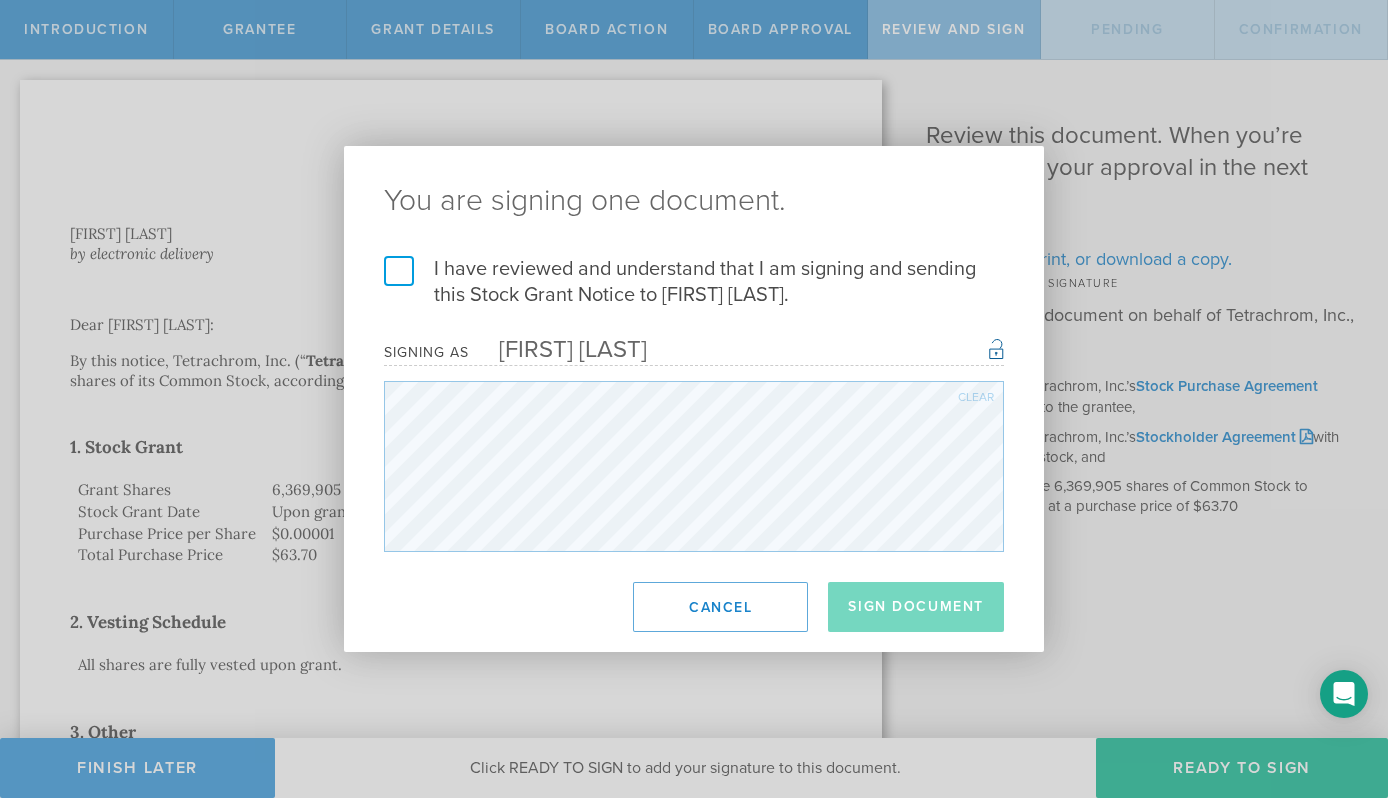 click on "I have reviewed and understand that I am signing and sending this Stock Grant Notice to Heather Danek." at bounding box center (694, 282) 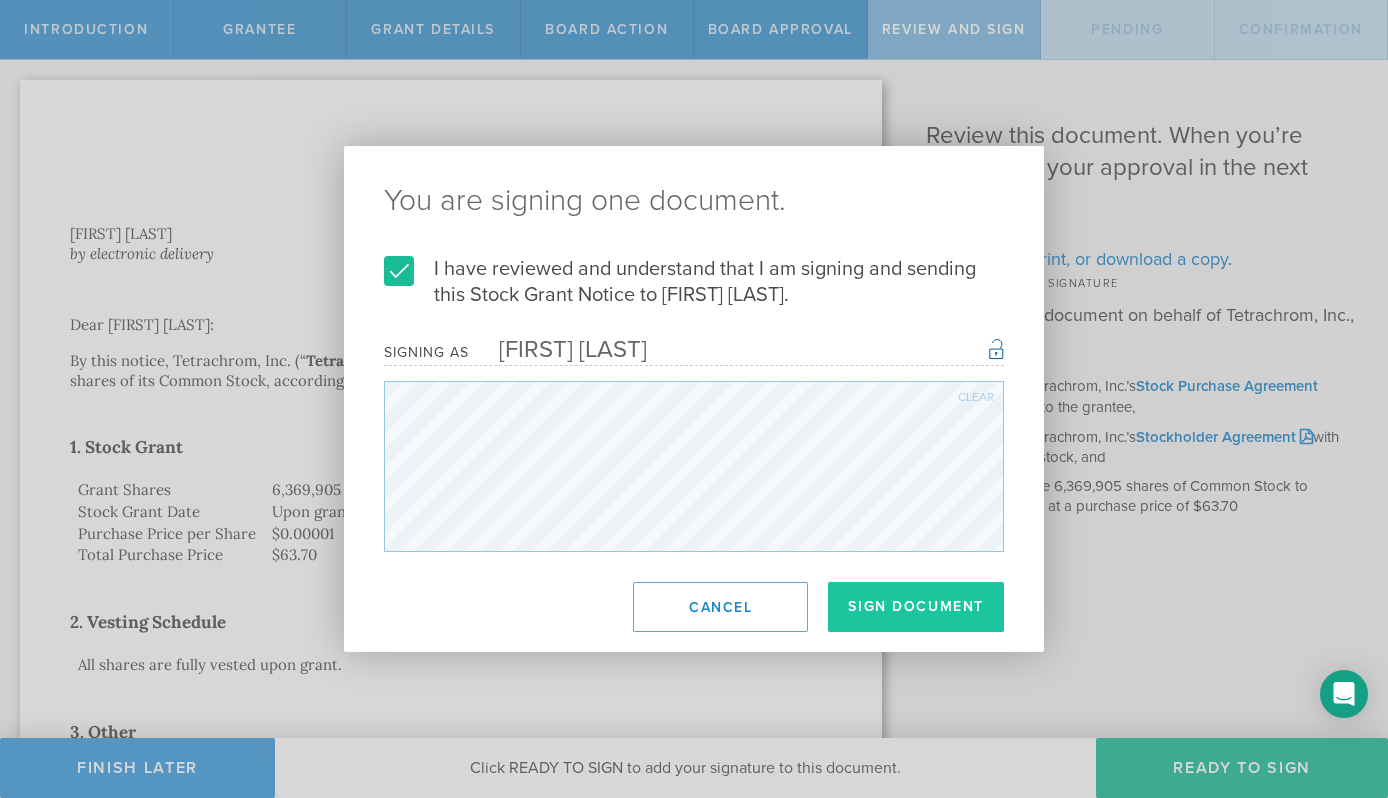 click on "Sign Document" at bounding box center [916, 607] 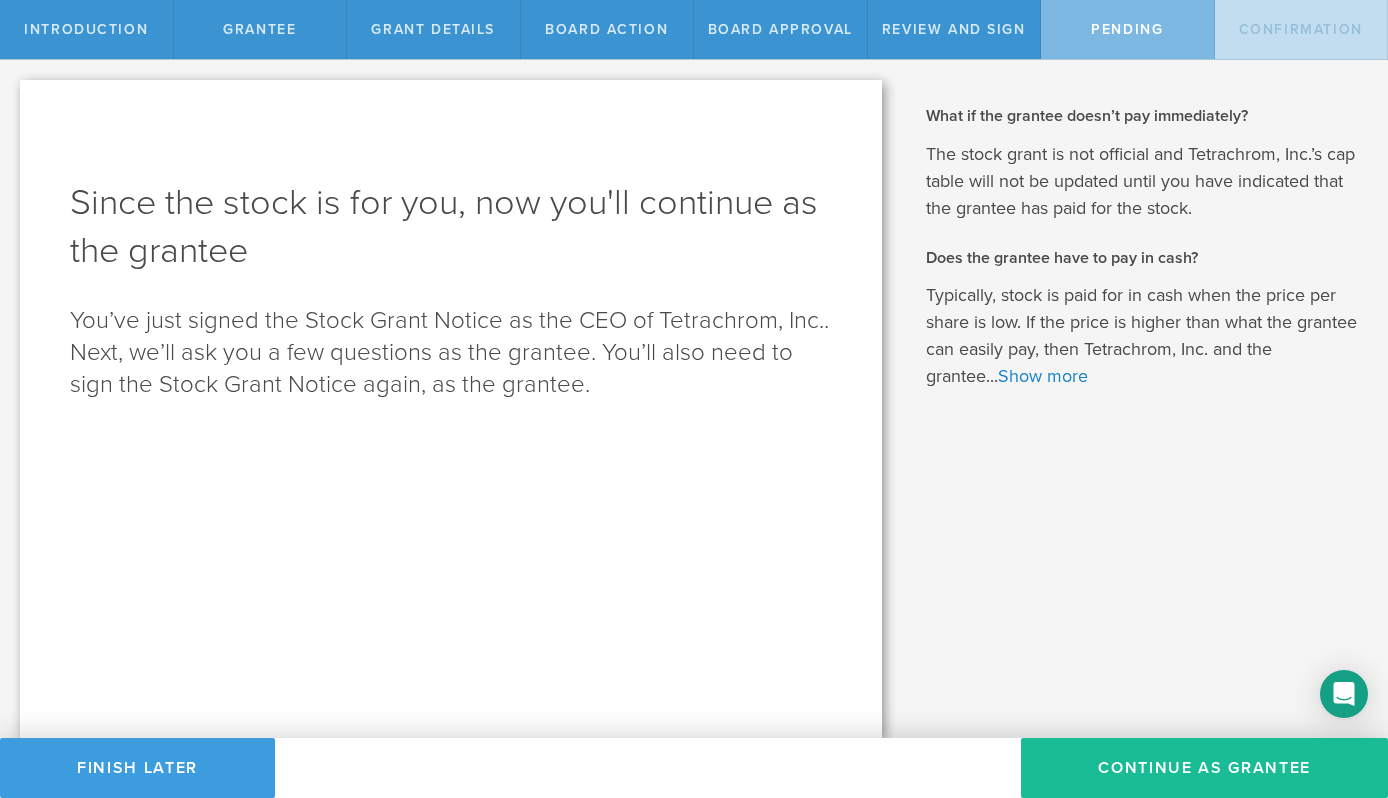 click on "Why is spousal consent required for a stock grant? In the case of a marital event under which the spouse of a stock grantee could have rights to the ownership of stock, such as death or divorce, it is important for the spouse to have agreed to the terms of the underlying Grant Documents. Why does this require Board approval? It is considered best practice to have the Board officially authorize grants. This establishes a clean historical record and can speed up investor due diligence in the future. Do I need to go through the Board approval process if I’m the only Board member? Although it’s common for early-stage founders to serve alone on their Boards, the functions and formalities required of the Board of Directors by Delaware corporate law still apply. When would I grant stock to a business entity? Occasionally startups grant stock to a business (such as a contractor company) in recognition for their significant contributions in the early days (usually with a...  Show more Your company has 10,000,000 ." at bounding box center (1145, 399) 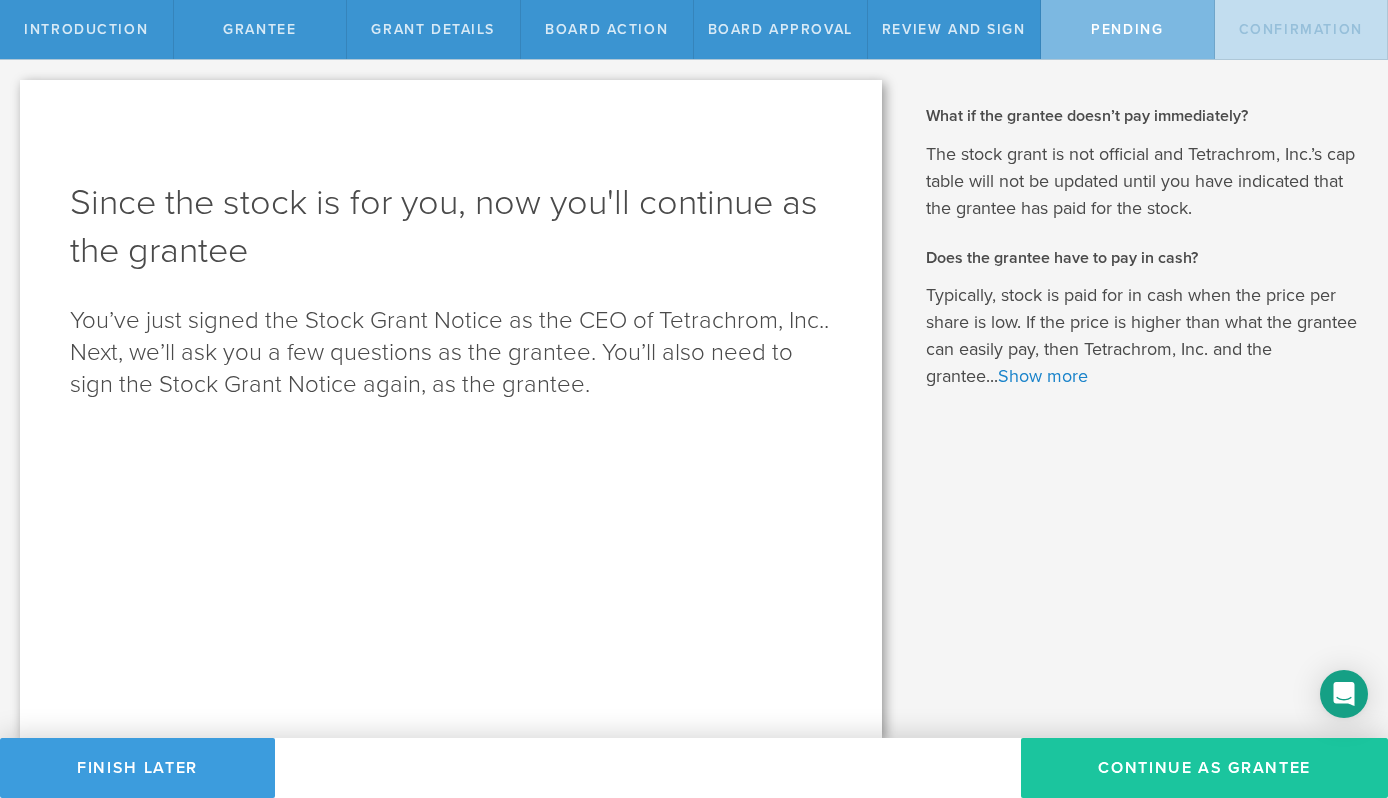 click on "Continue as Grantee" at bounding box center (1204, 768) 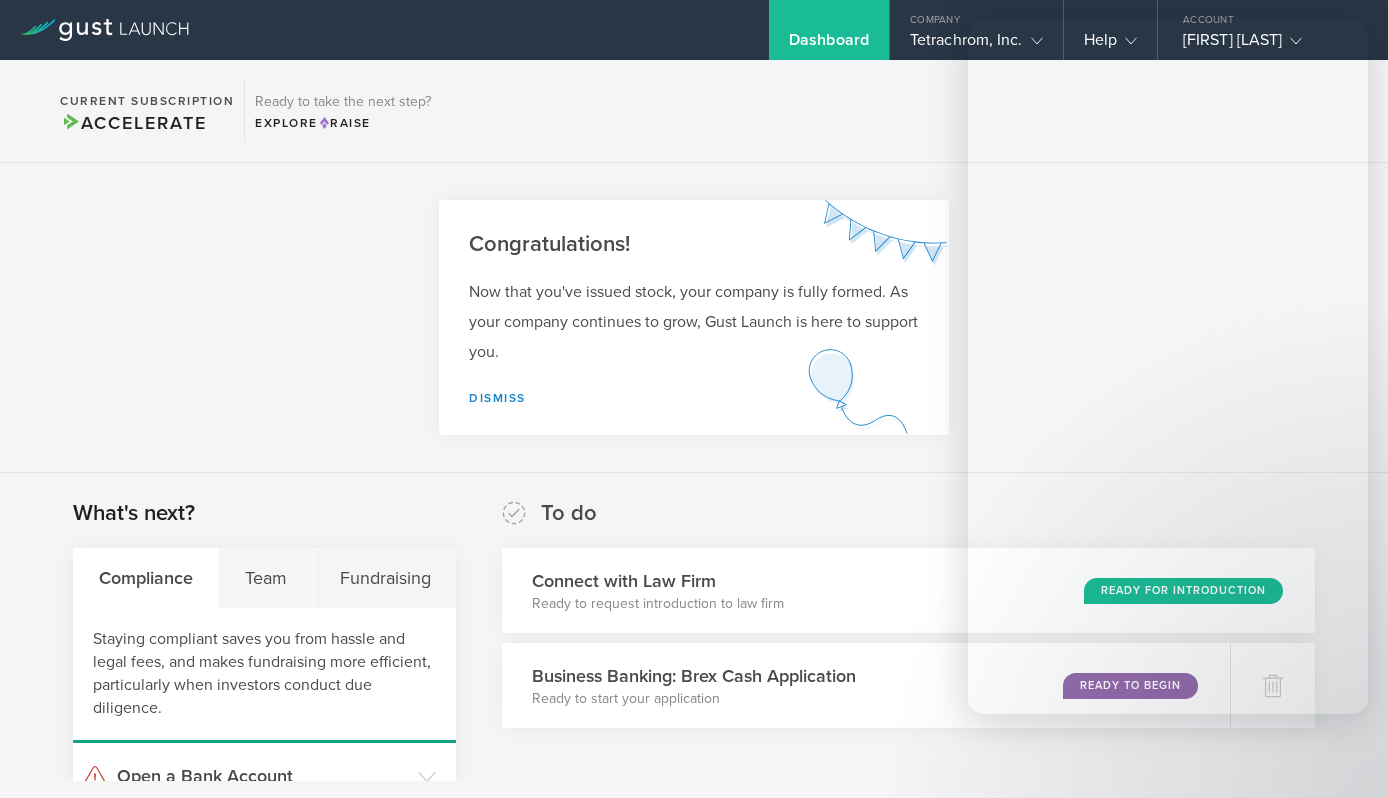 scroll, scrollTop: 0, scrollLeft: 0, axis: both 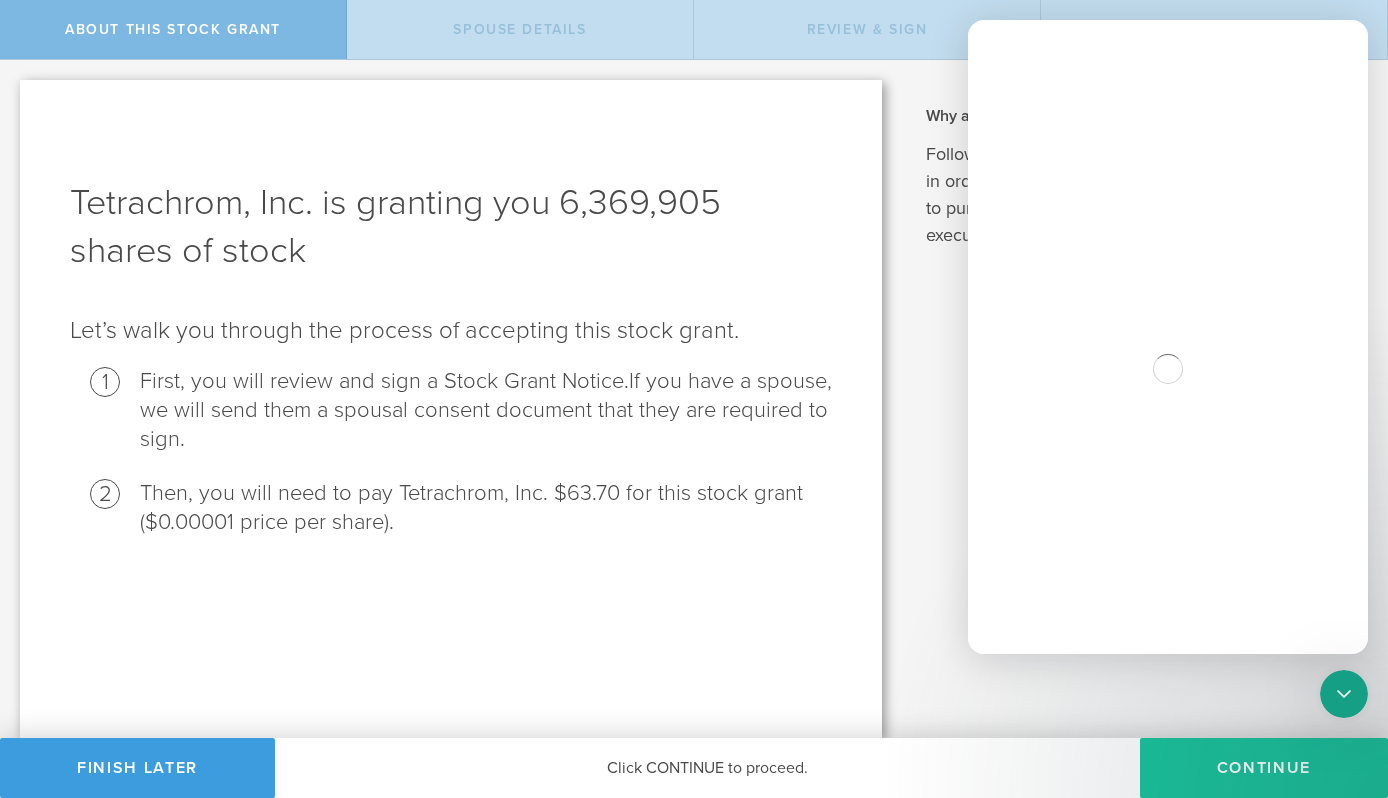 click on "CONTINUE" at bounding box center (1264, 768) 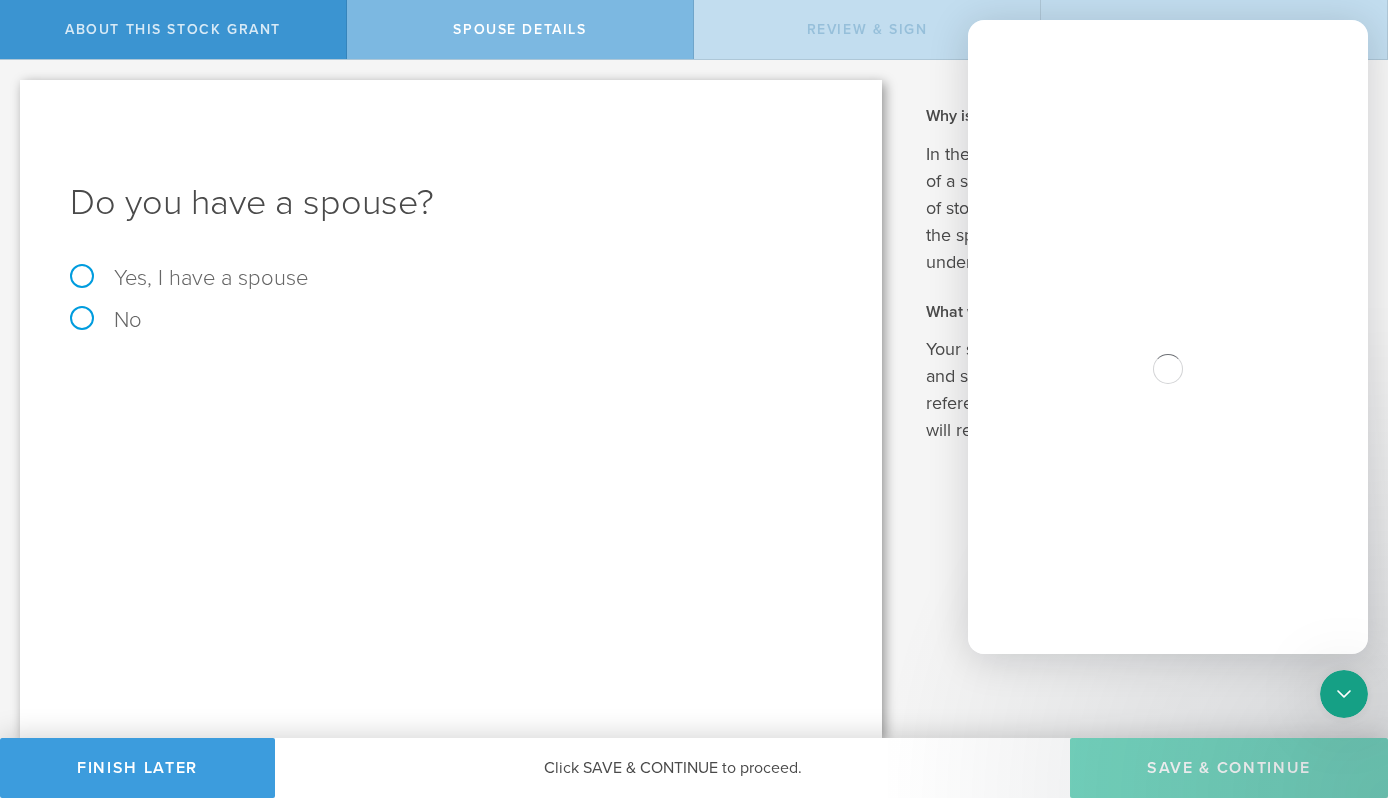 click on "Yes, I have a spouse" at bounding box center [451, 278] 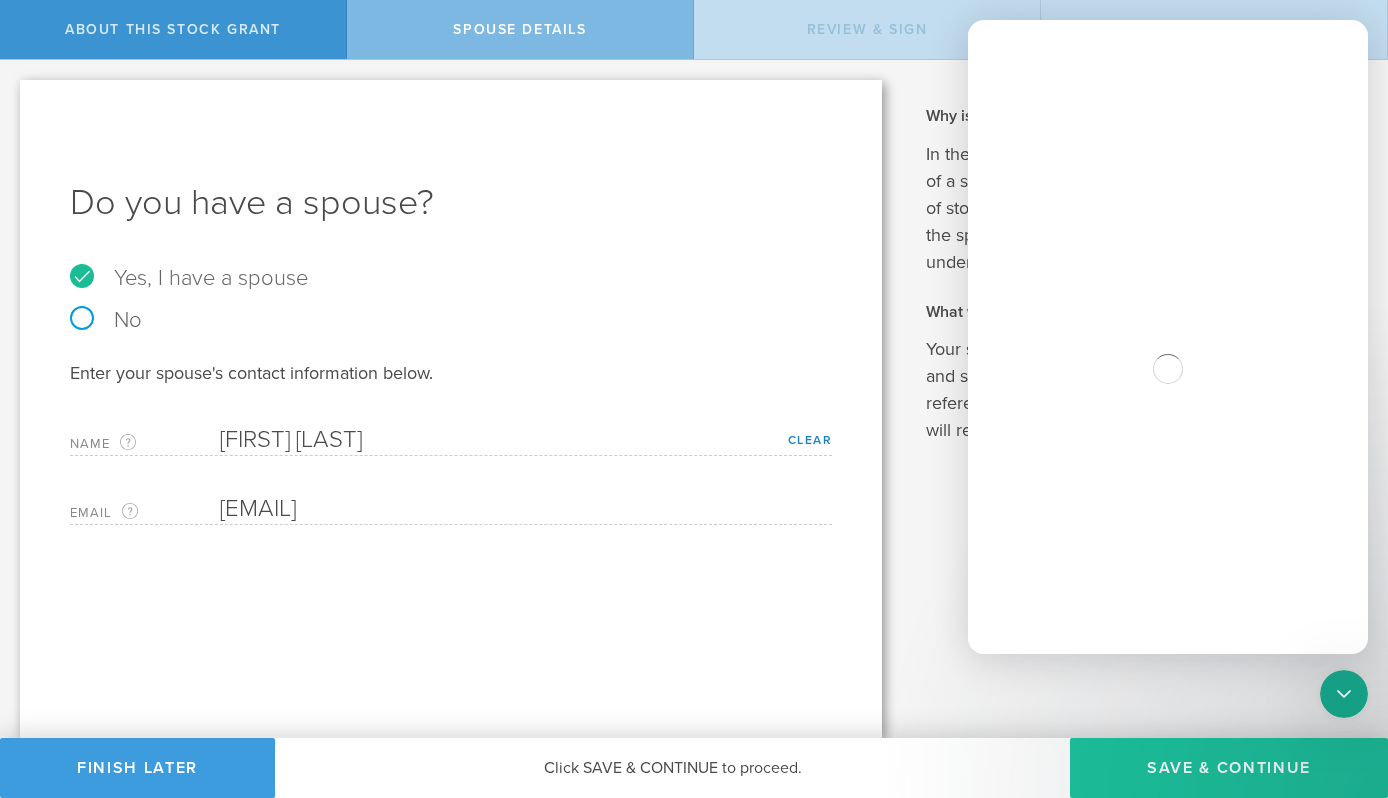 click on "Save & Continue" at bounding box center [1229, 768] 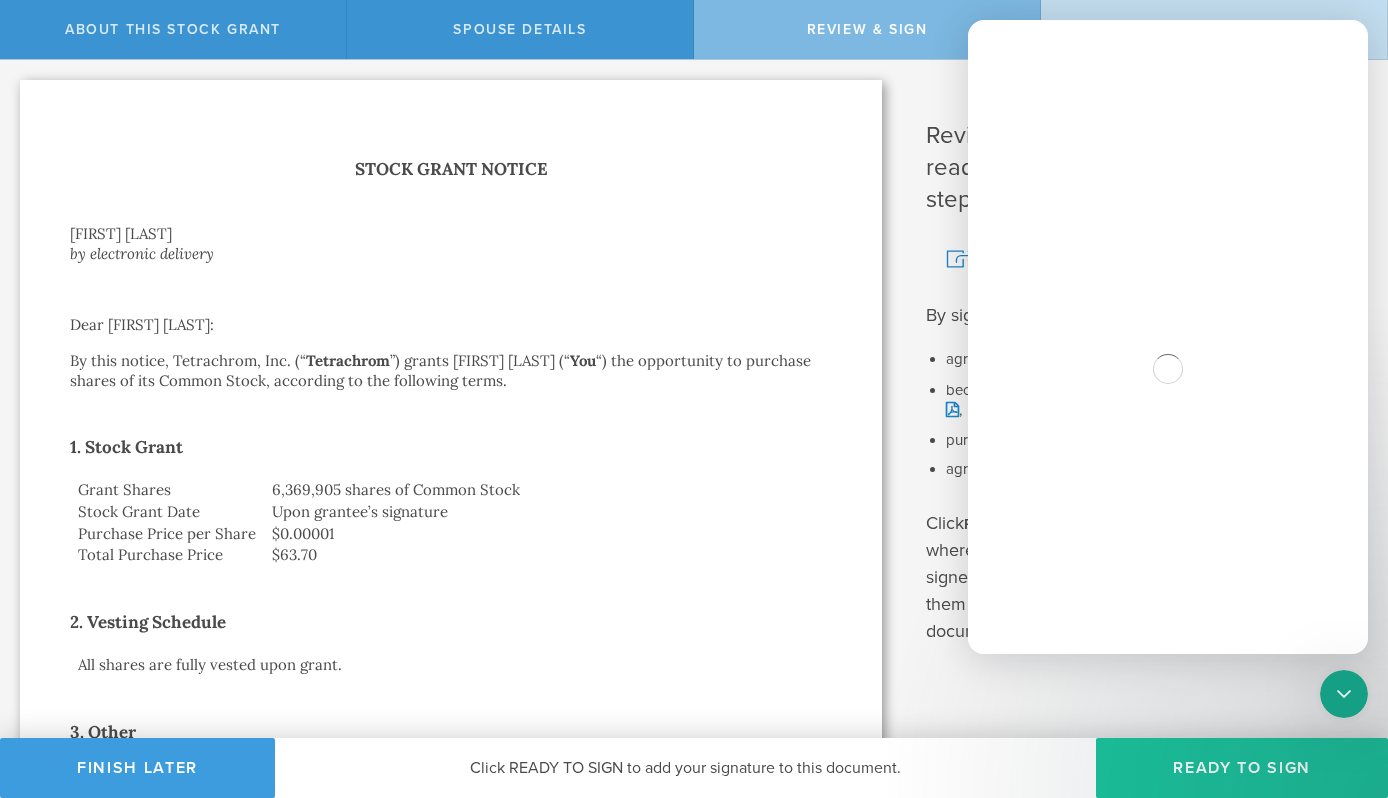 click on "Ready to Sign" at bounding box center [1242, 768] 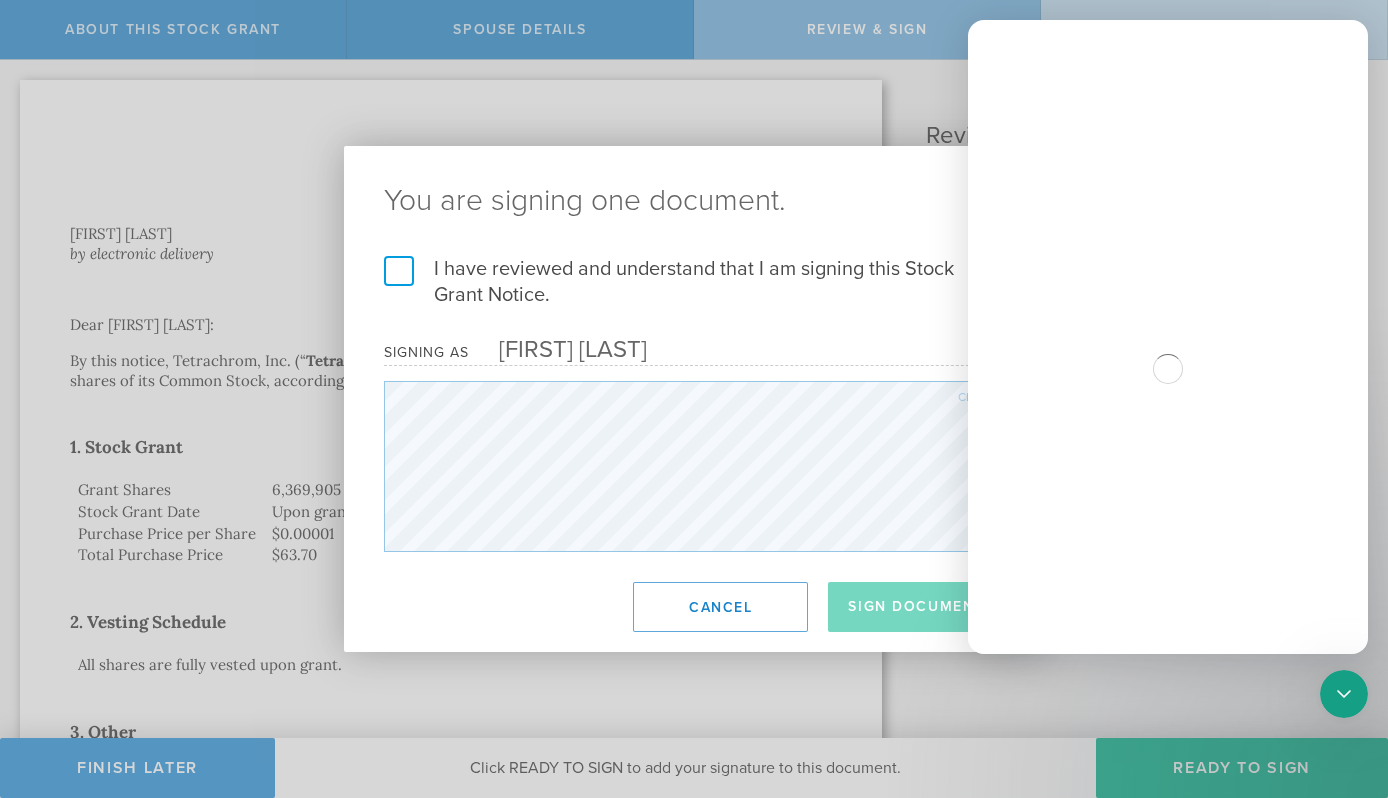 click on "I have reviewed and understand that I am signing this Stock Grant Notice." at bounding box center [694, 282] 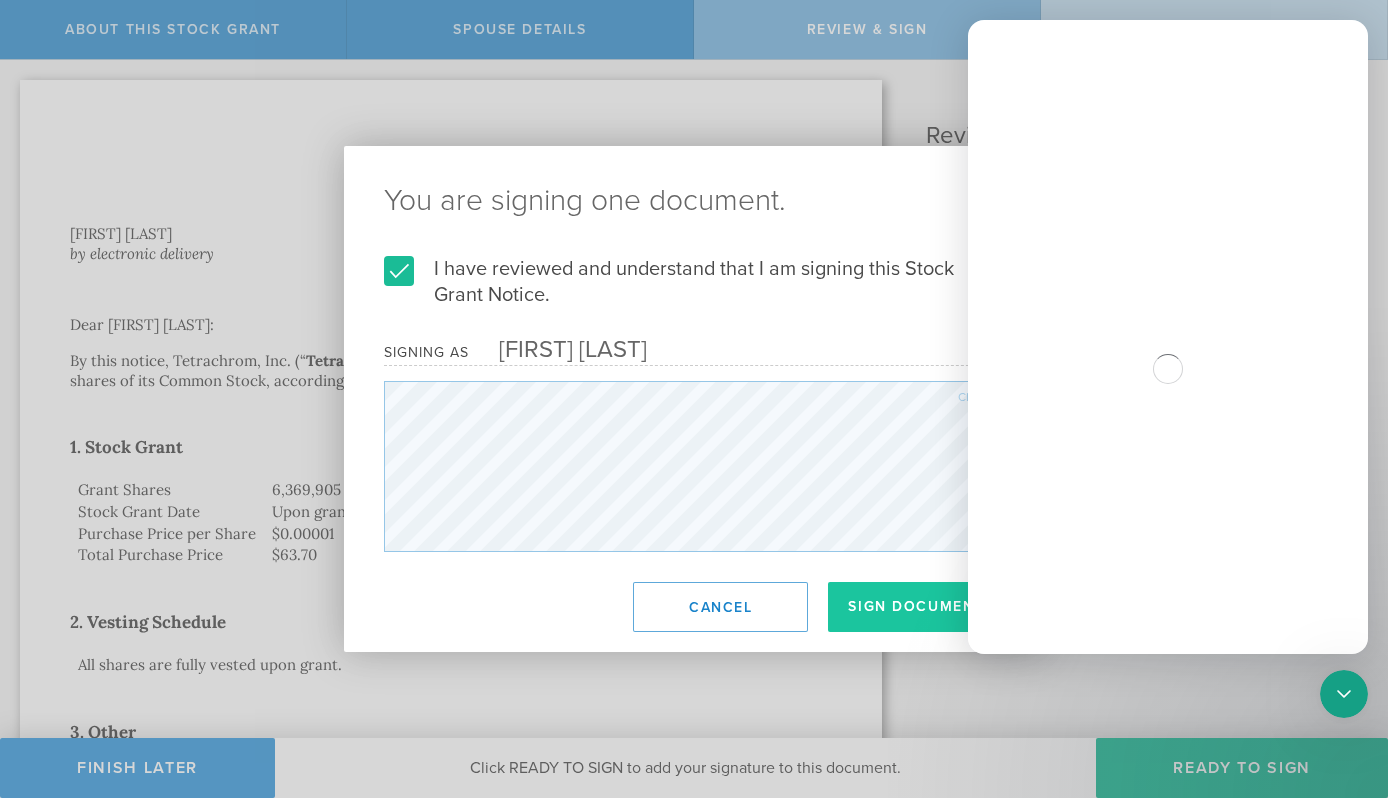 click on "Sign Document" at bounding box center (916, 607) 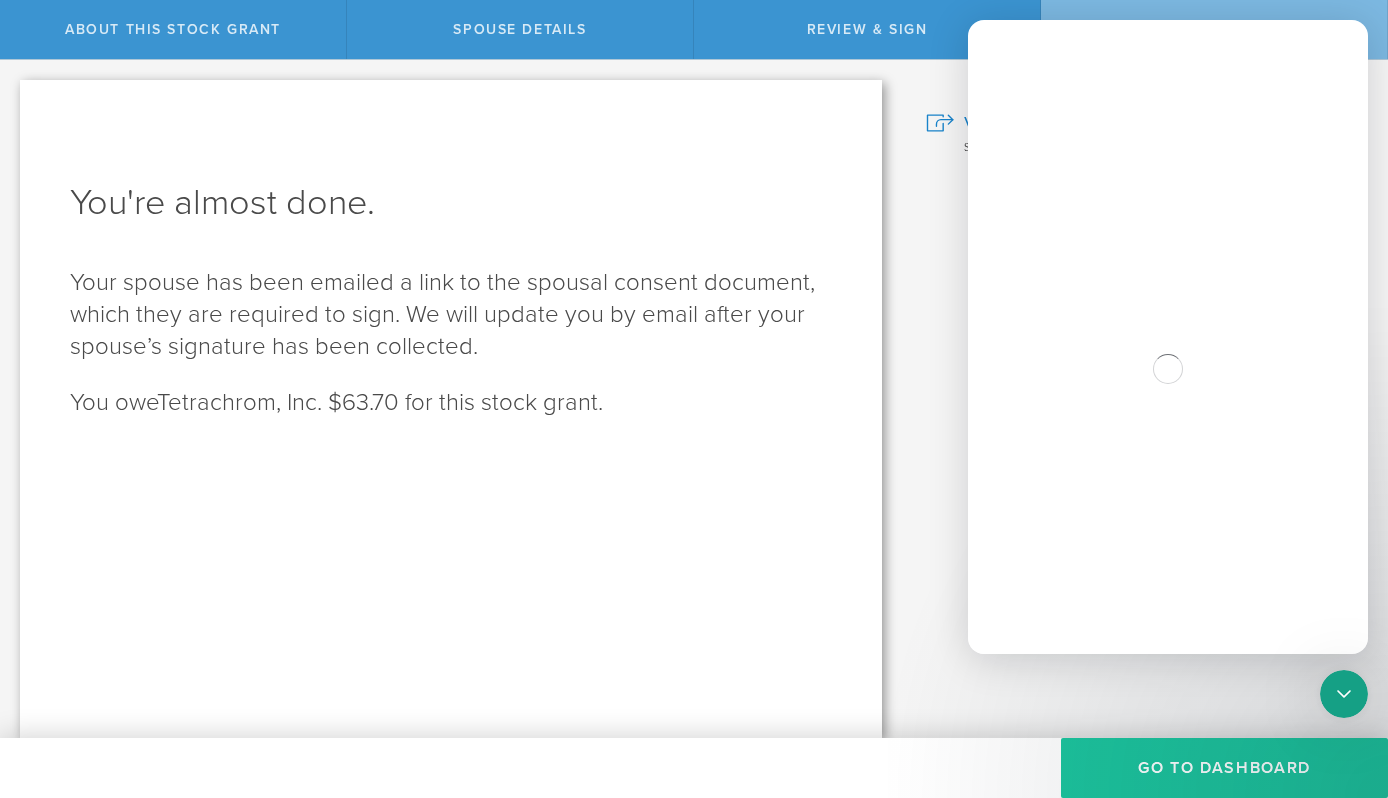 click on "Go to Dashboard" at bounding box center [1224, 768] 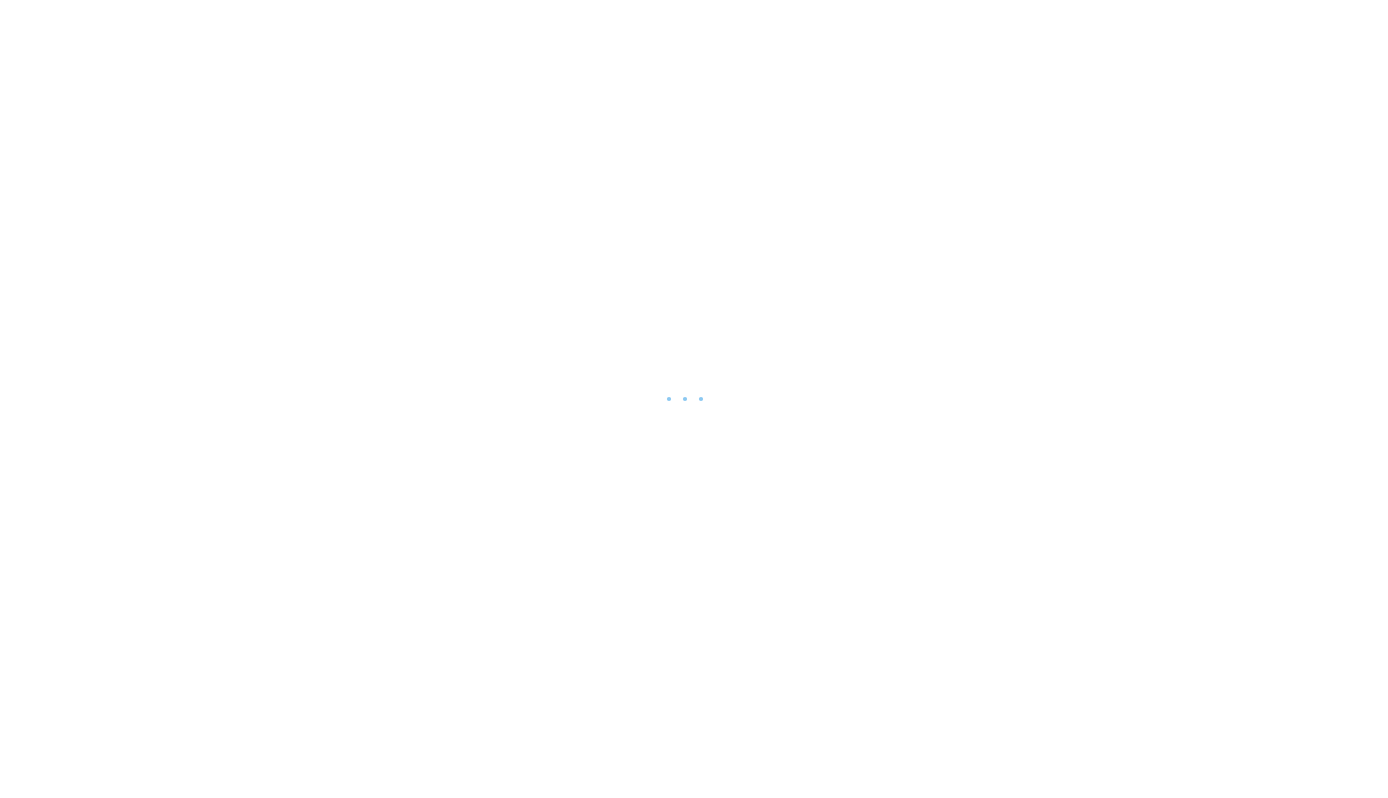 scroll, scrollTop: 0, scrollLeft: 0, axis: both 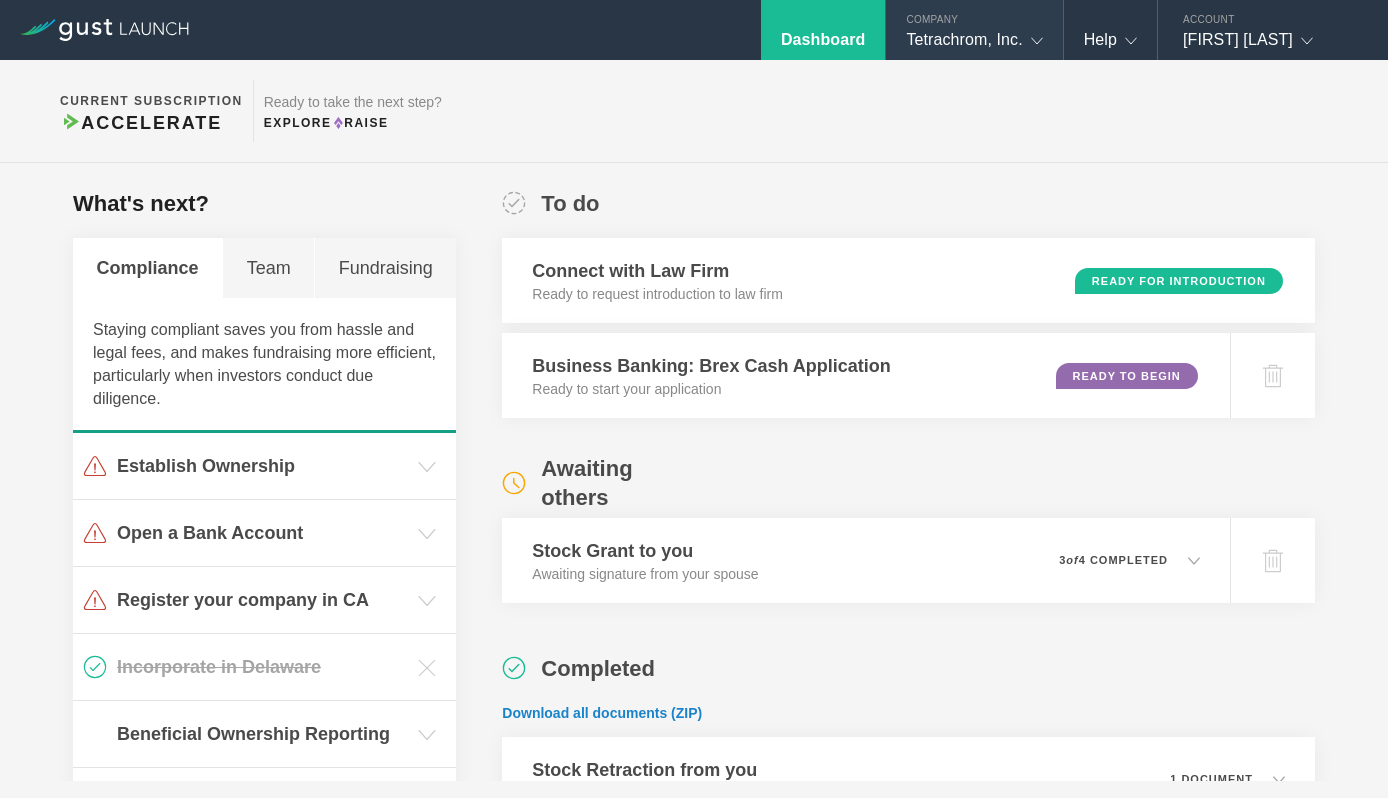 click 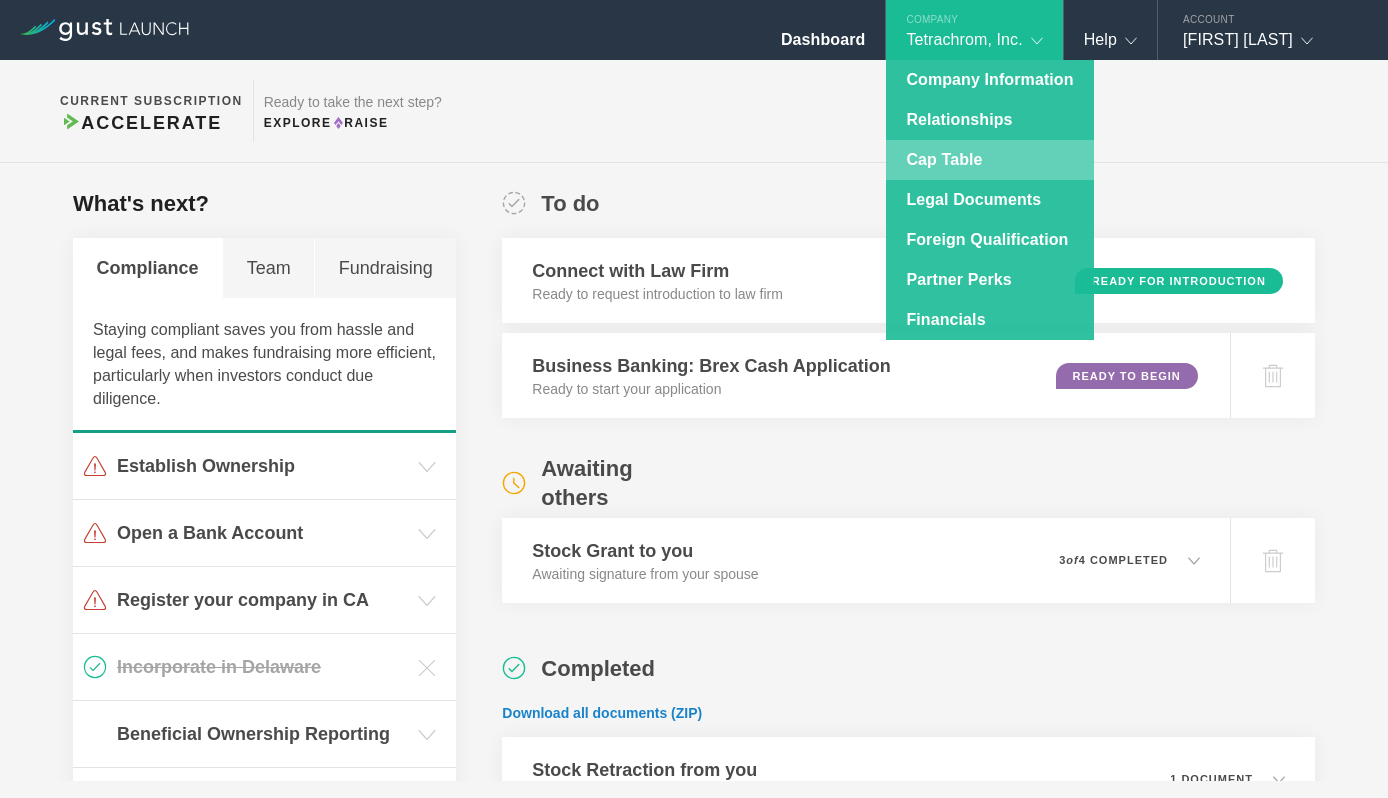 click on "Cap Table" at bounding box center (989, 160) 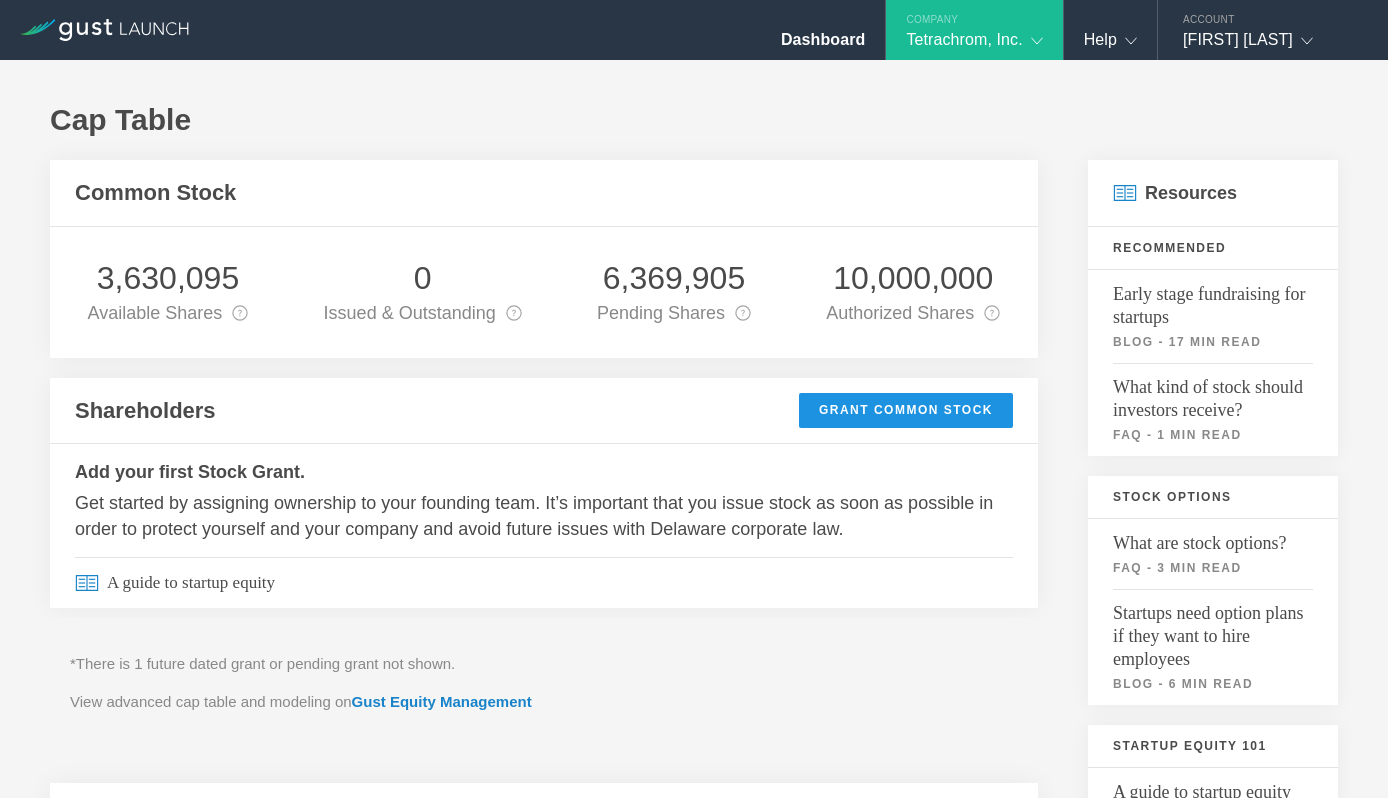 click on "Grant Common Stock" at bounding box center [906, 410] 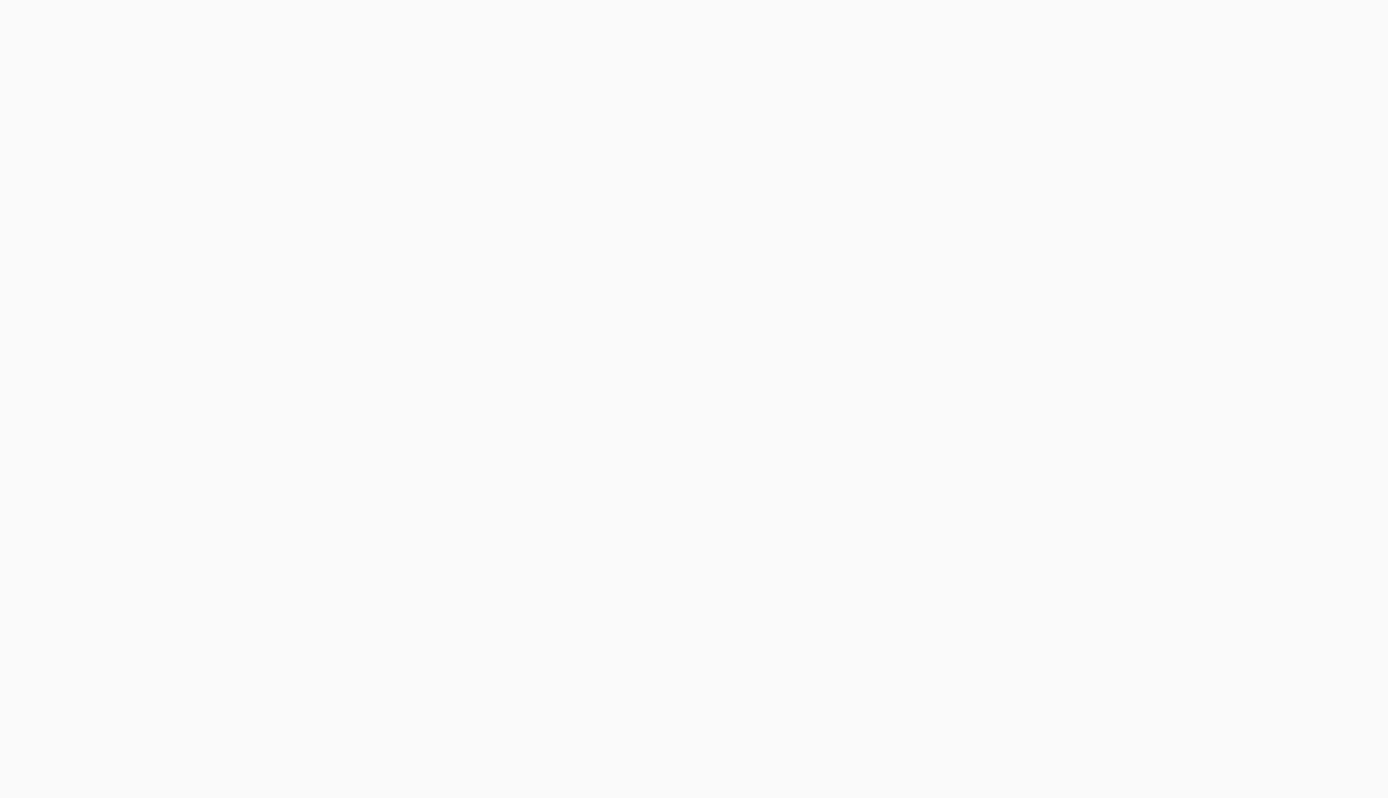scroll, scrollTop: 0, scrollLeft: 0, axis: both 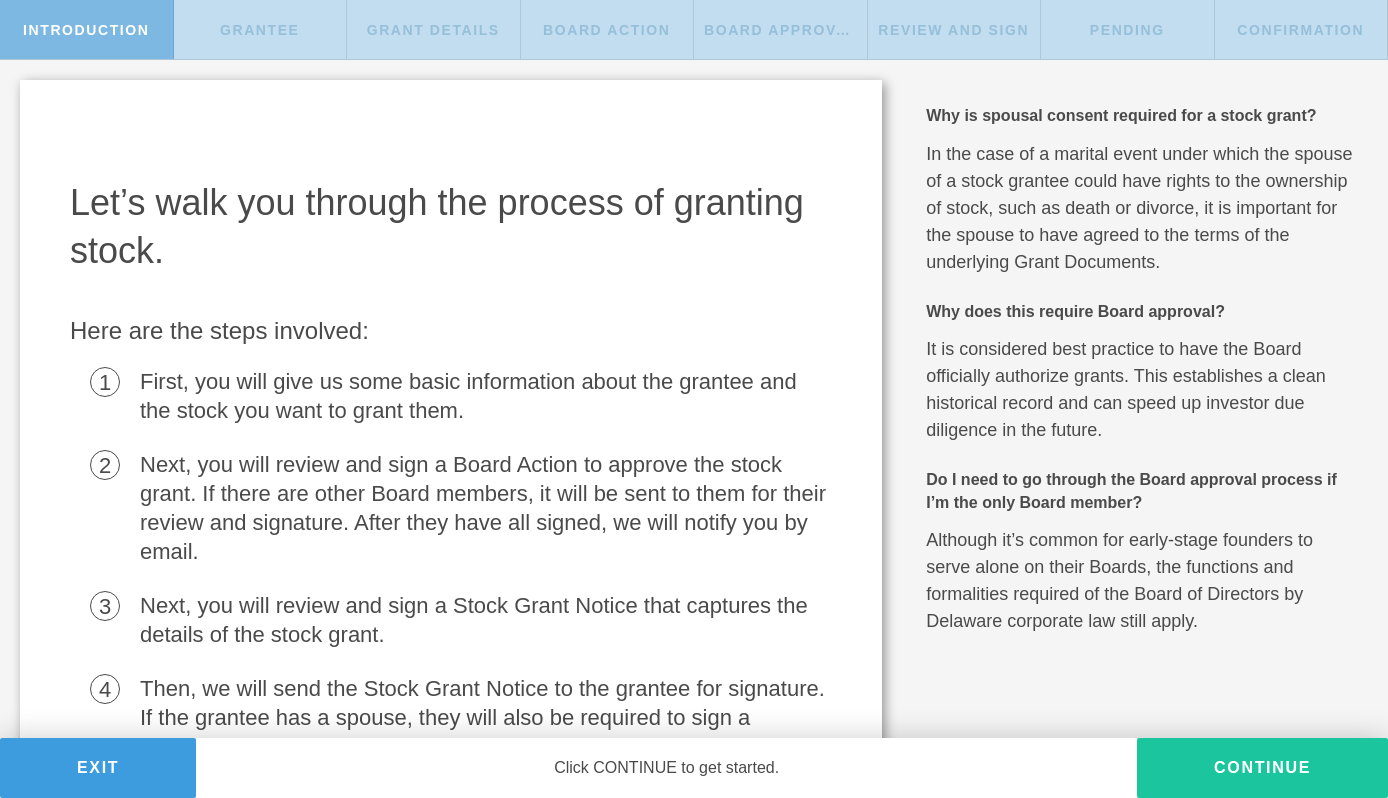 click on "Continue" at bounding box center [1262, 768] 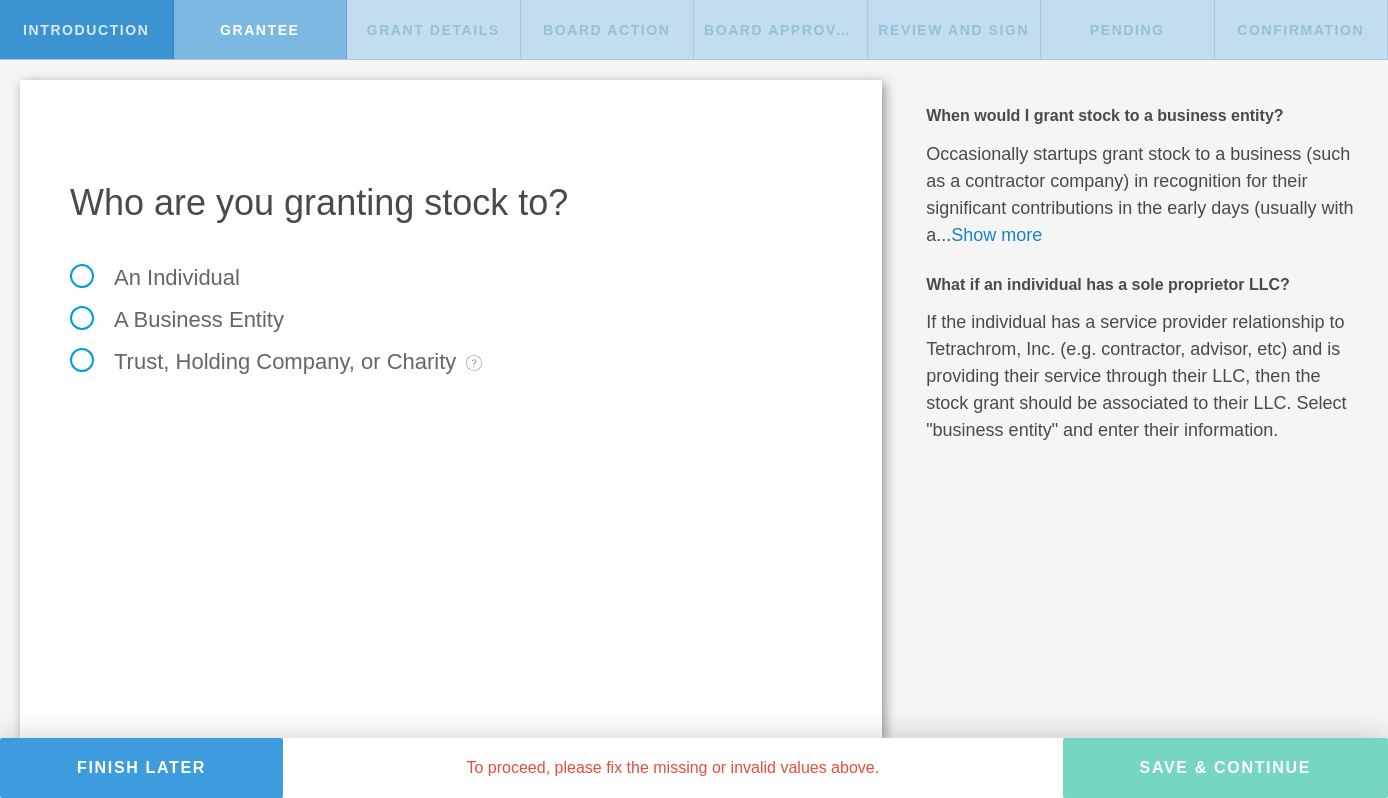 click on "An Individual" at bounding box center (155, 277) 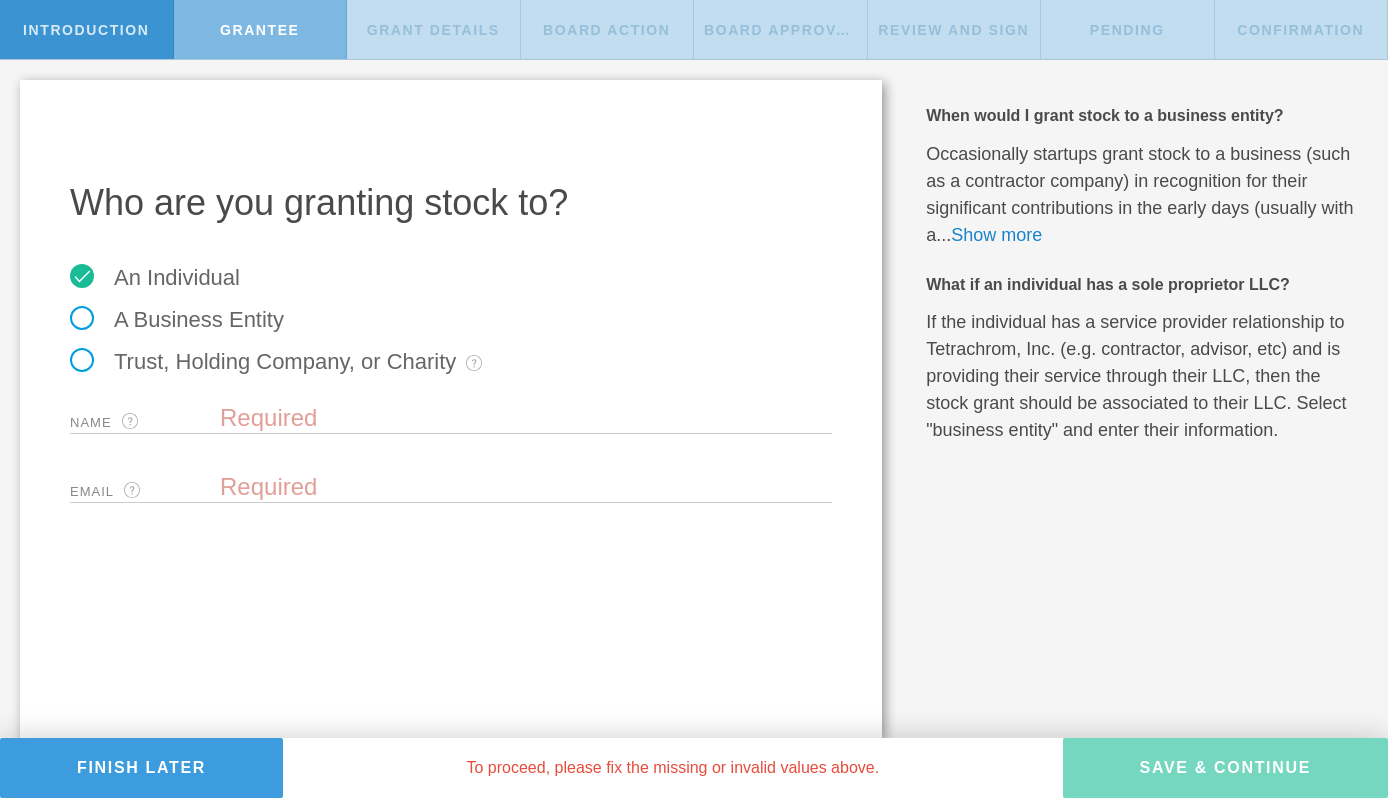 click at bounding box center [526, 418] 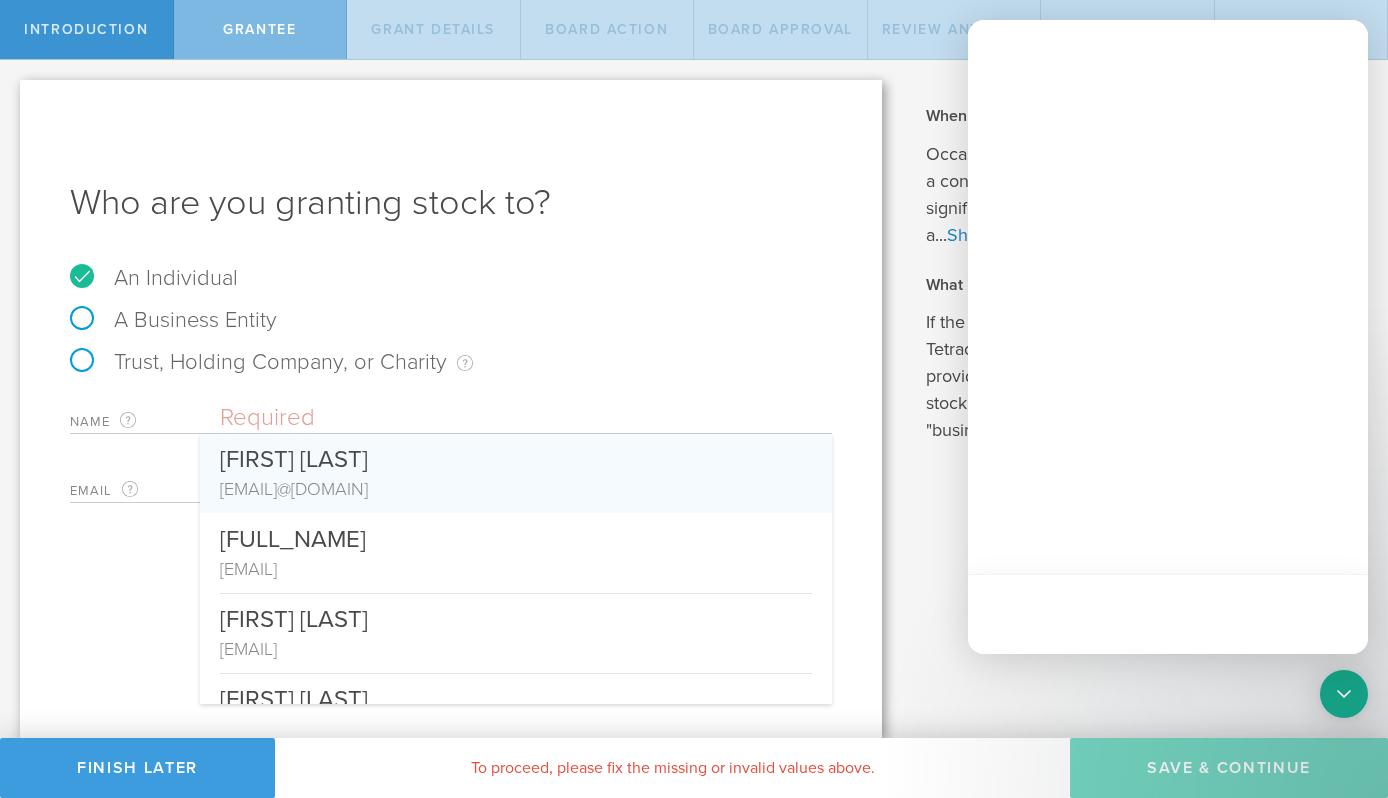 scroll, scrollTop: 0, scrollLeft: 0, axis: both 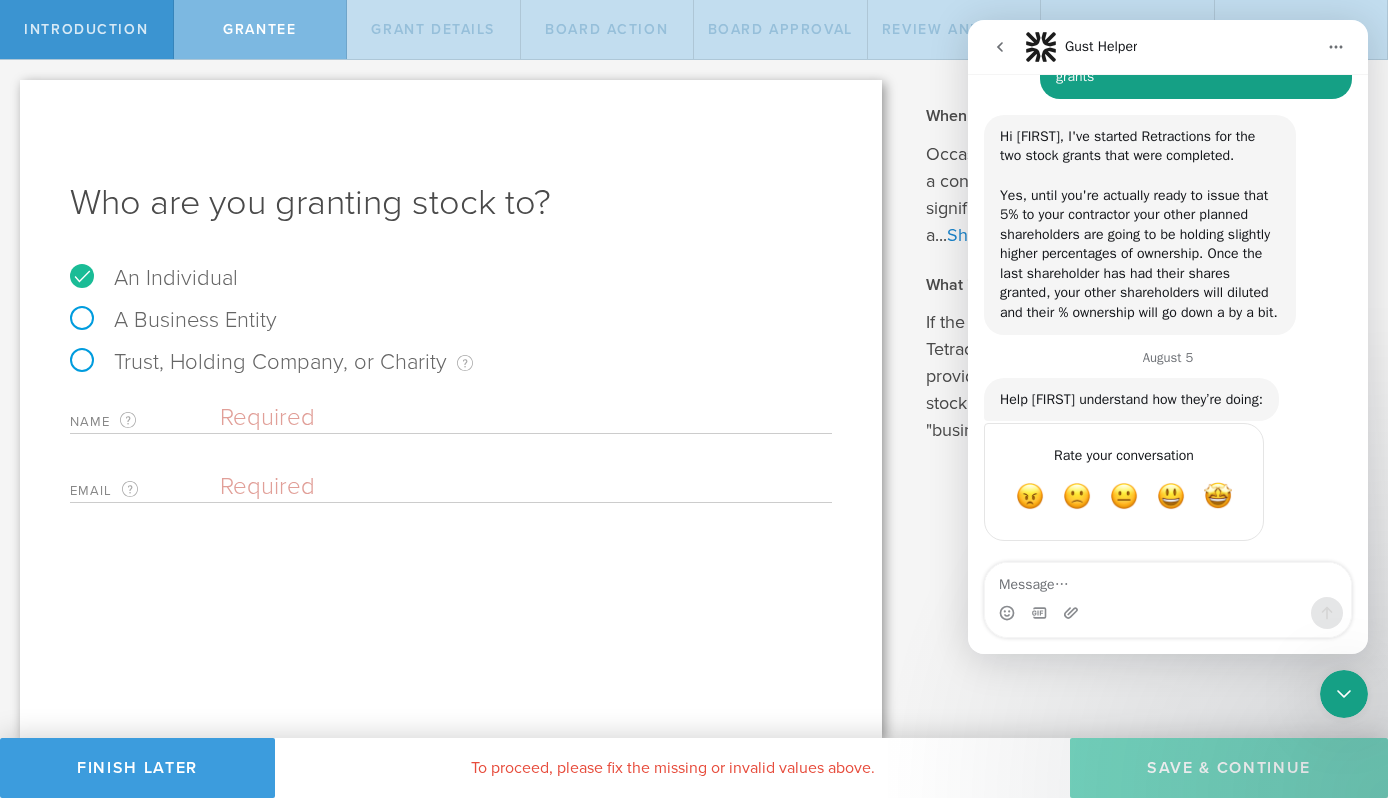 click at bounding box center [526, 418] 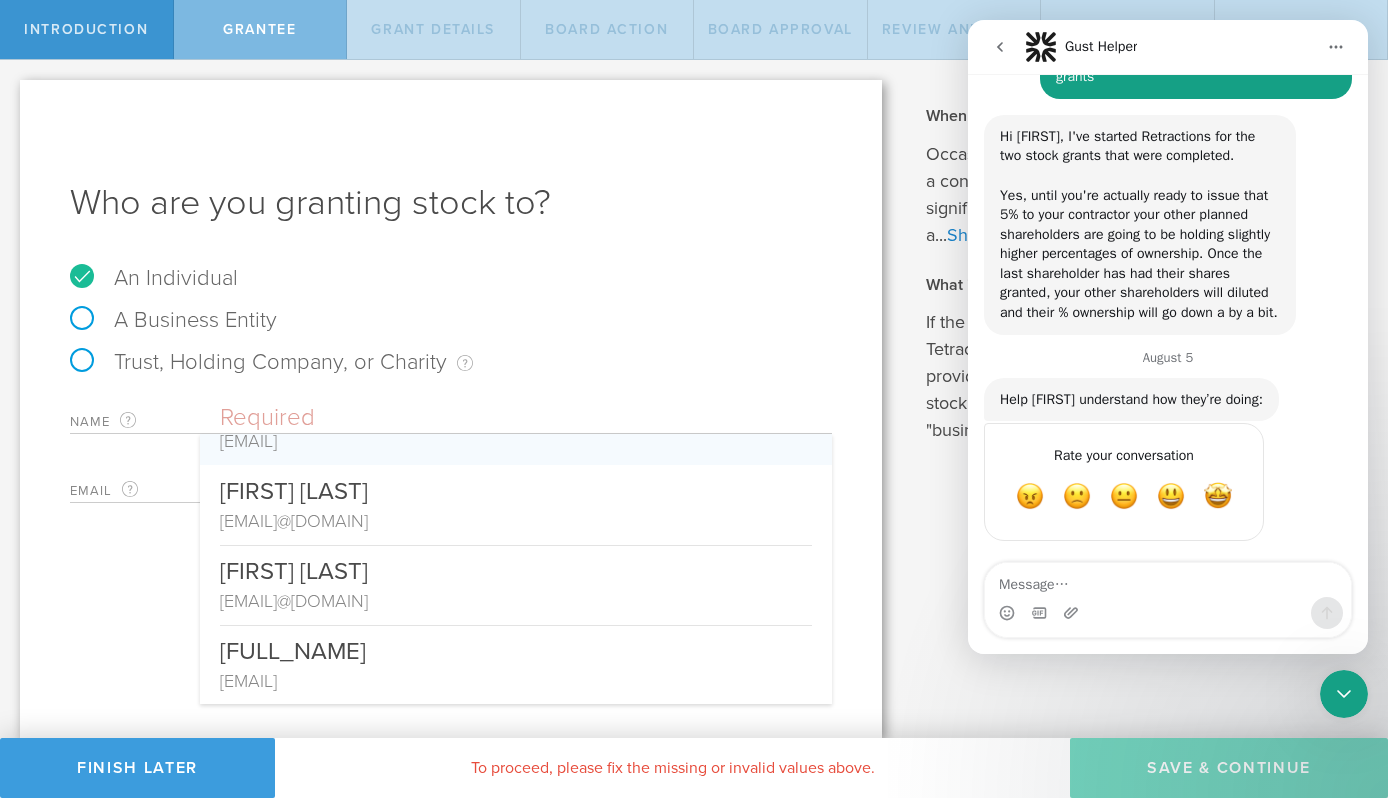 scroll, scrollTop: 209, scrollLeft: 0, axis: vertical 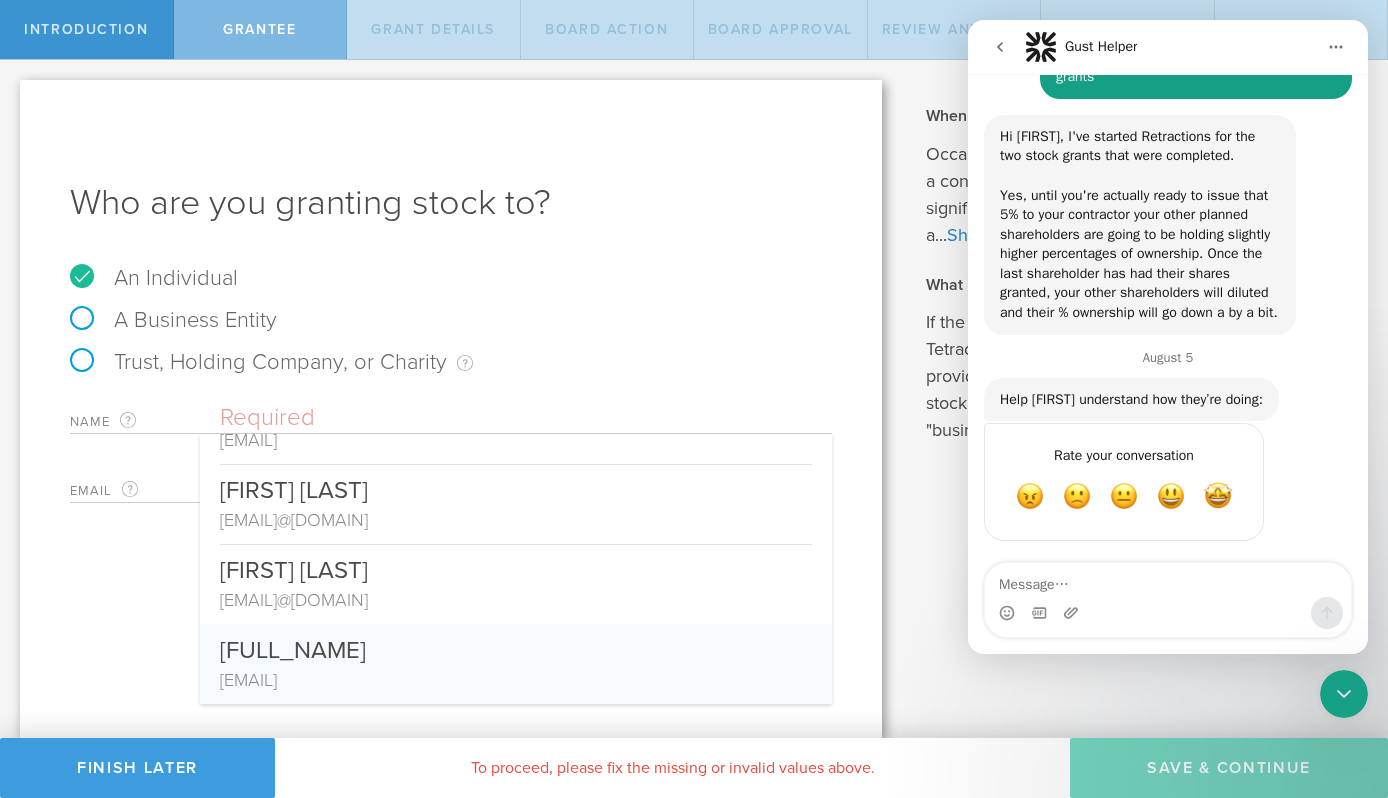 click on "adam montoya marez" at bounding box center (516, 645) 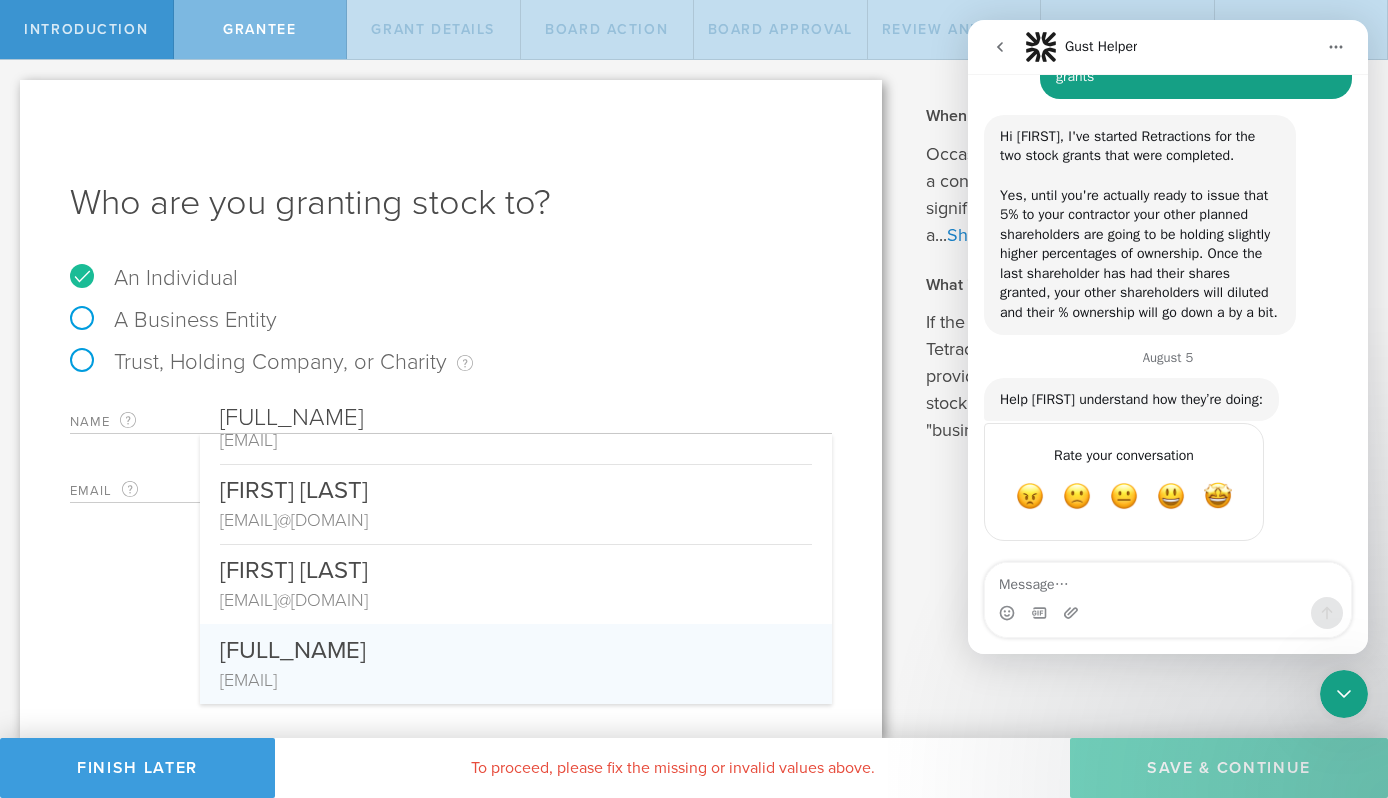 scroll, scrollTop: 0, scrollLeft: 0, axis: both 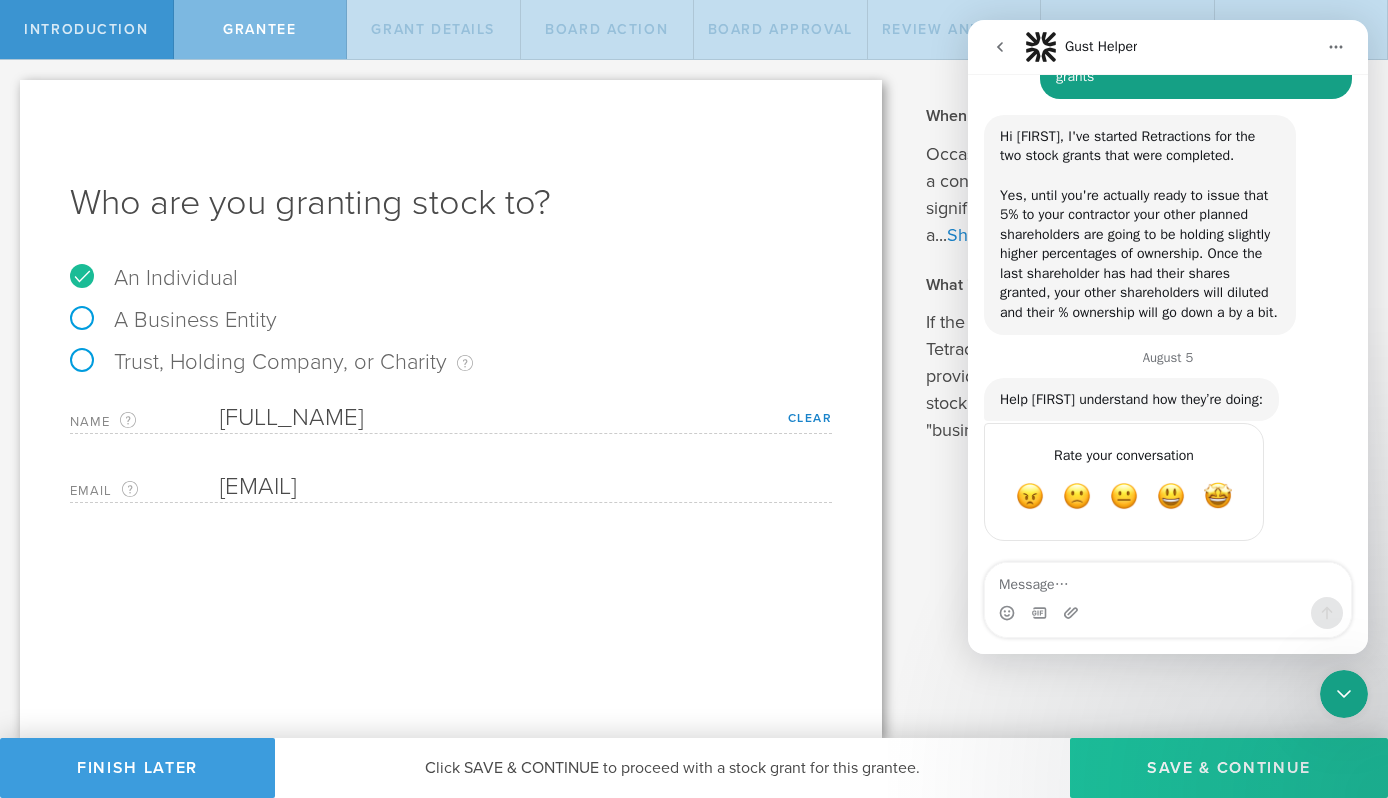 click on "Save & Continue" at bounding box center [1229, 768] 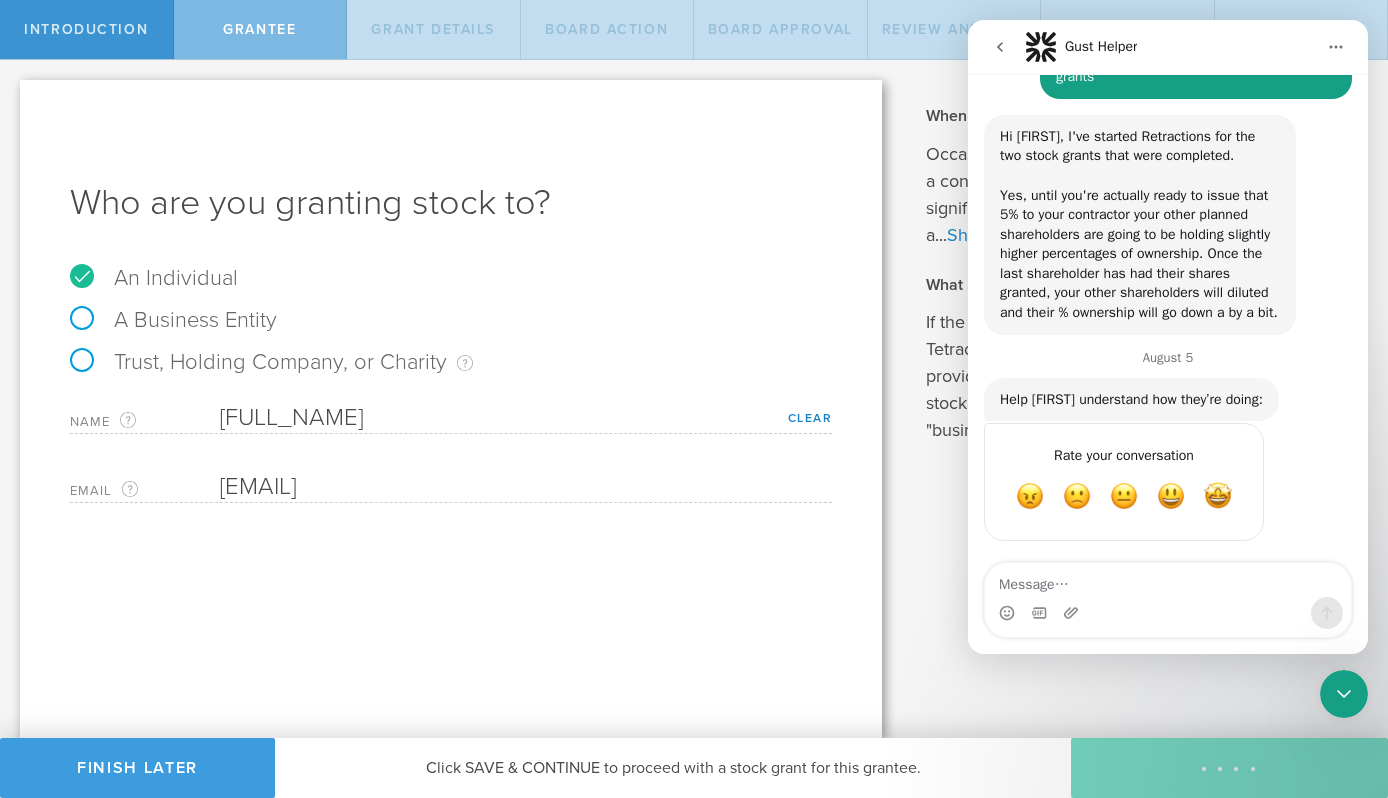 type on "48" 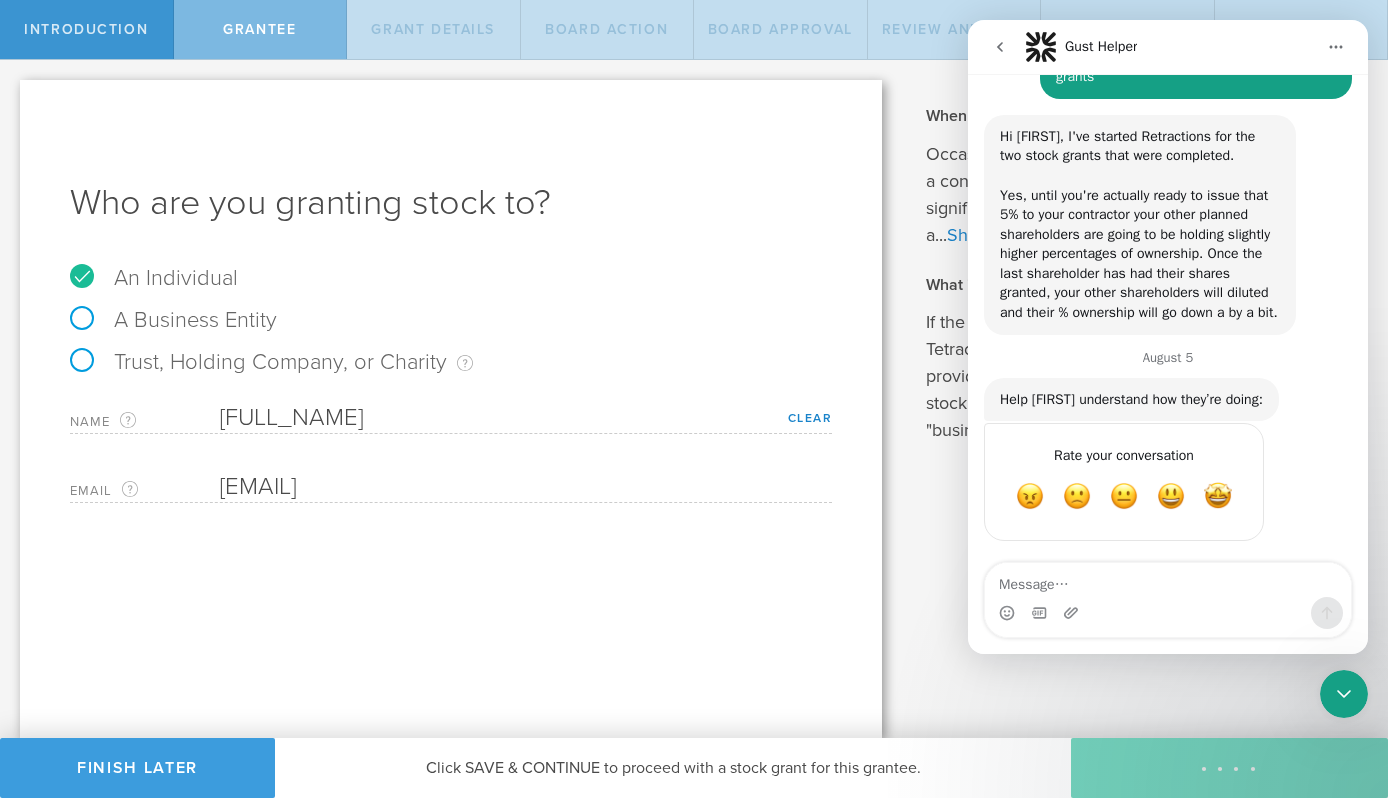 type on "12" 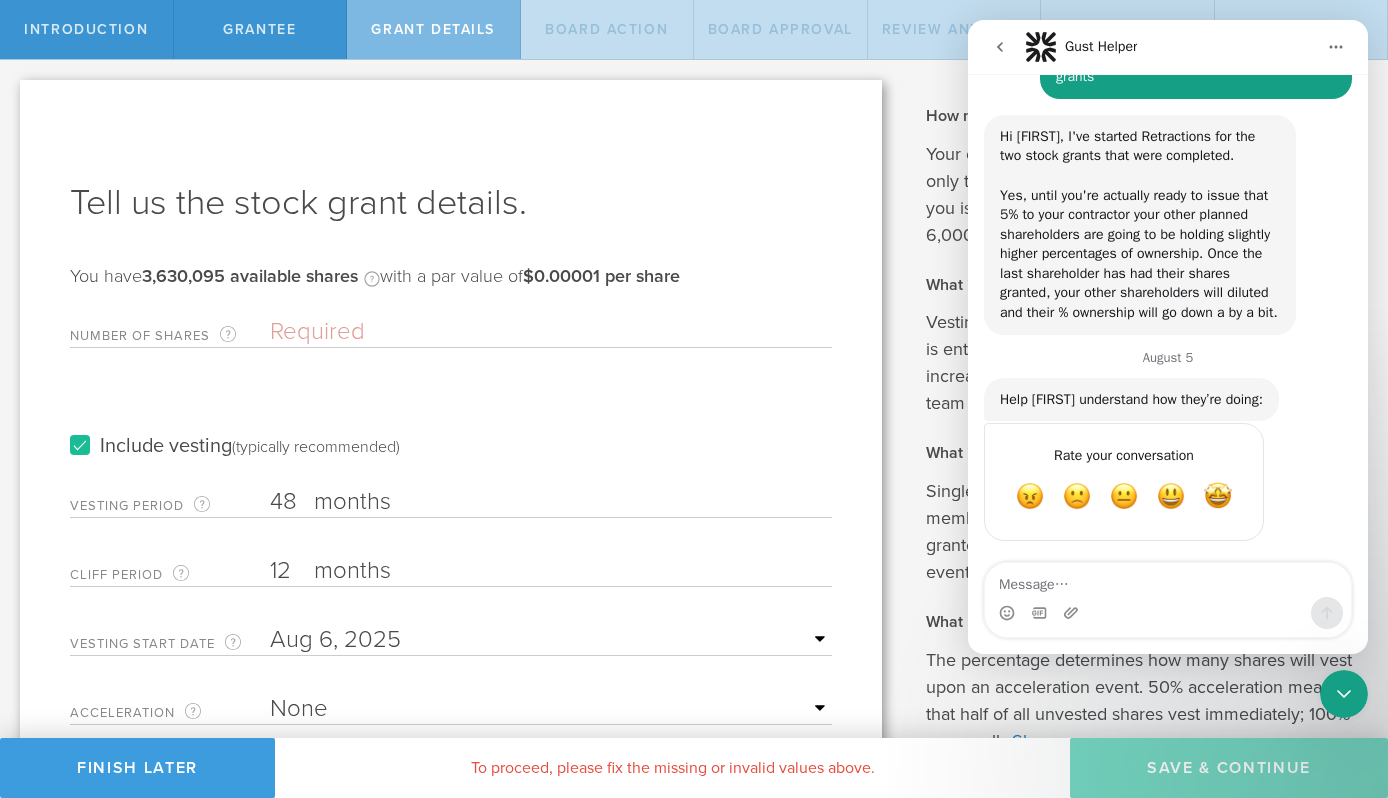 click on "Number of Shares The total amount of stock the company is granting to this recipient." at bounding box center [551, 332] 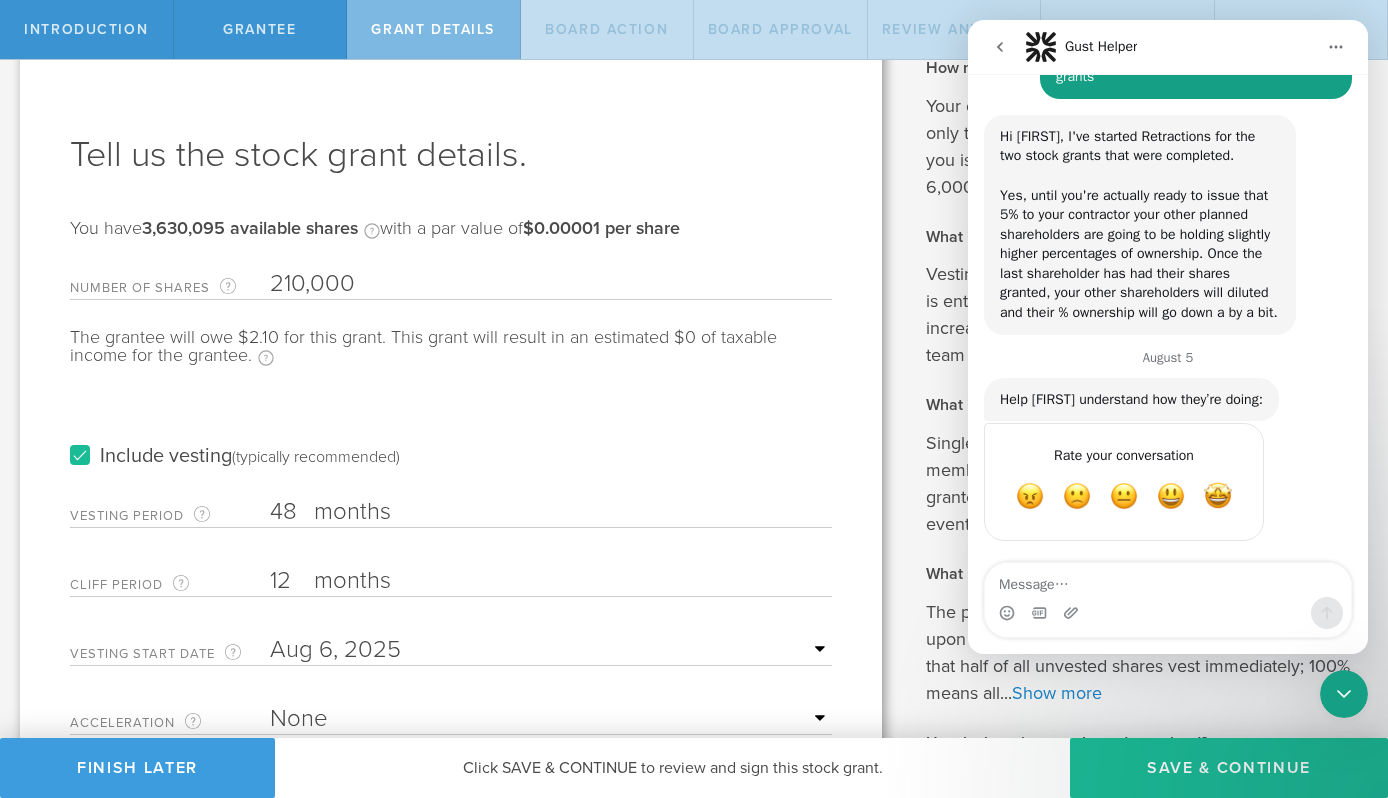 scroll, scrollTop: 65, scrollLeft: 0, axis: vertical 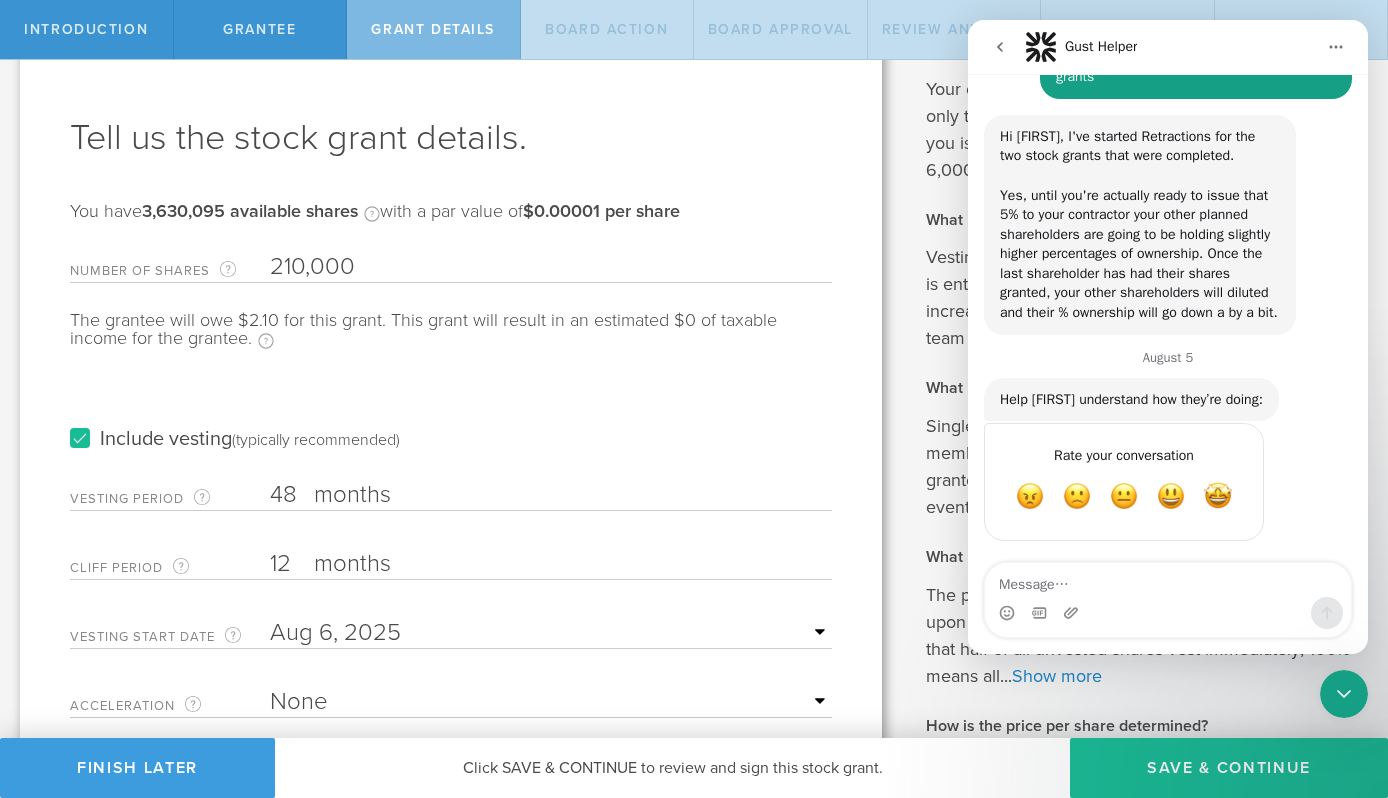 type on "210,000" 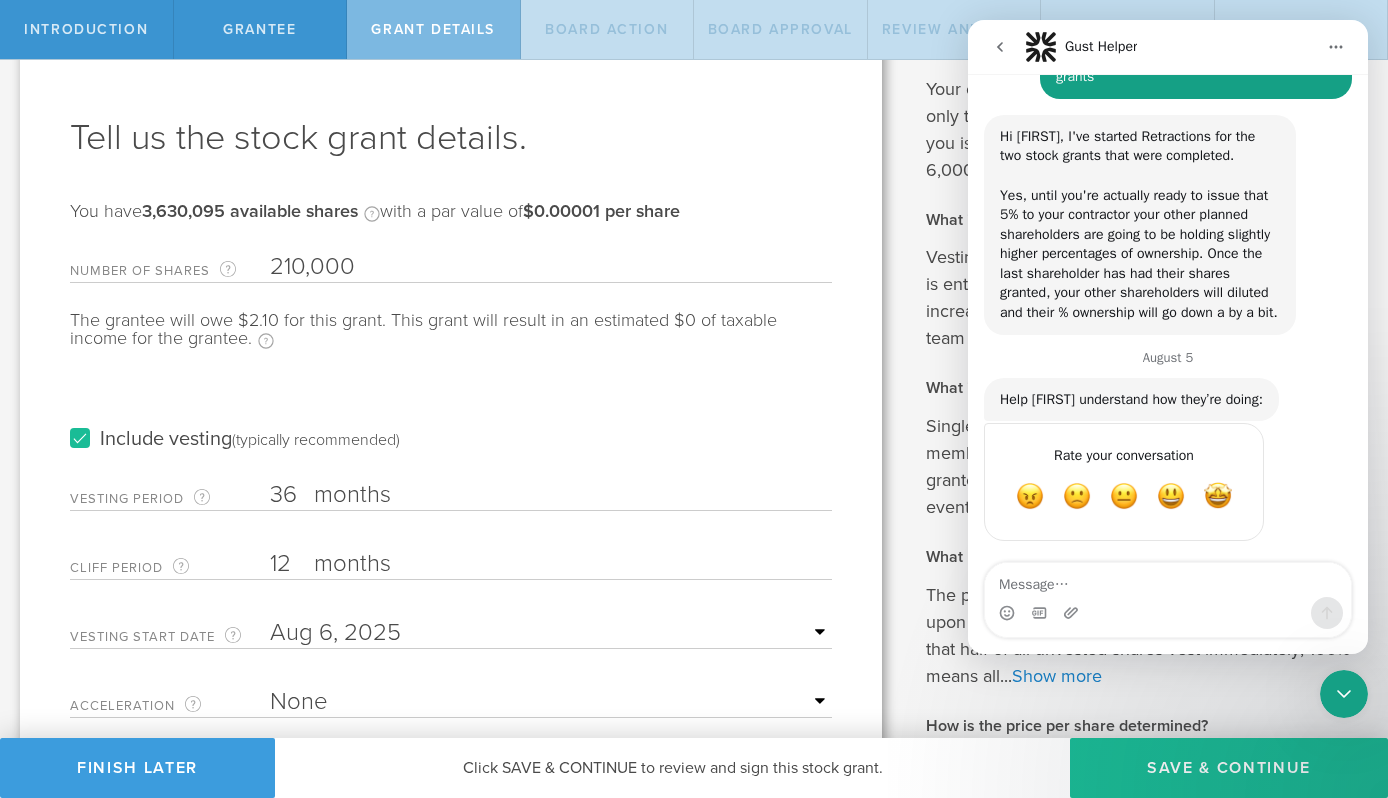 type on "36" 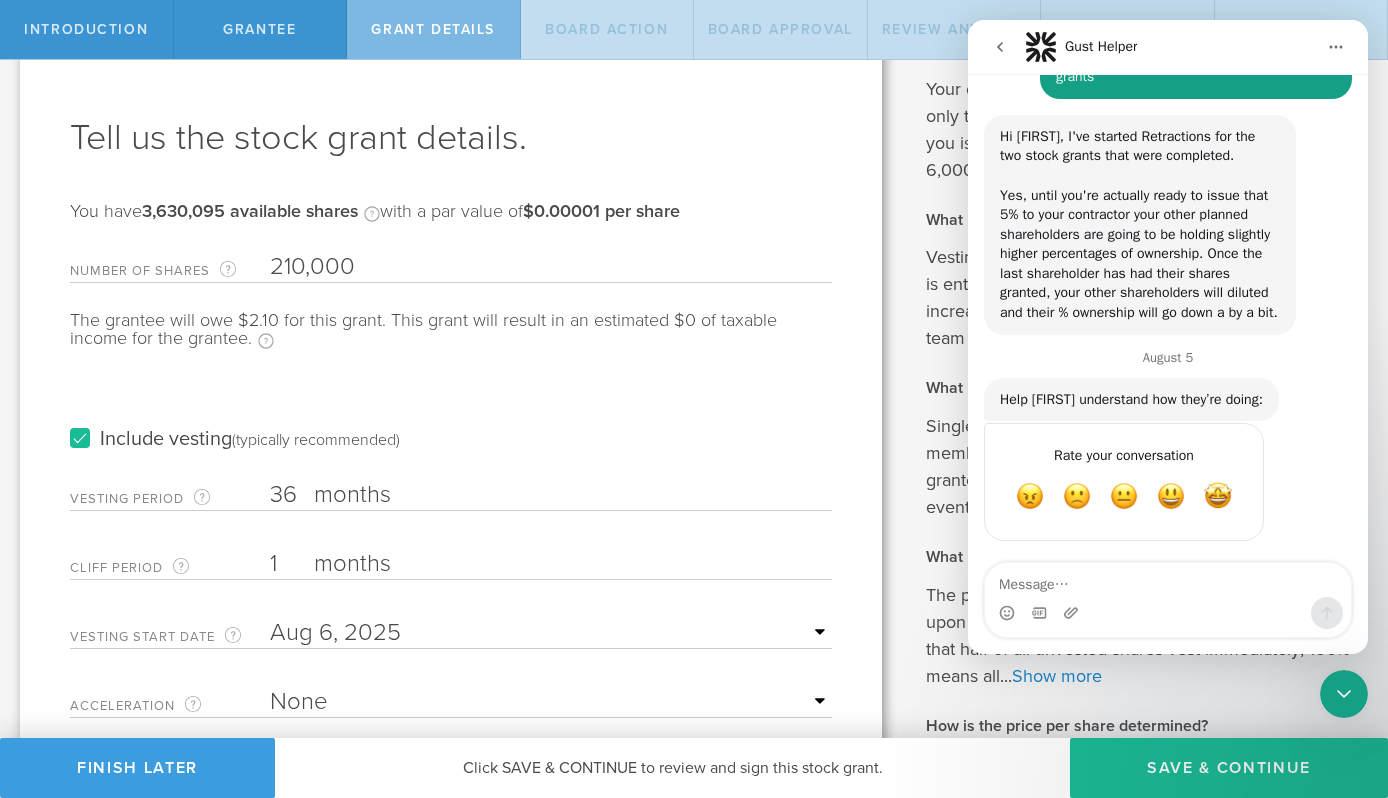 type on "1" 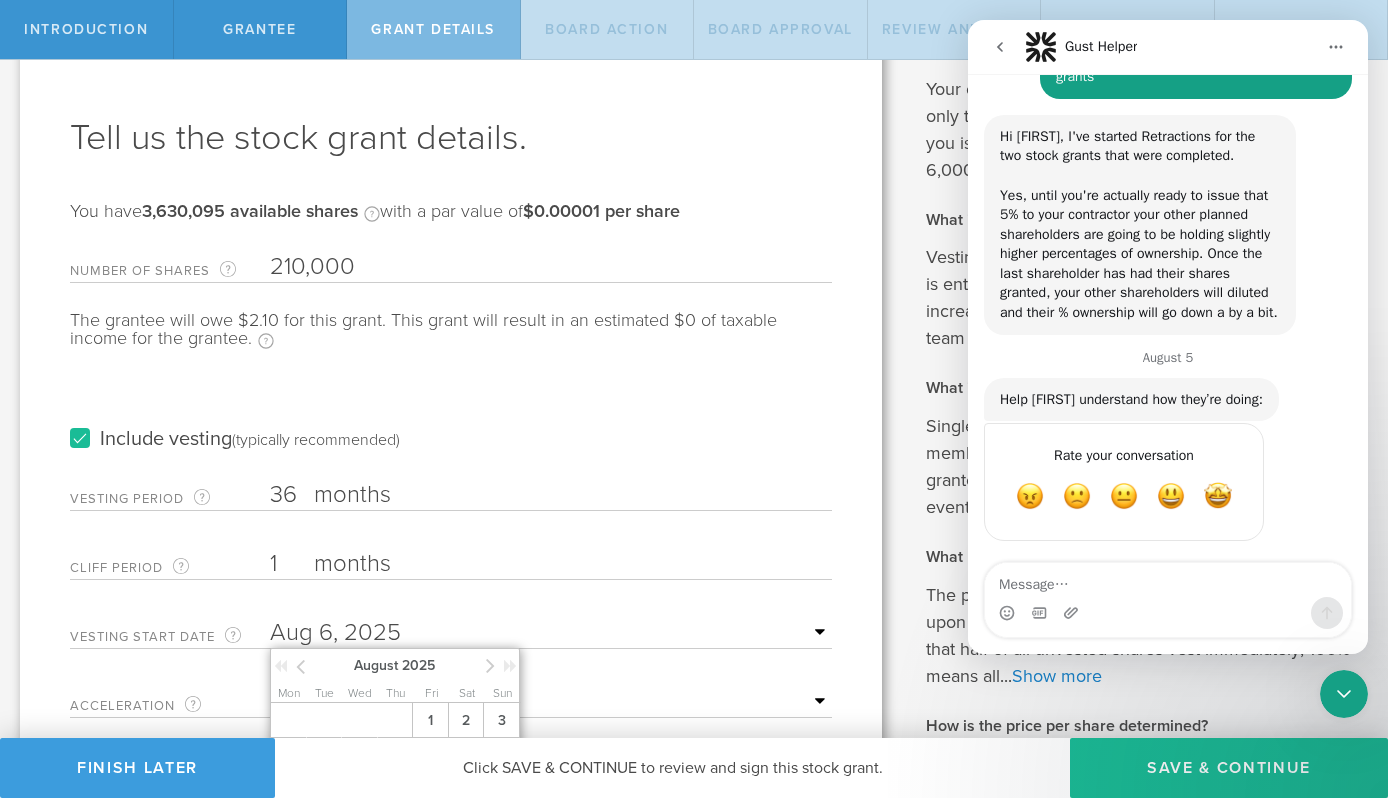 click at bounding box center [551, 633] 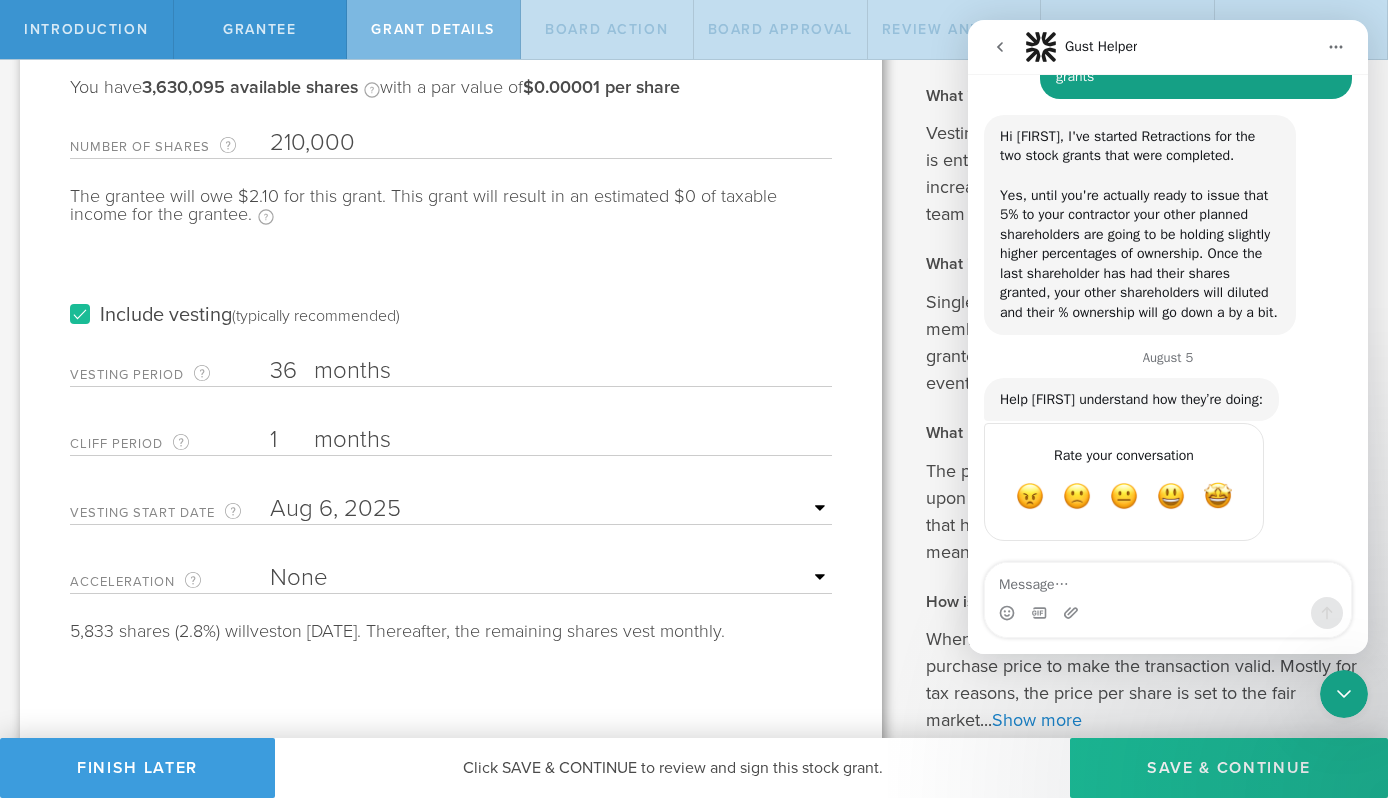 scroll, scrollTop: 191, scrollLeft: 0, axis: vertical 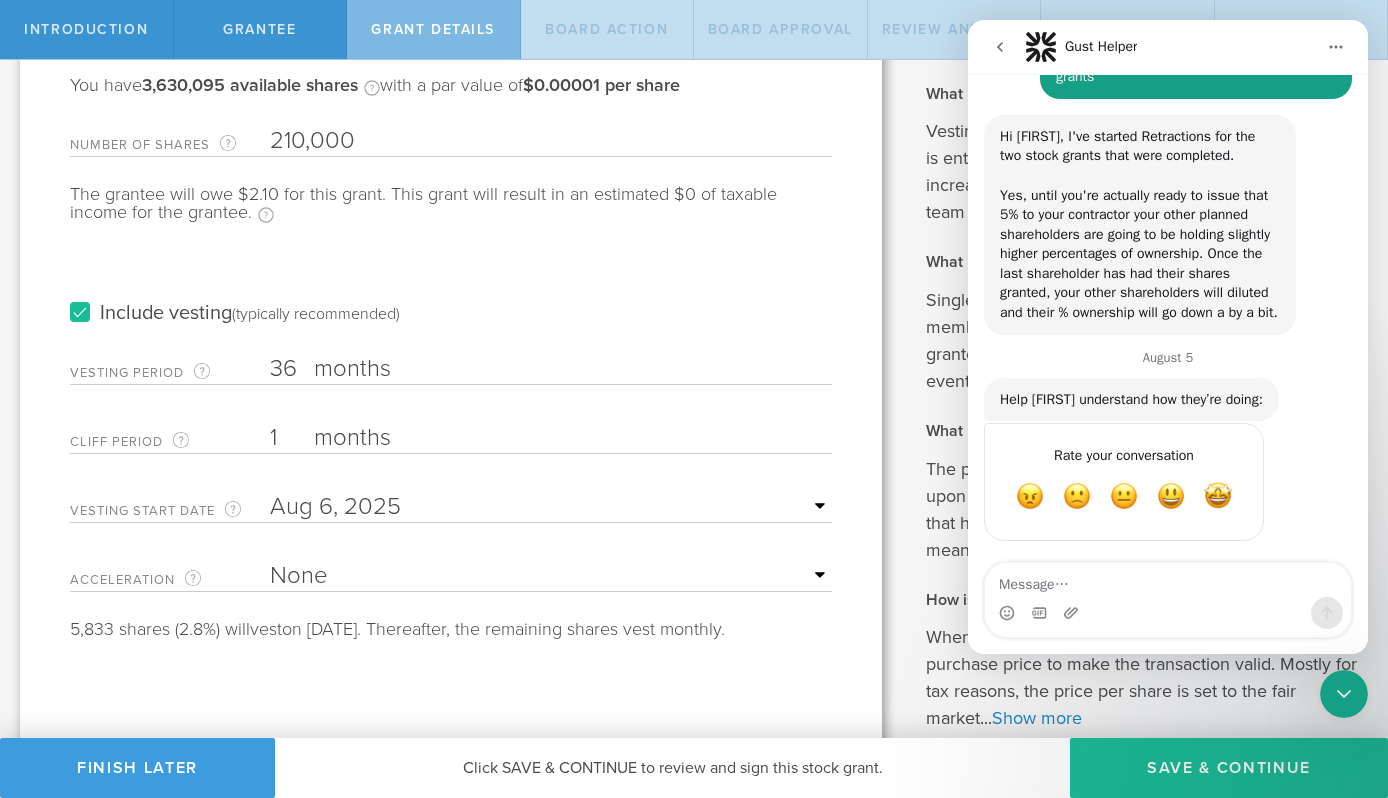click on "None Single Trigger Double Trigger" at bounding box center [551, 576] 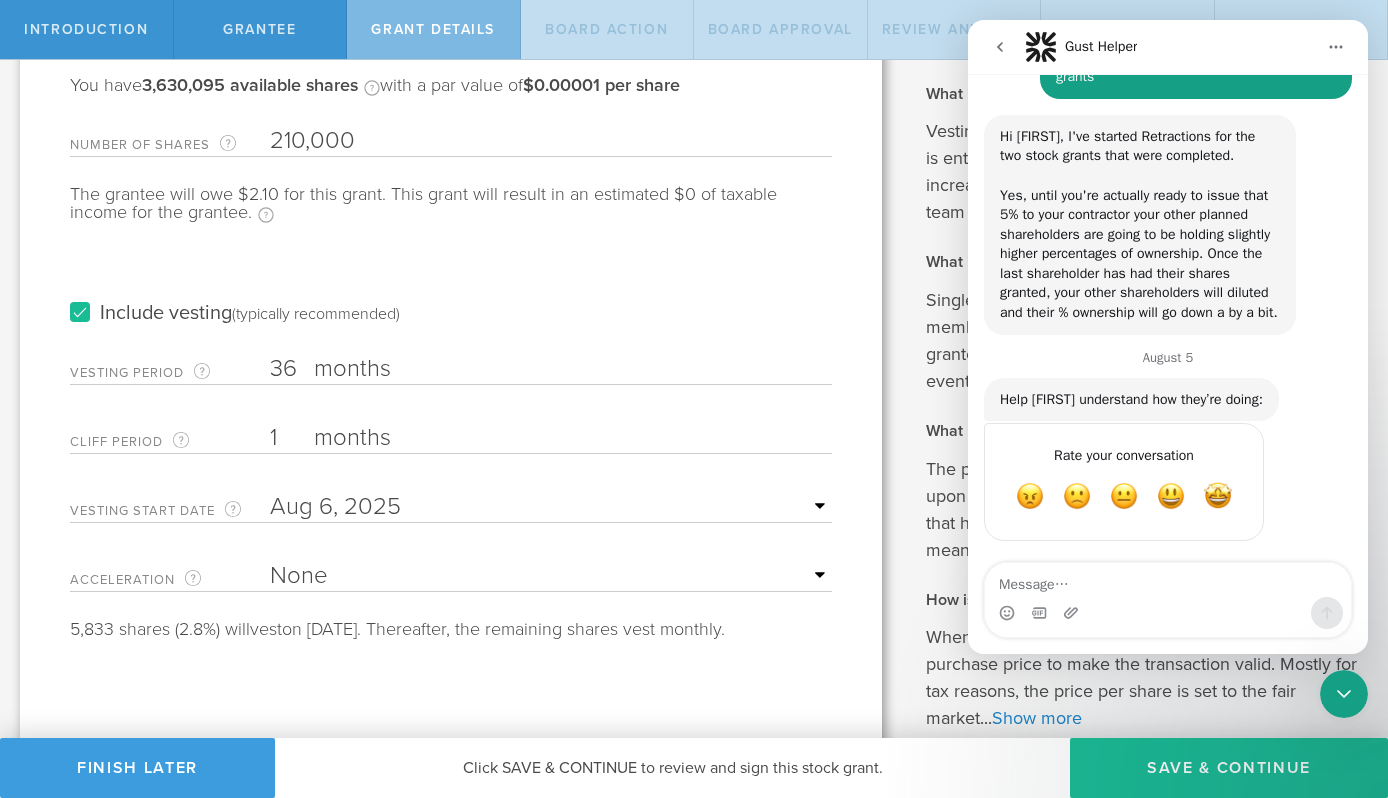 select on "single" 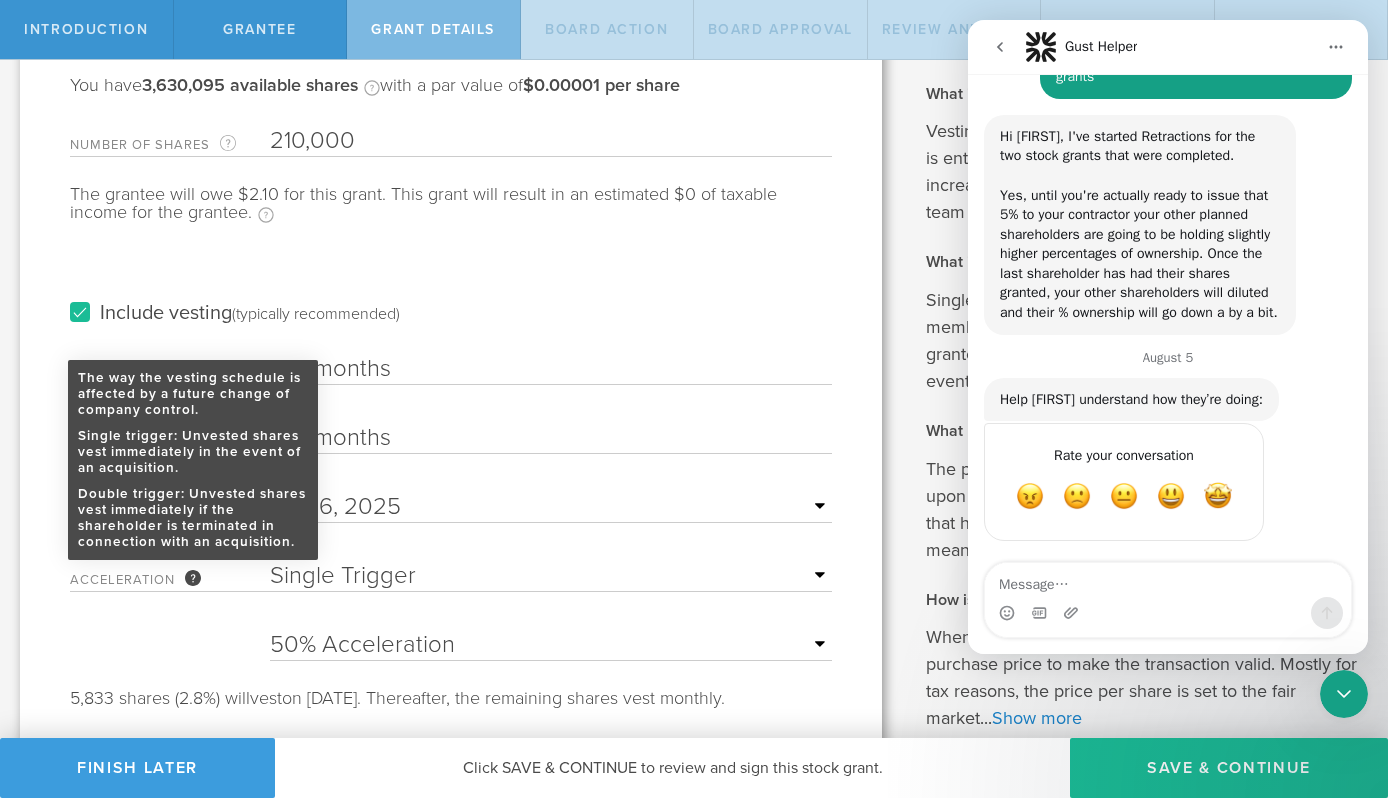 click on "The way the vesting schedule is affected by a future change of company control. Single trigger: Unvested shares vest immediately in the event of an acquisition. Double trigger: Unvested shares vest immediately if the shareholder is terminated in connection with an acquisition." at bounding box center (193, 578) 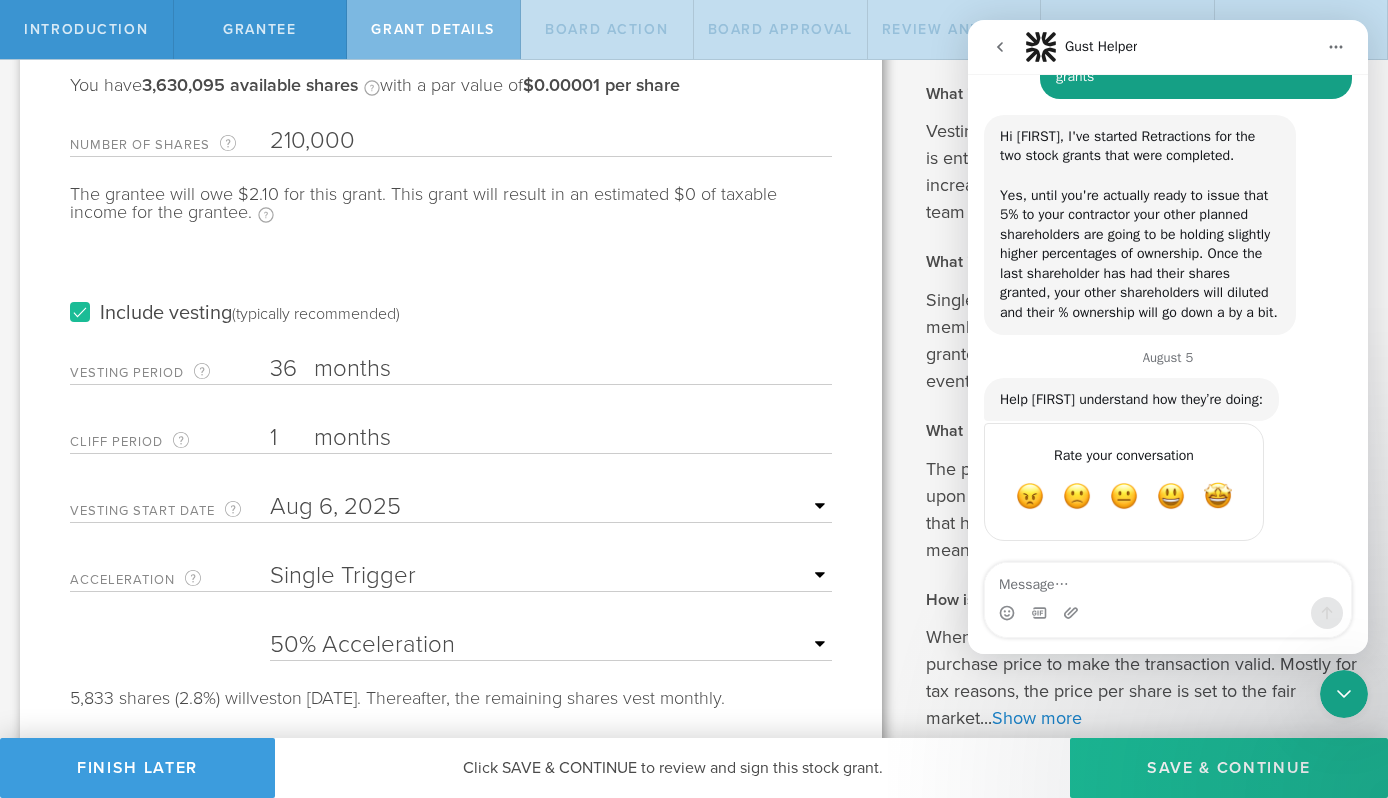 click on "25% Acceleration 50% Acceleration 75% Acceleration 100% Acceleration" at bounding box center [551, 645] 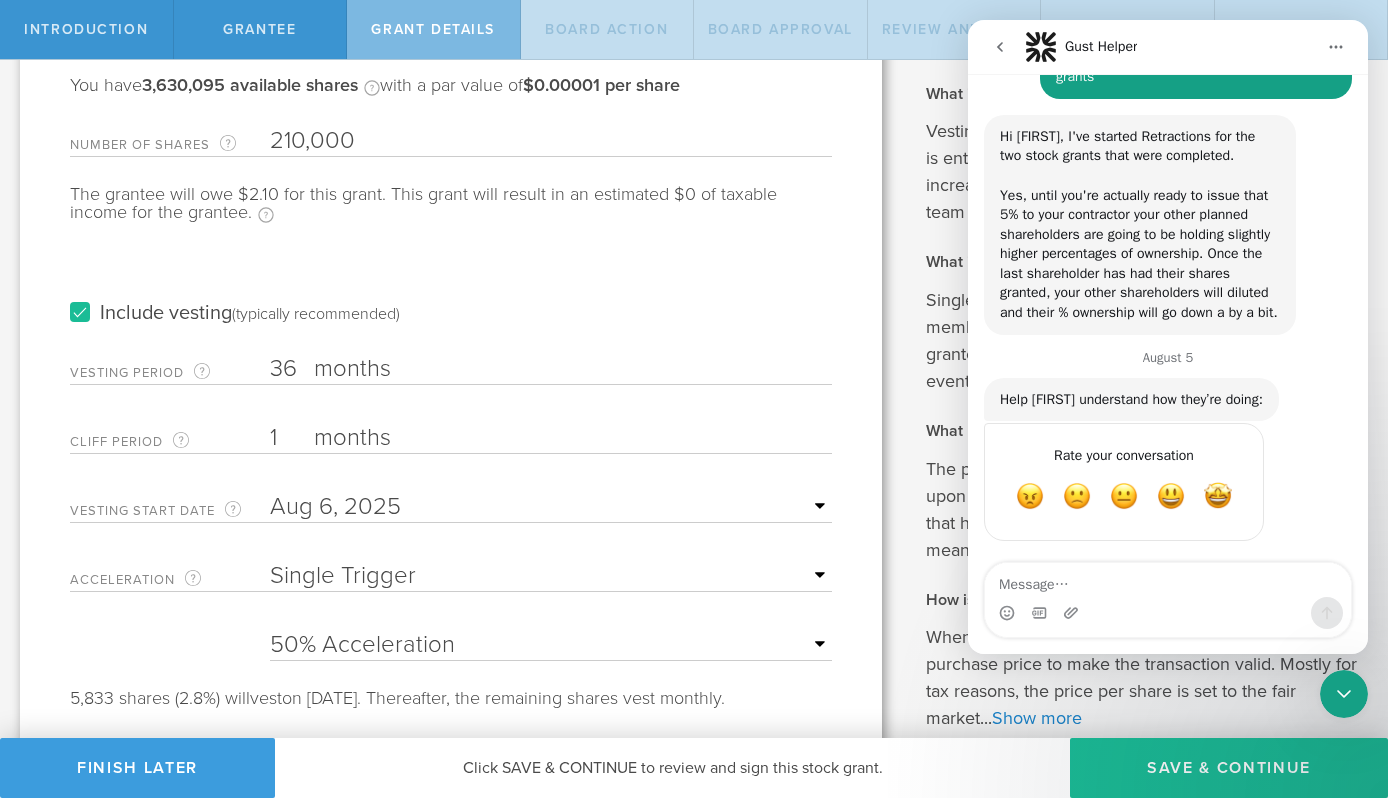 select on "100" 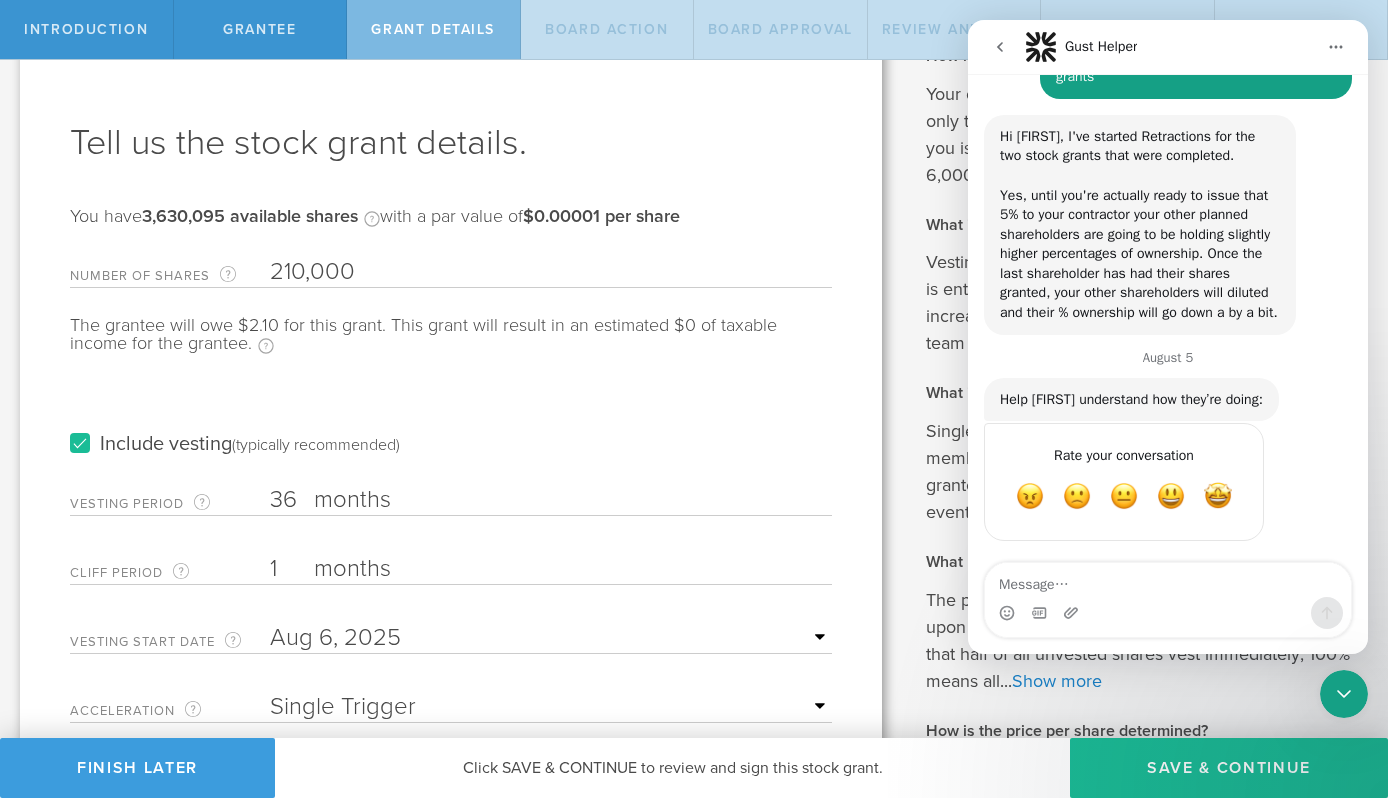 scroll, scrollTop: 0, scrollLeft: 0, axis: both 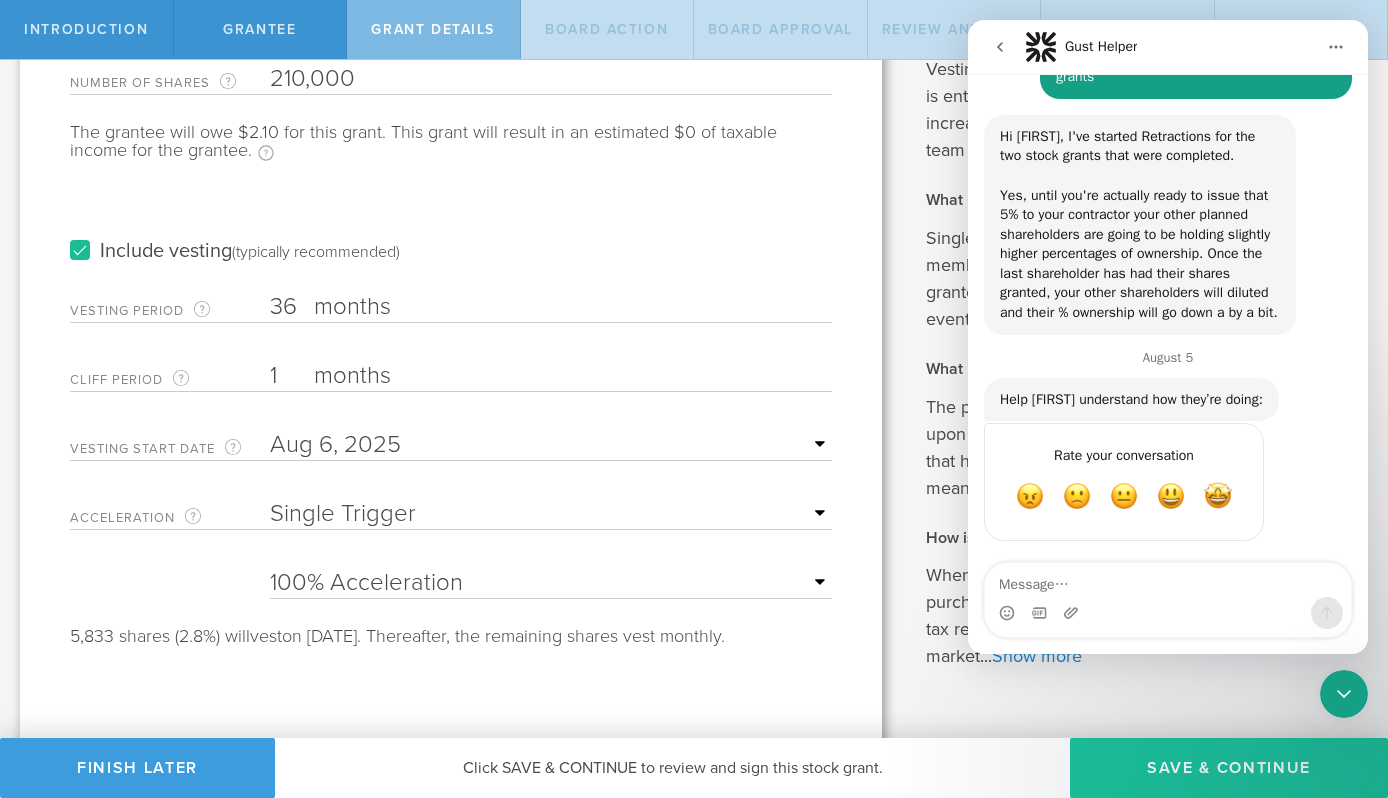 click on "Save & Continue" at bounding box center (1229, 768) 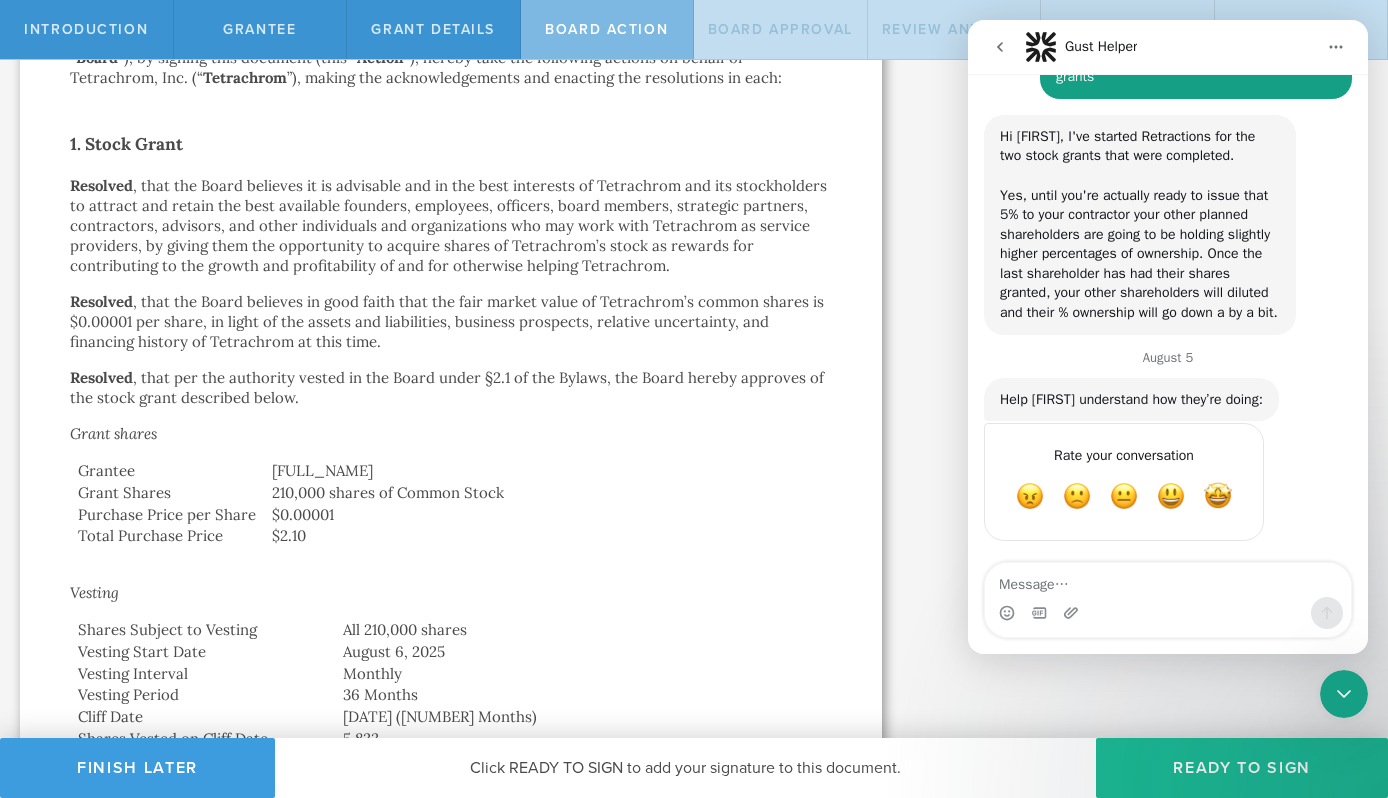 scroll, scrollTop: 653, scrollLeft: 0, axis: vertical 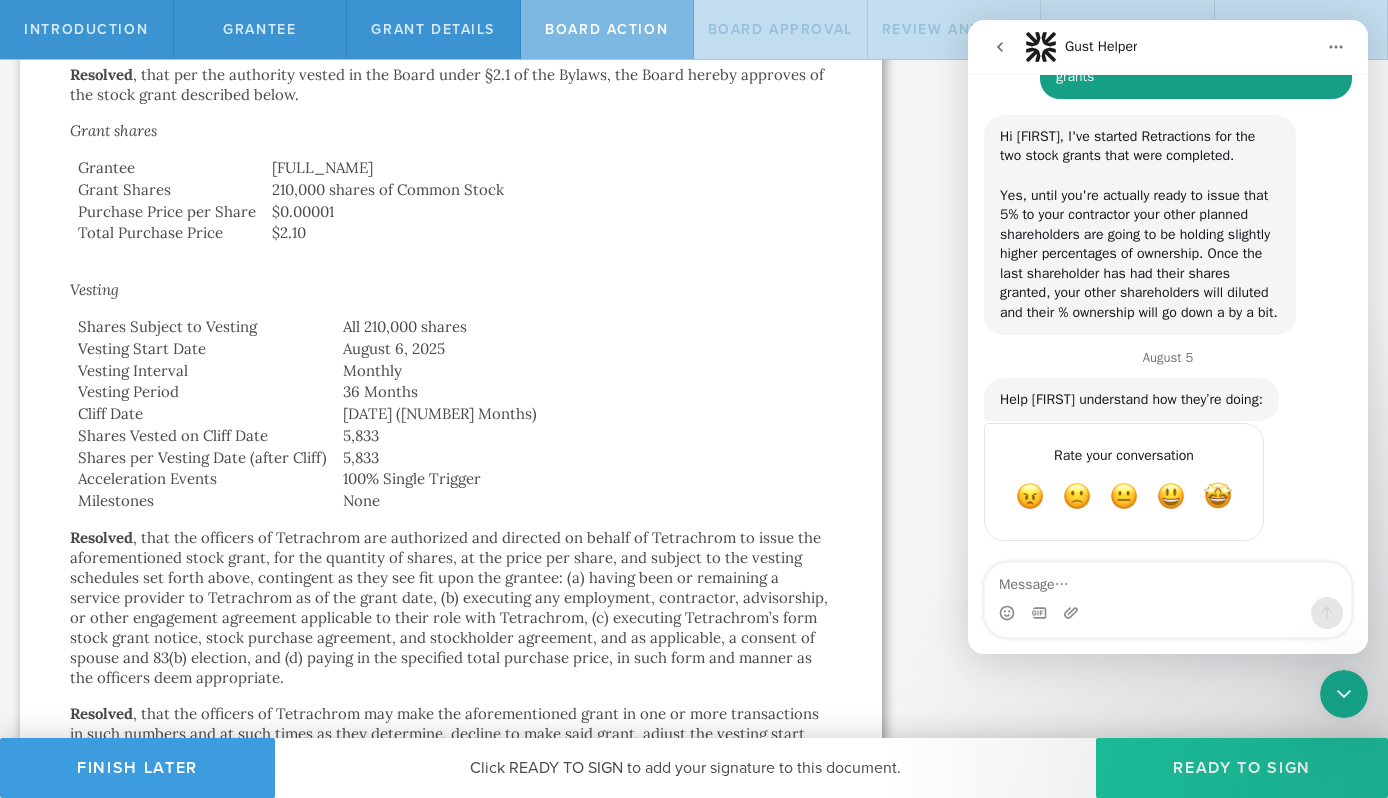 click on "Ready to Sign" at bounding box center (1242, 768) 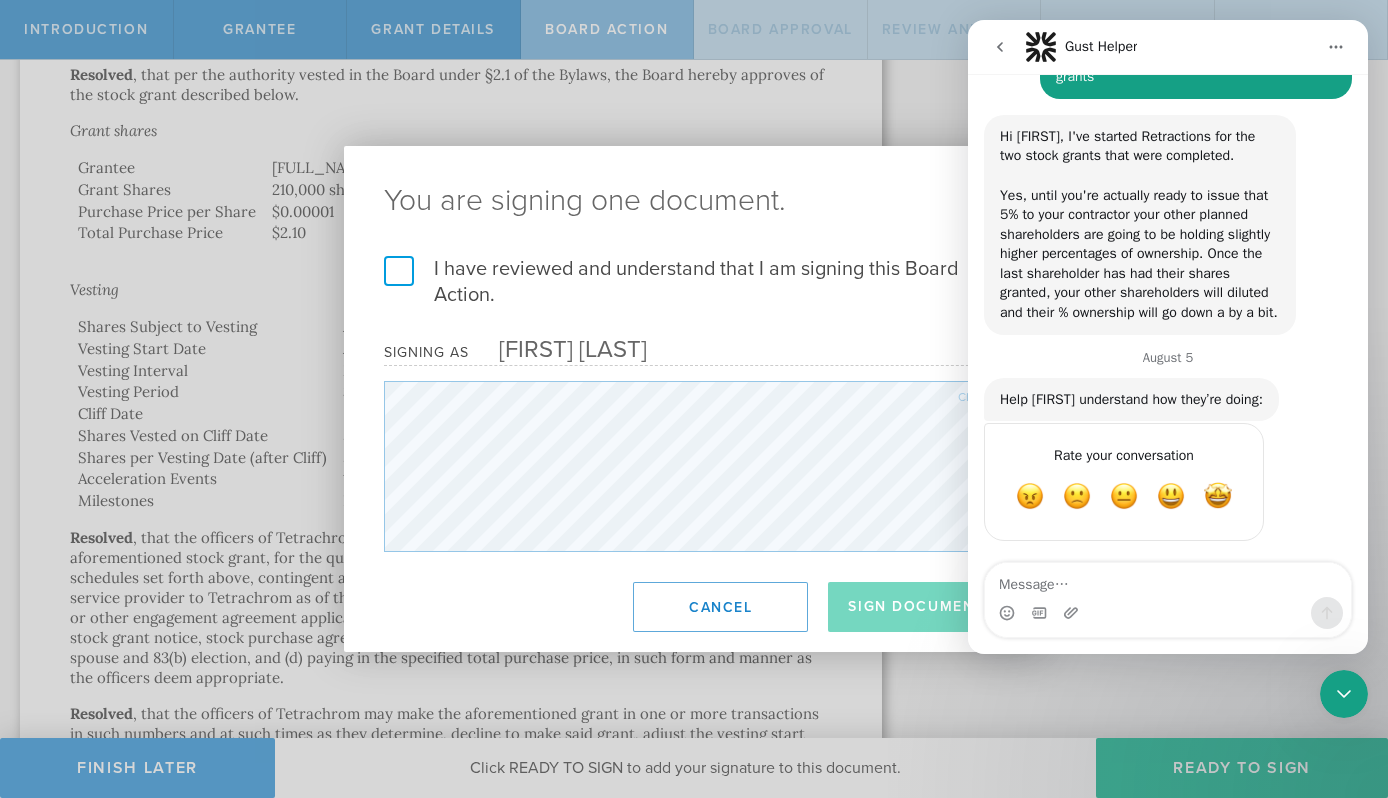 click on "I have reviewed and understand that I am signing this Board Action." at bounding box center (694, 282) 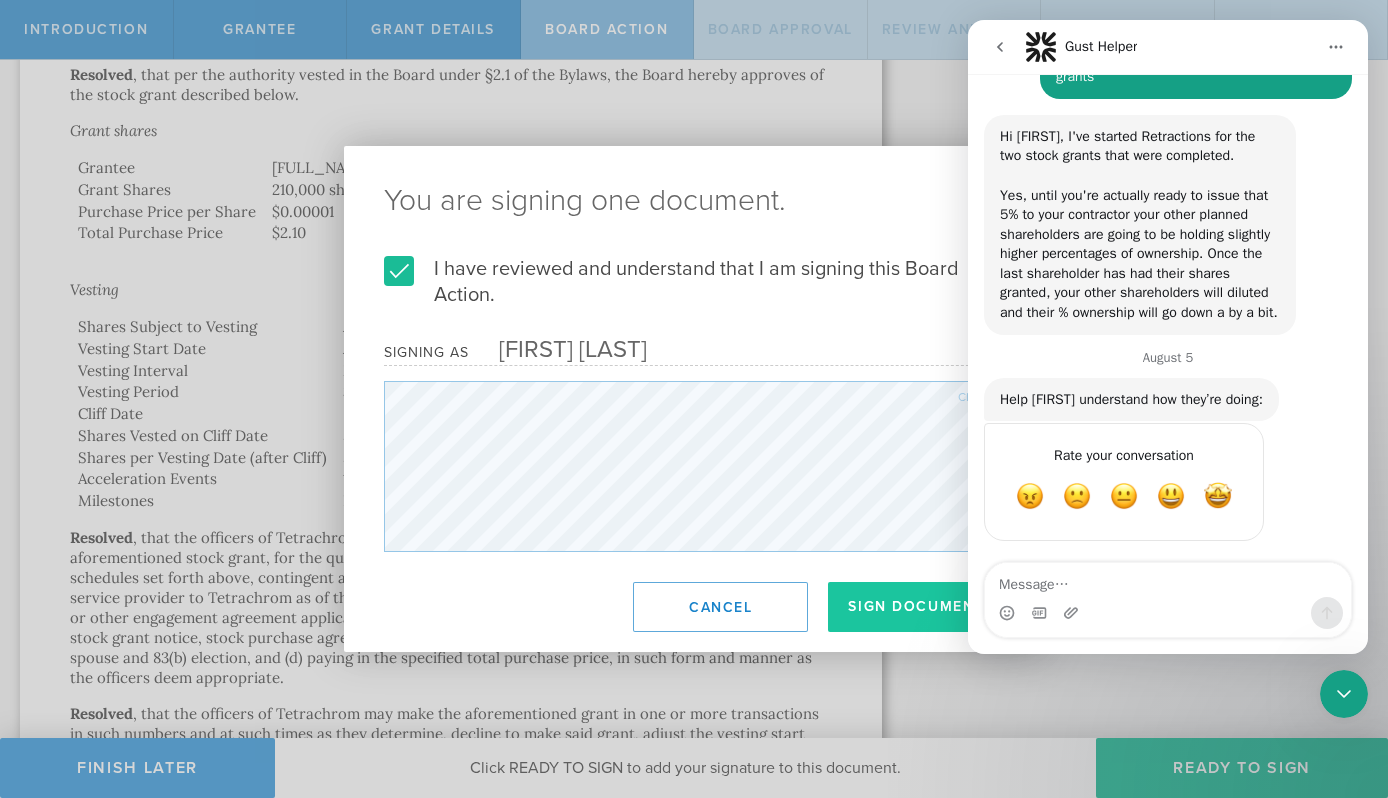 click on "Sign Document" at bounding box center [916, 607] 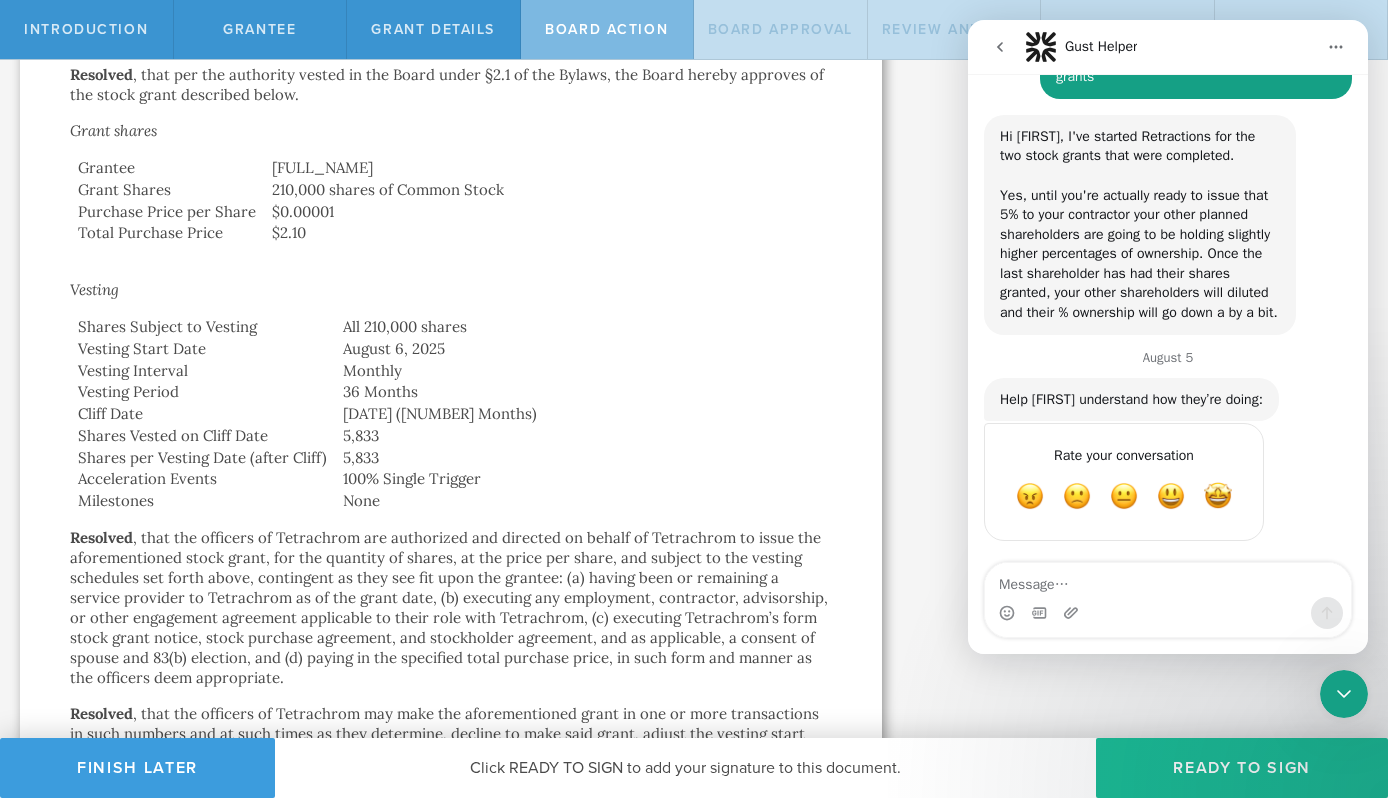 scroll, scrollTop: 0, scrollLeft: 0, axis: both 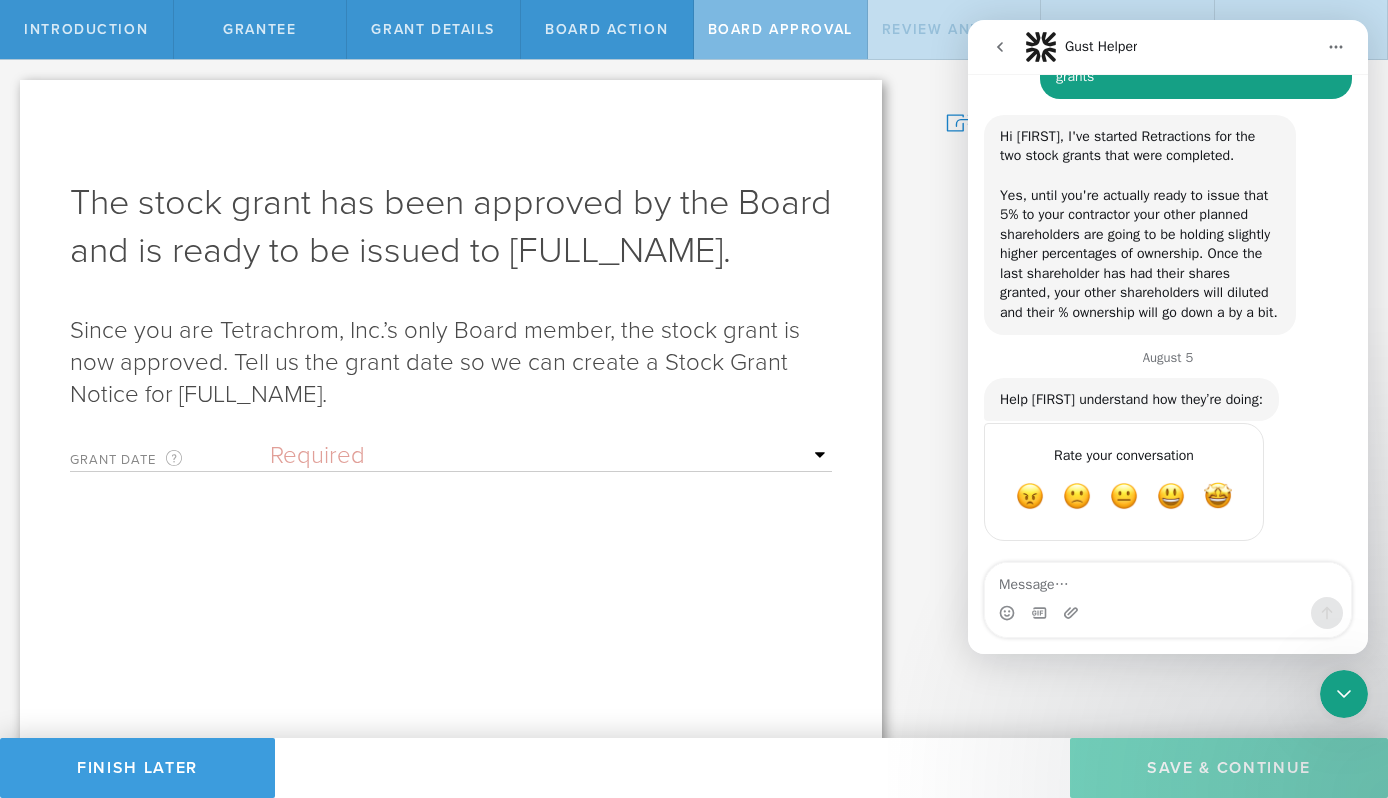 click on "Required Upon grantee's signature A specific date" at bounding box center (551, 456) 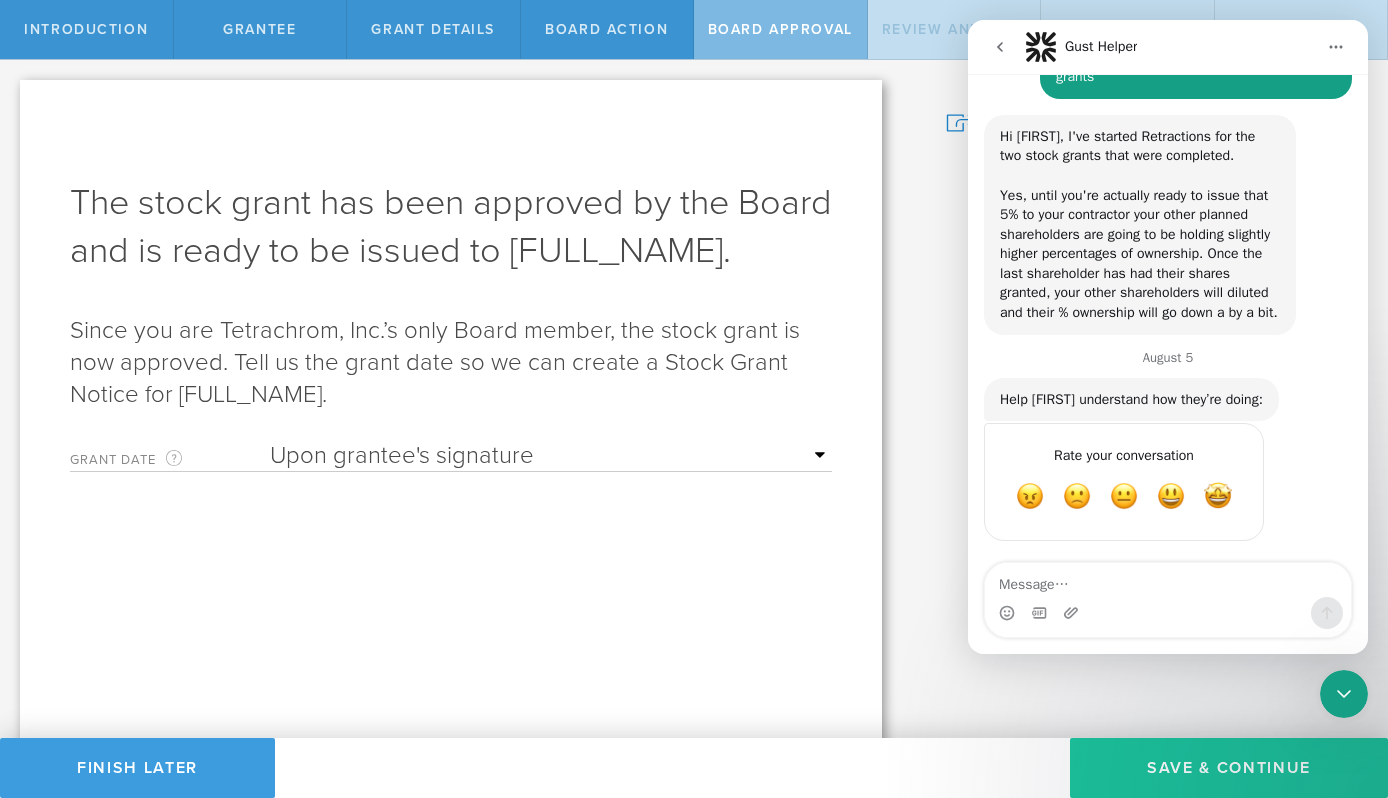 click on "Save & Continue" at bounding box center [1229, 768] 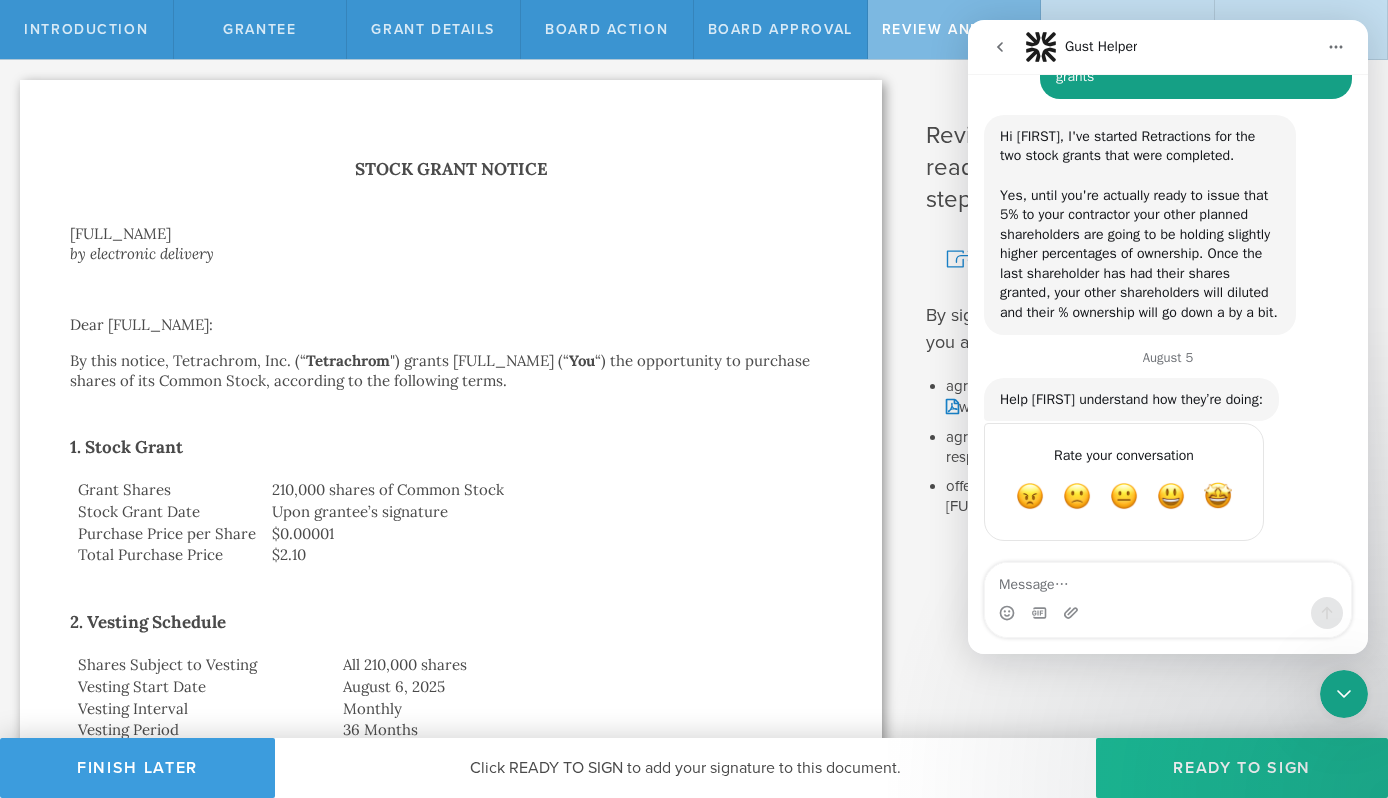 click on "Ready to Sign" at bounding box center (1242, 768) 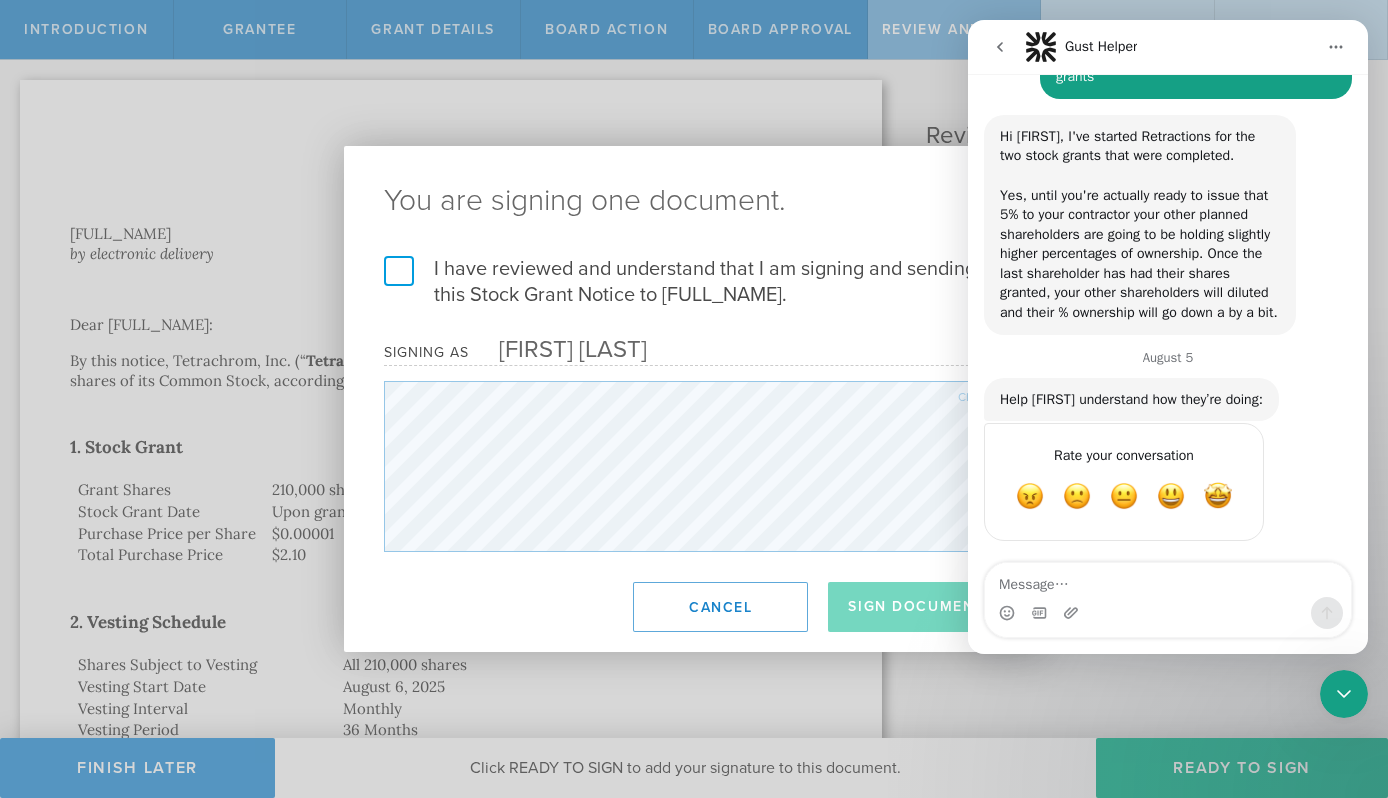 click on "I have reviewed and understand that I am signing and sending this Stock Grant Notice to adam montoya marez." at bounding box center (694, 282) 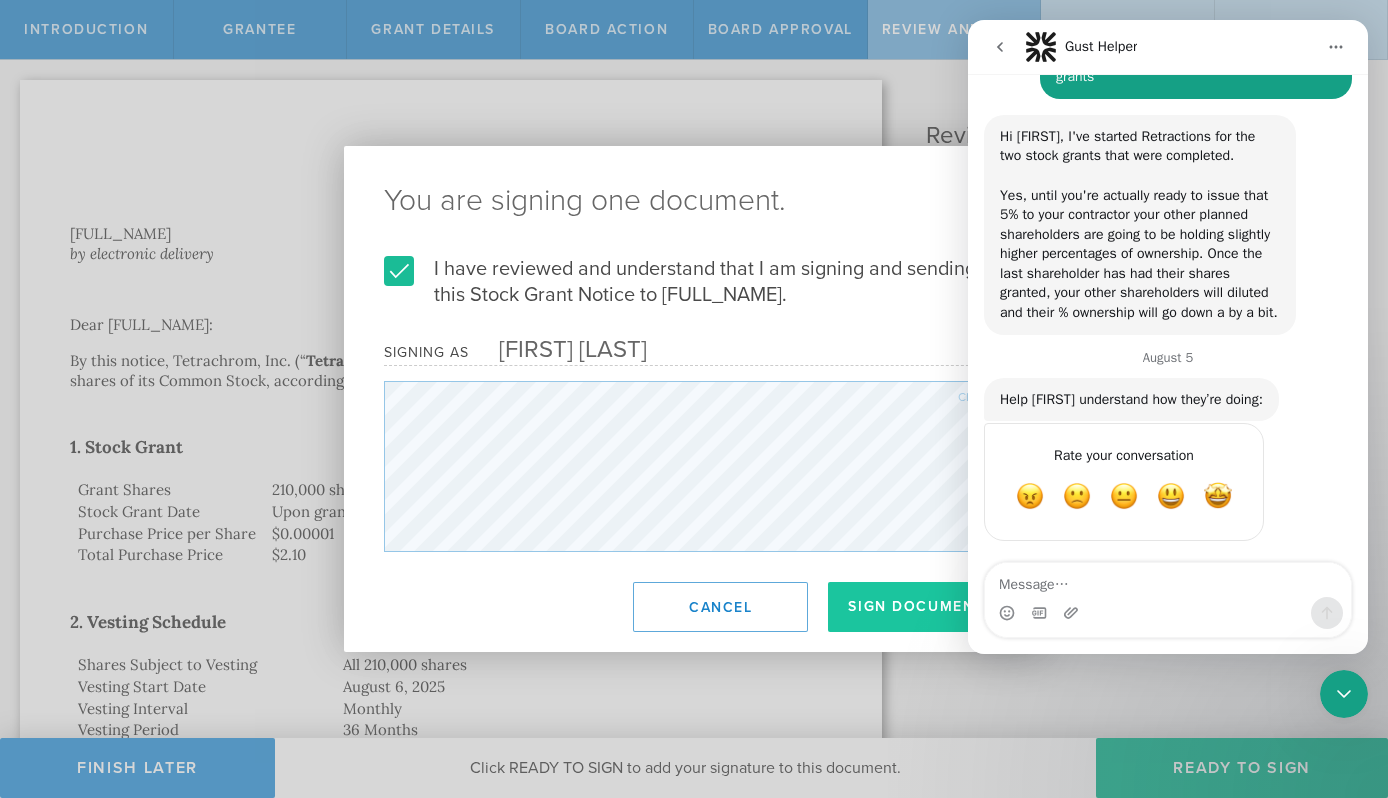 click on "Sign Document" at bounding box center (916, 607) 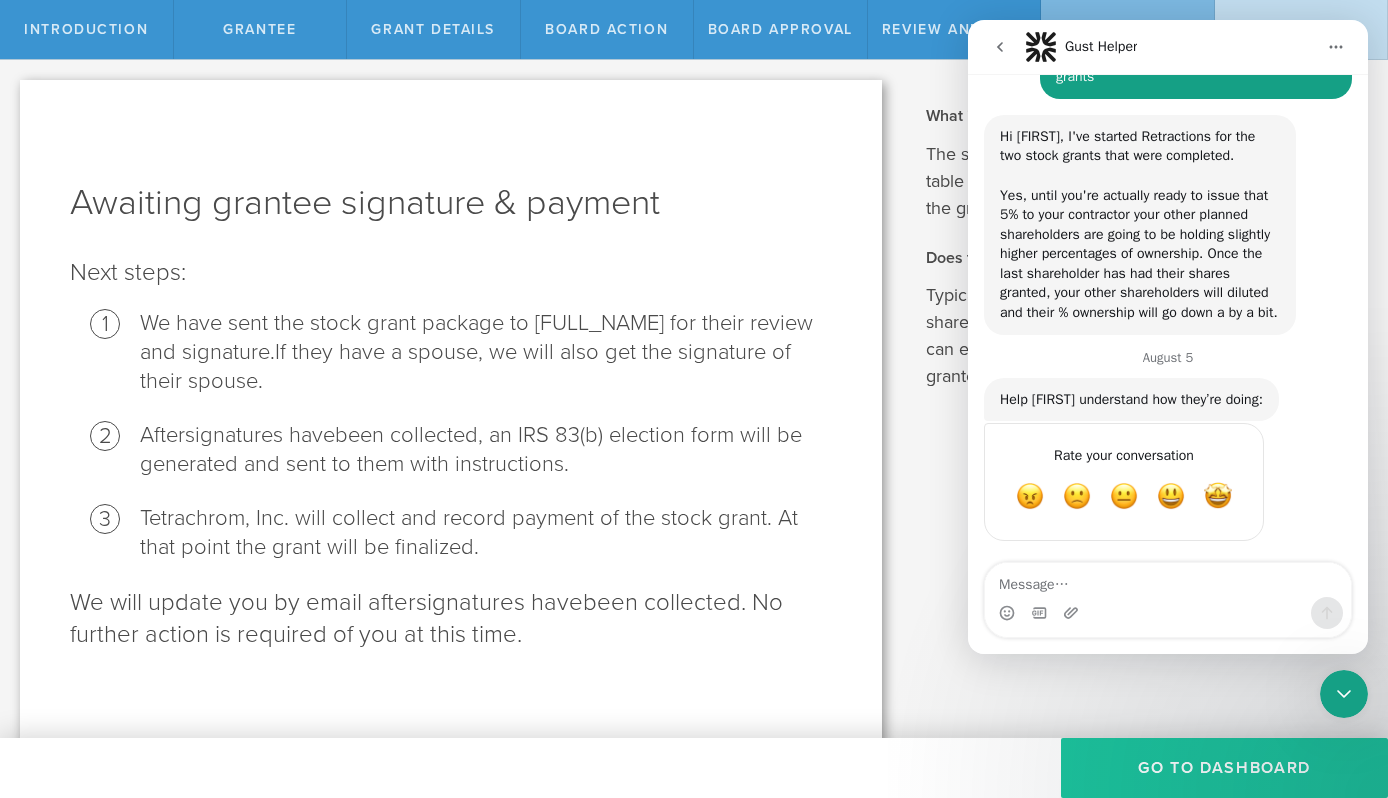 click on "Go To Dashboard" at bounding box center (1224, 768) 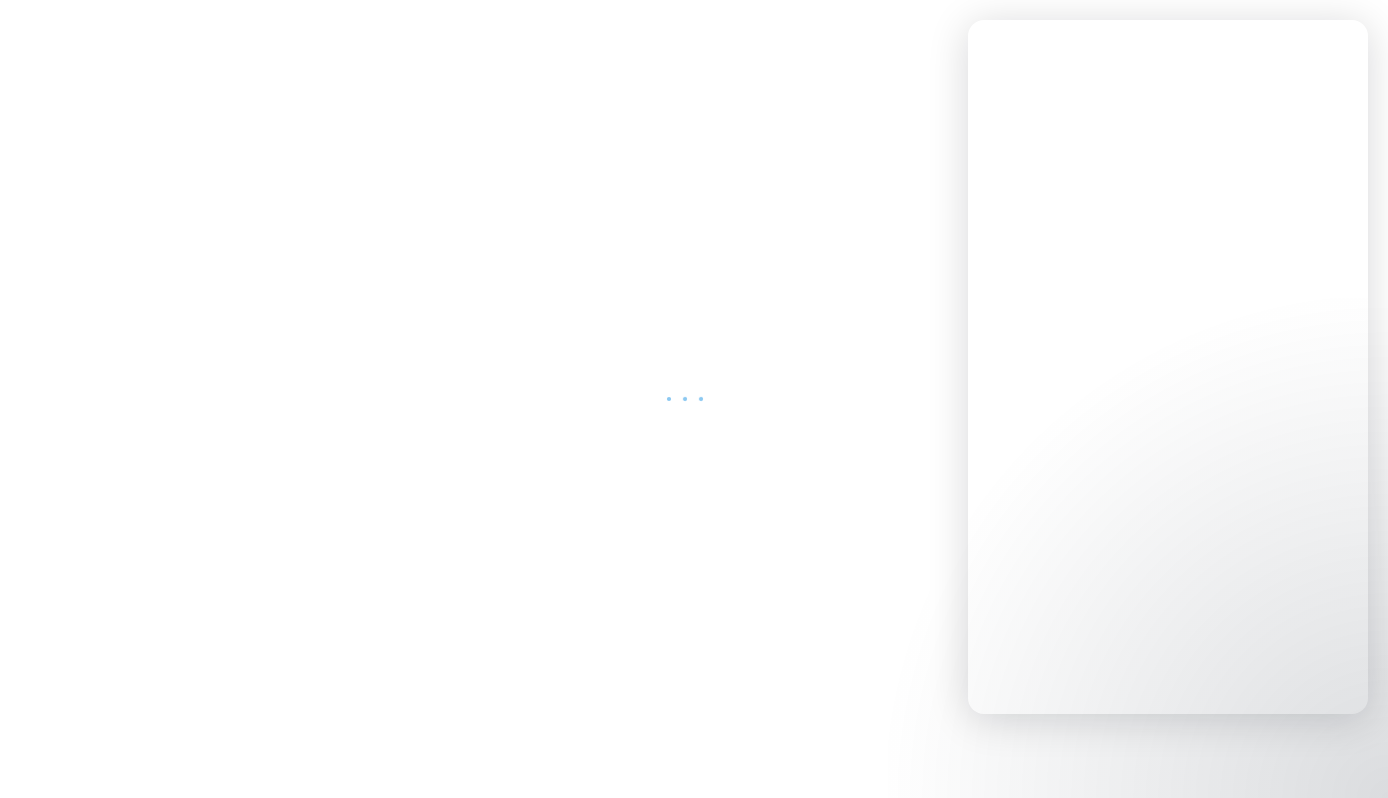 scroll, scrollTop: 0, scrollLeft: 0, axis: both 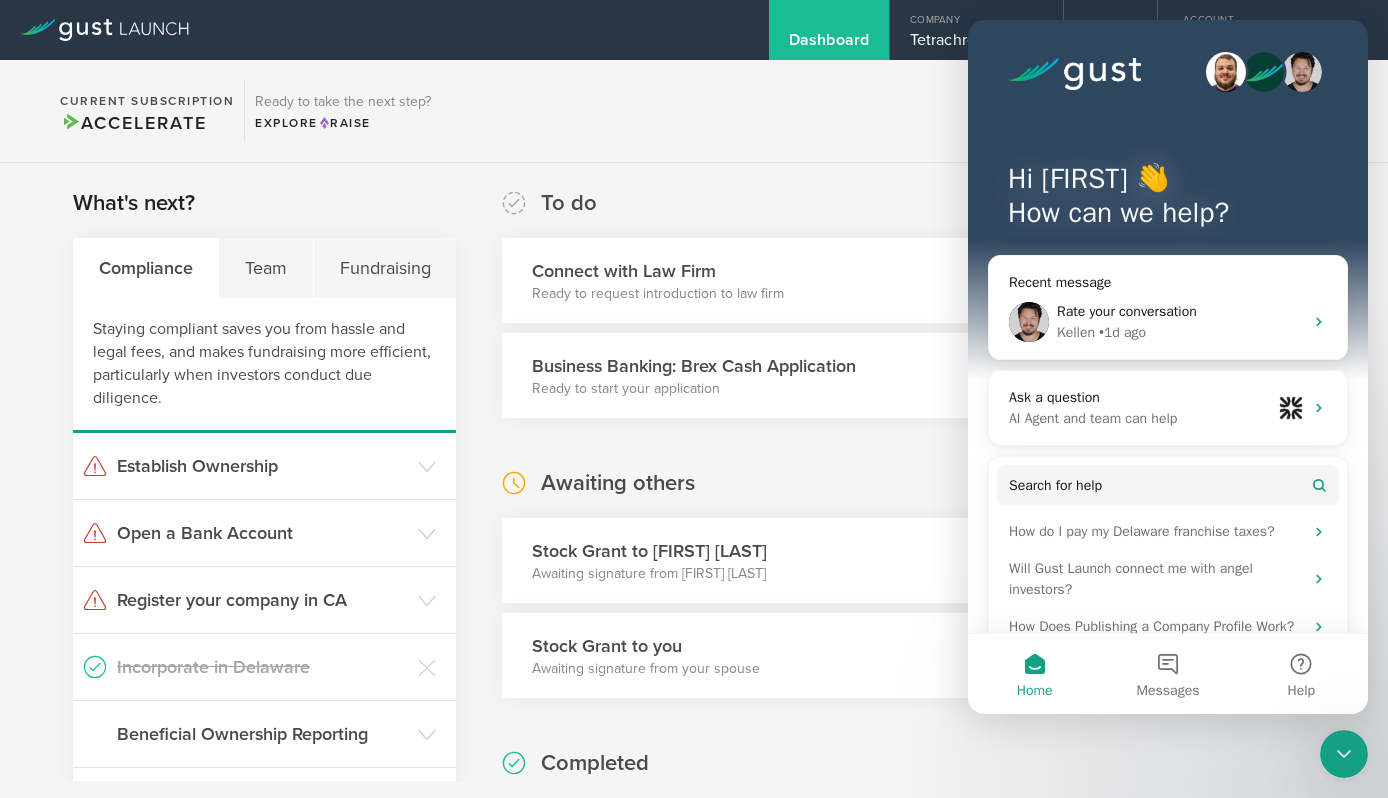 click 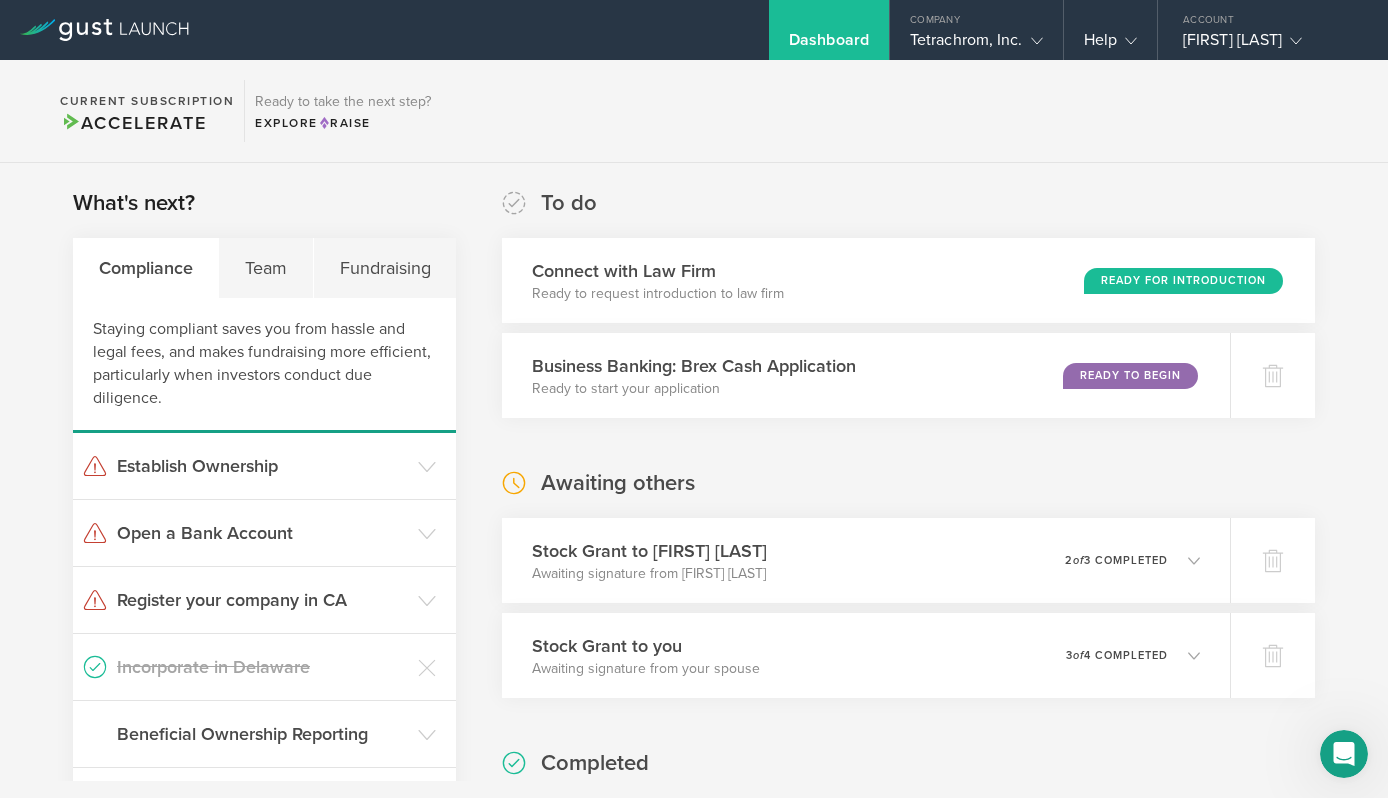scroll, scrollTop: 0, scrollLeft: 0, axis: both 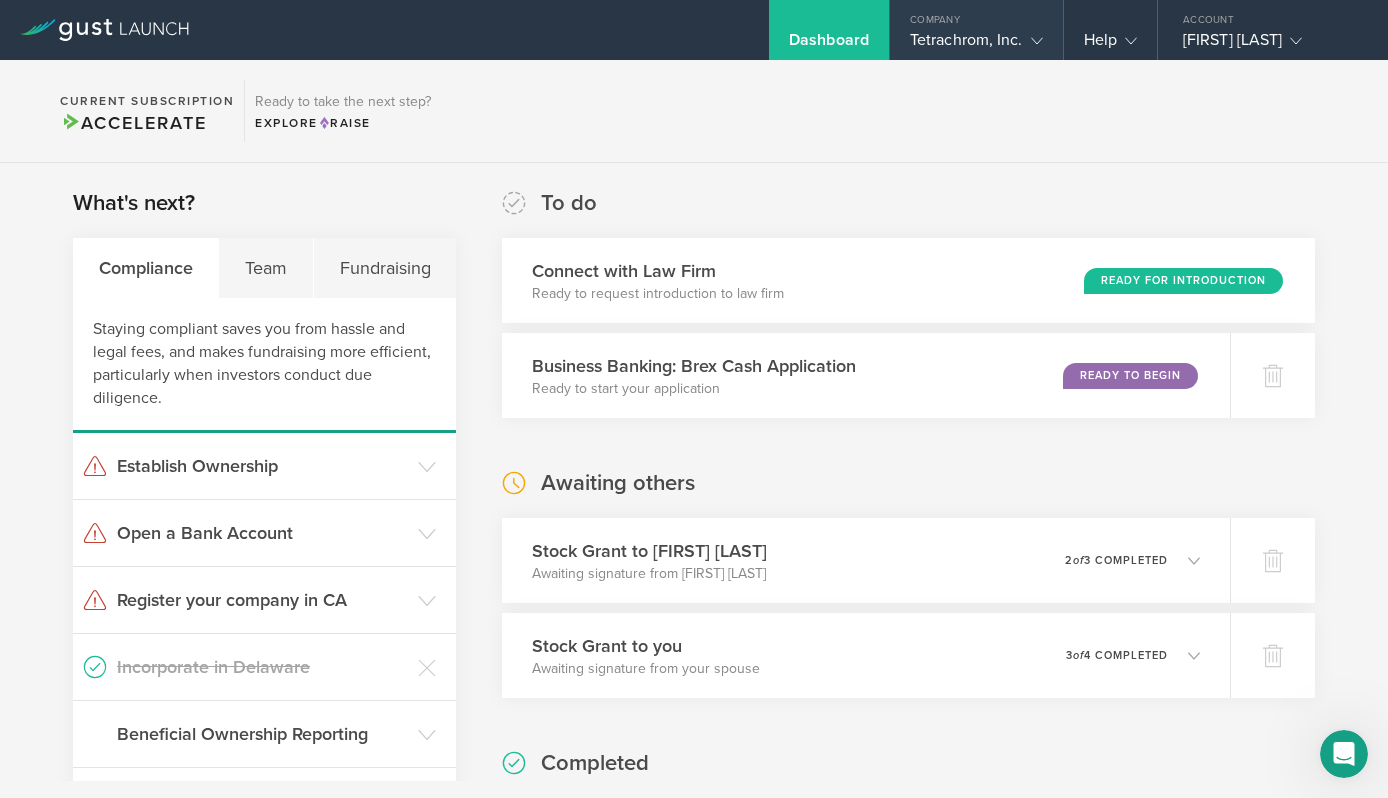 click on "Company" at bounding box center [976, 15] 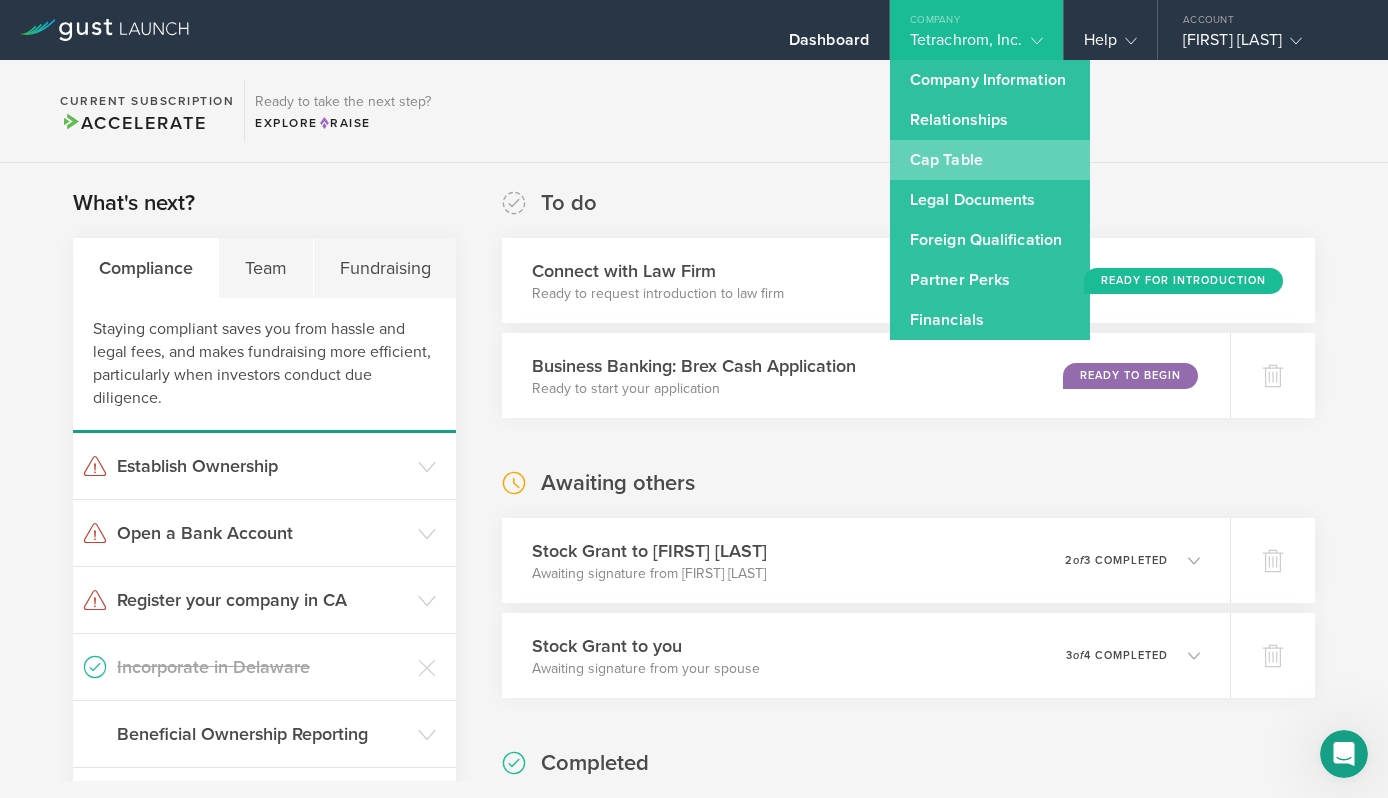 click on "Cap Table" at bounding box center (990, 160) 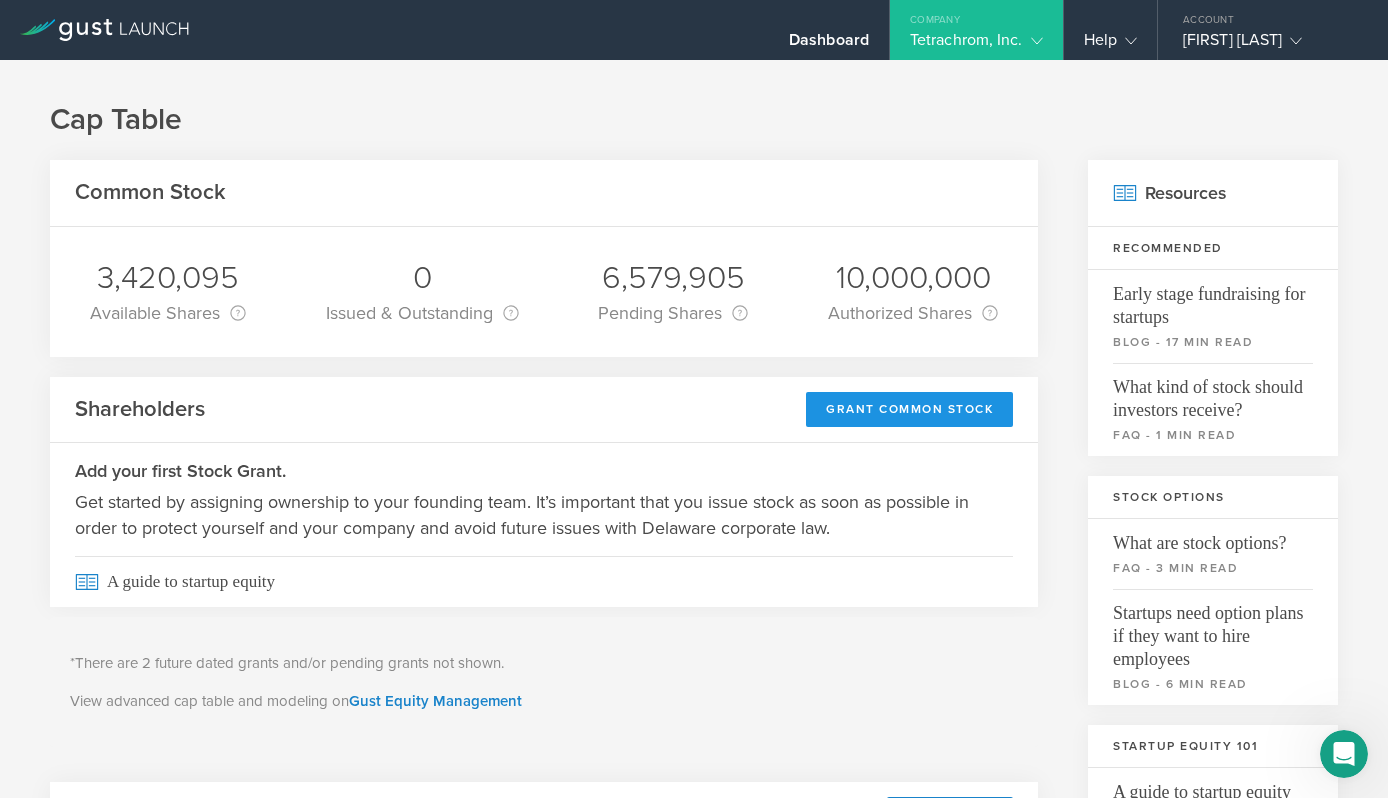 click on "Grant Common Stock" at bounding box center [909, 409] 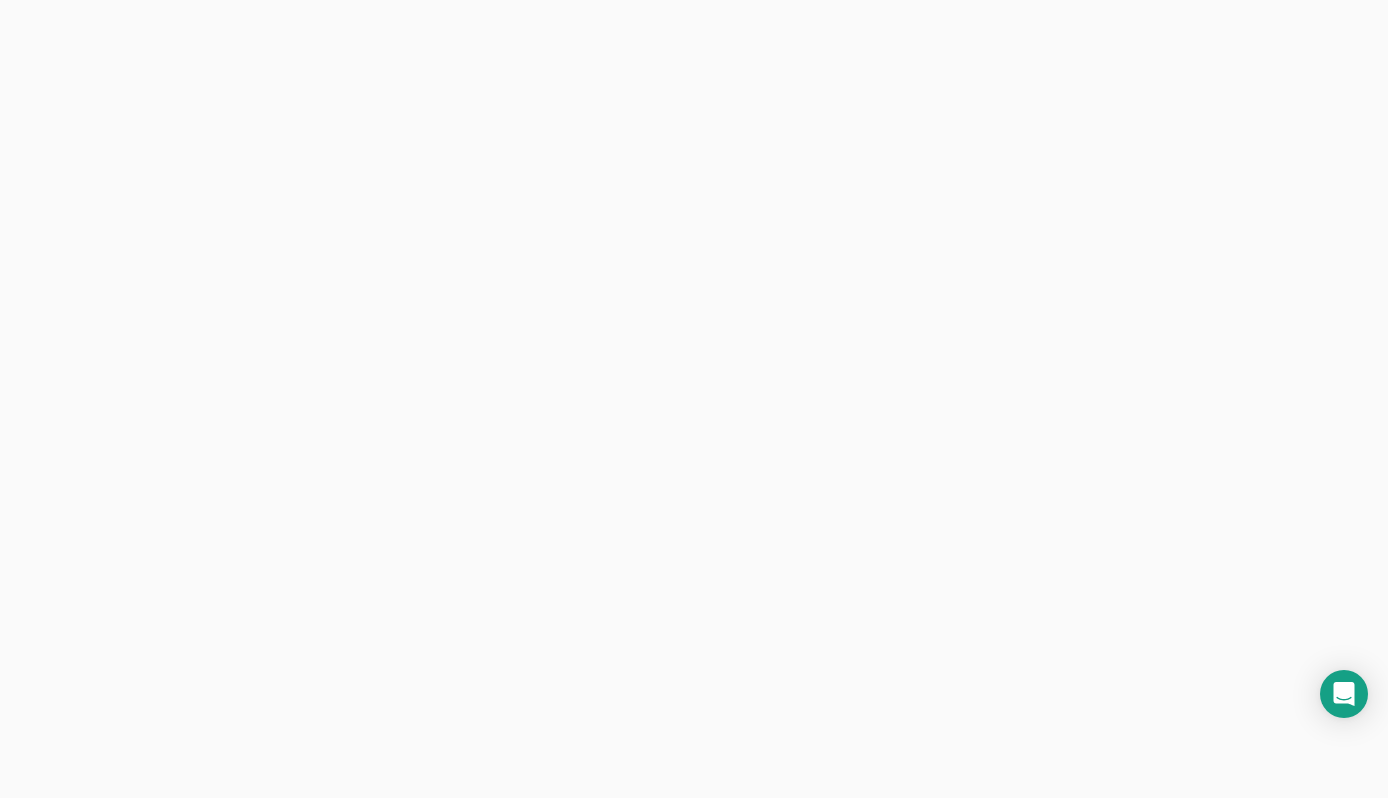 scroll, scrollTop: 0, scrollLeft: 0, axis: both 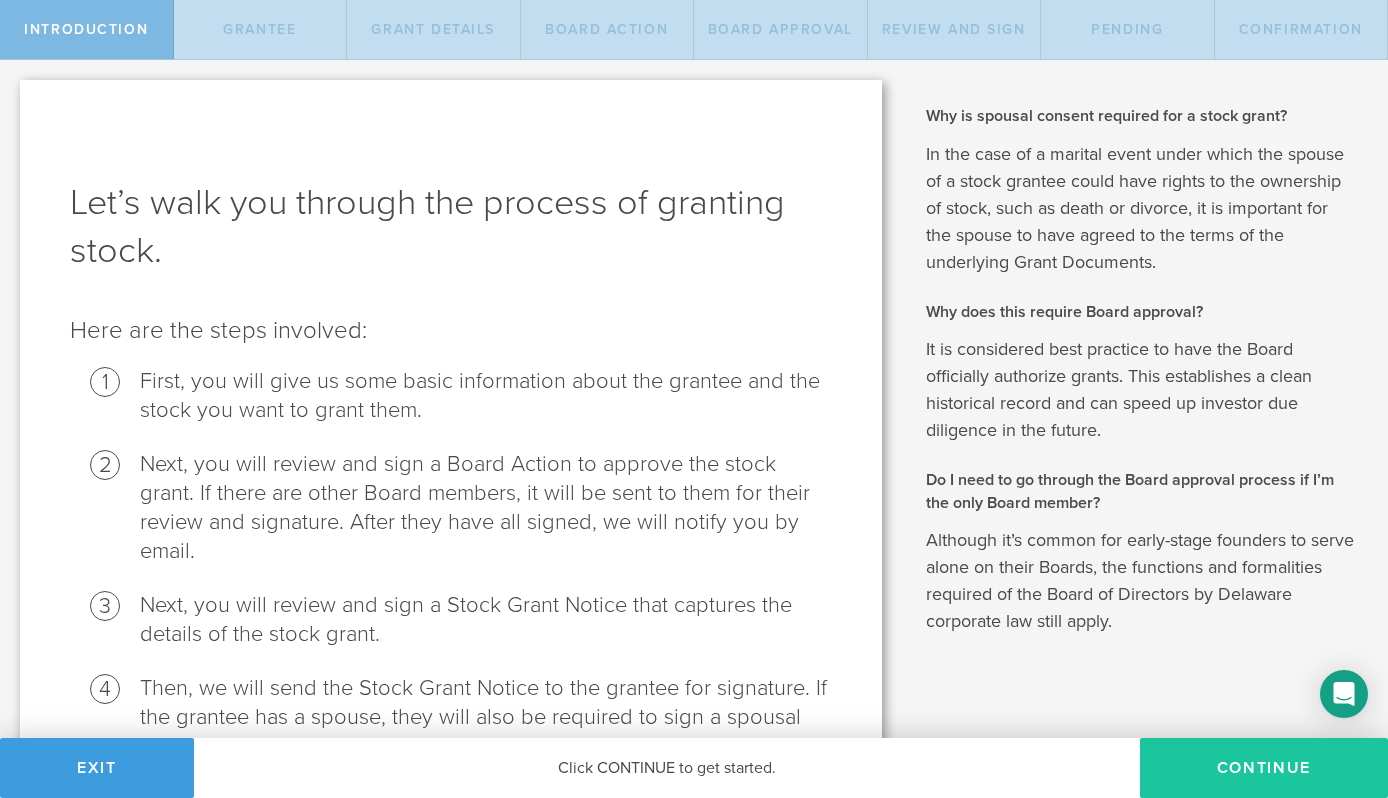 click on "Continue" at bounding box center (1264, 768) 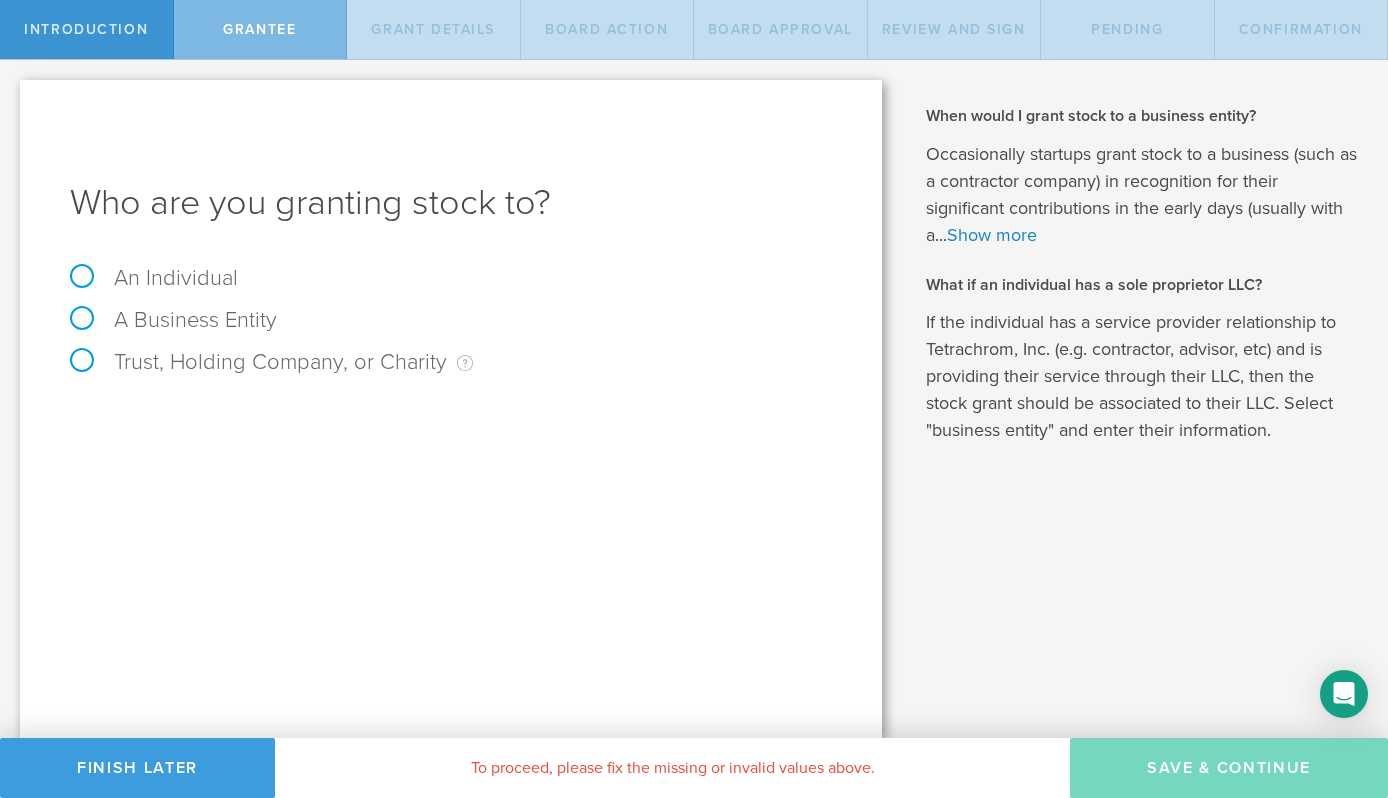 click on "An Individual" at bounding box center (154, 278) 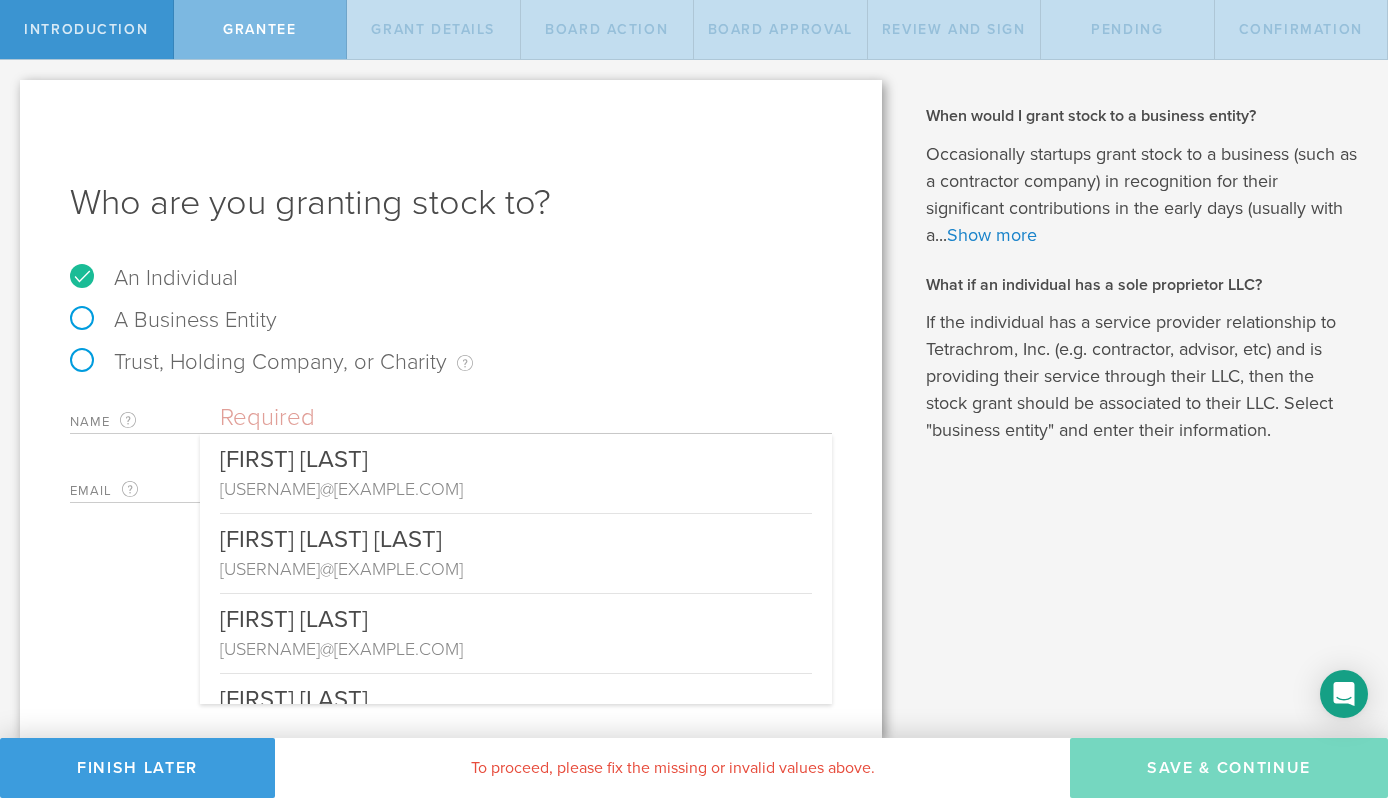 click at bounding box center [526, 418] 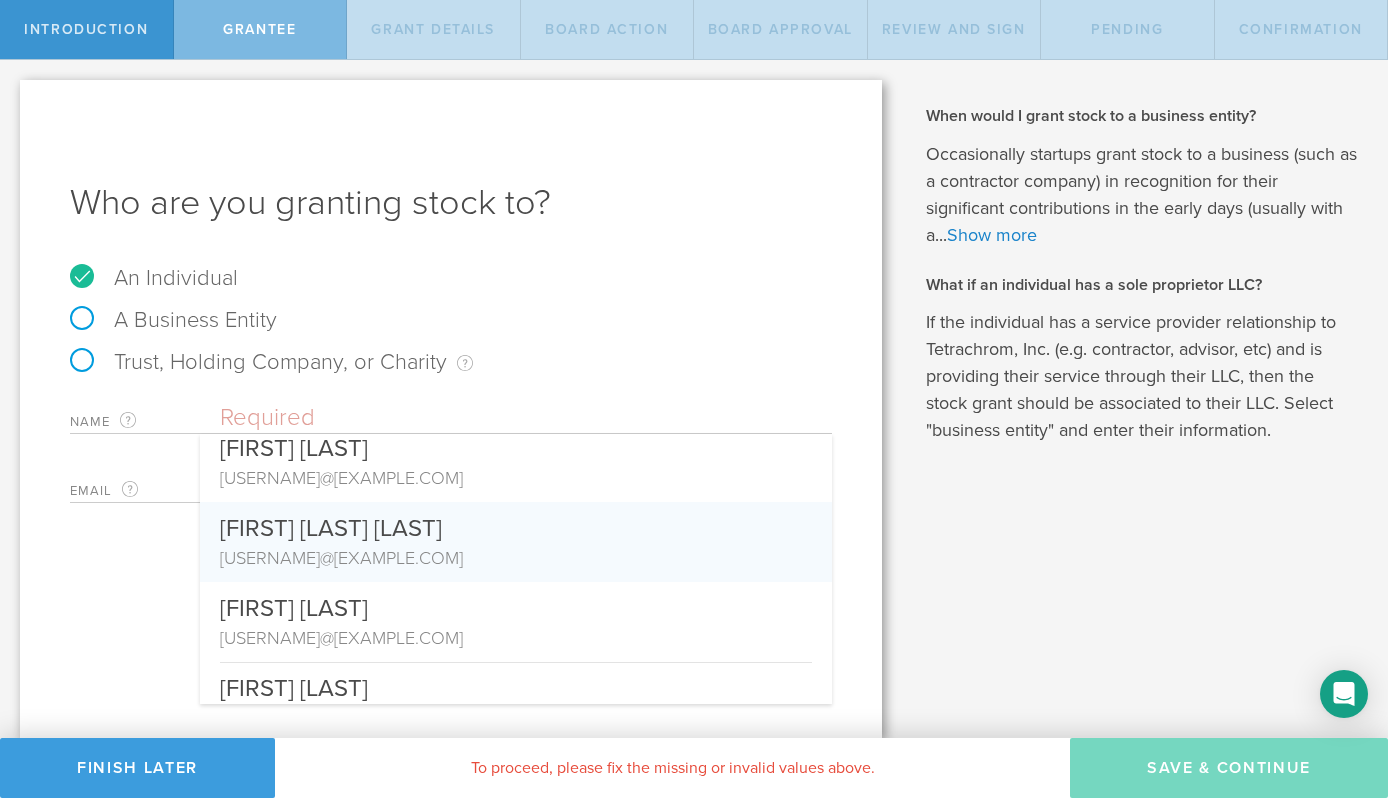 scroll, scrollTop: 16, scrollLeft: 0, axis: vertical 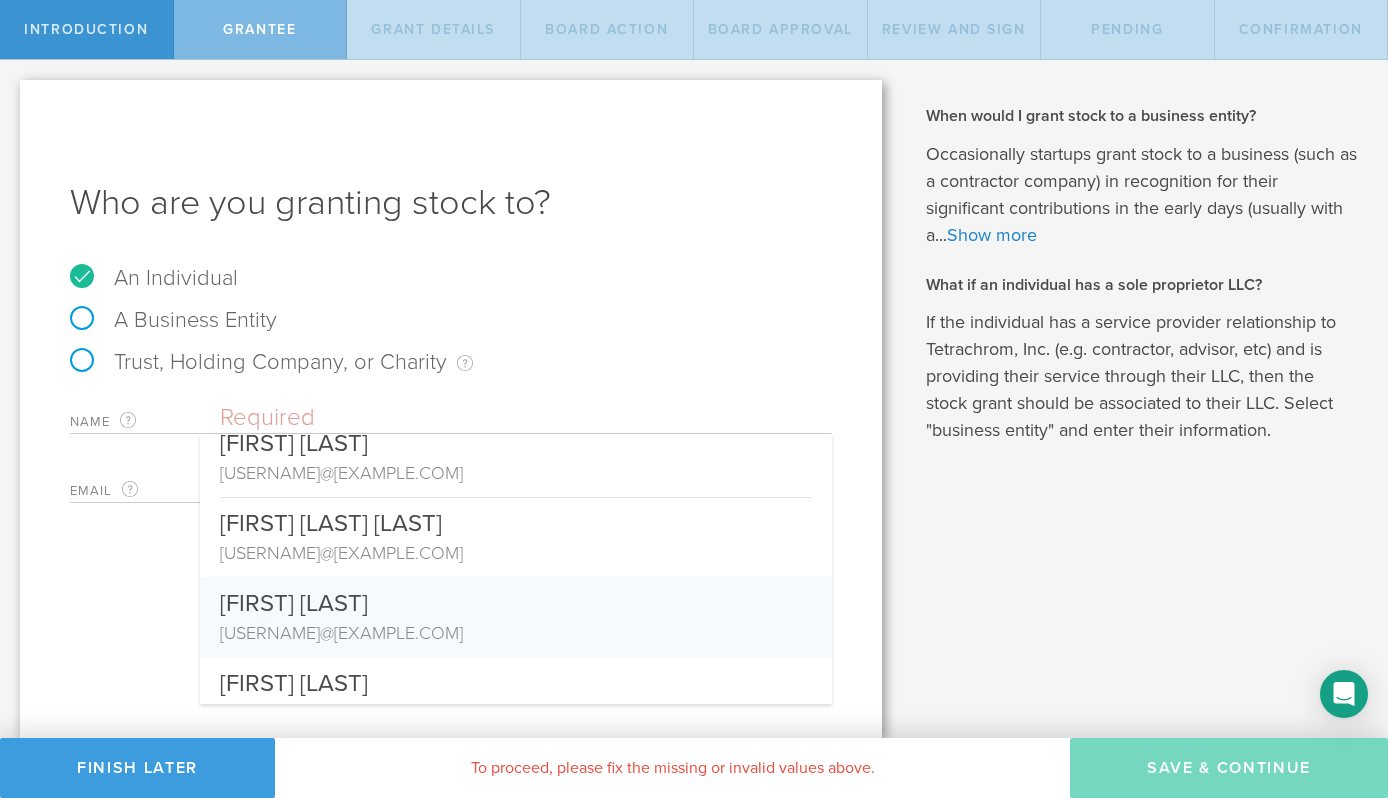 click on "[USERNAME]@[EXAMPLE.COM]" at bounding box center [516, 633] 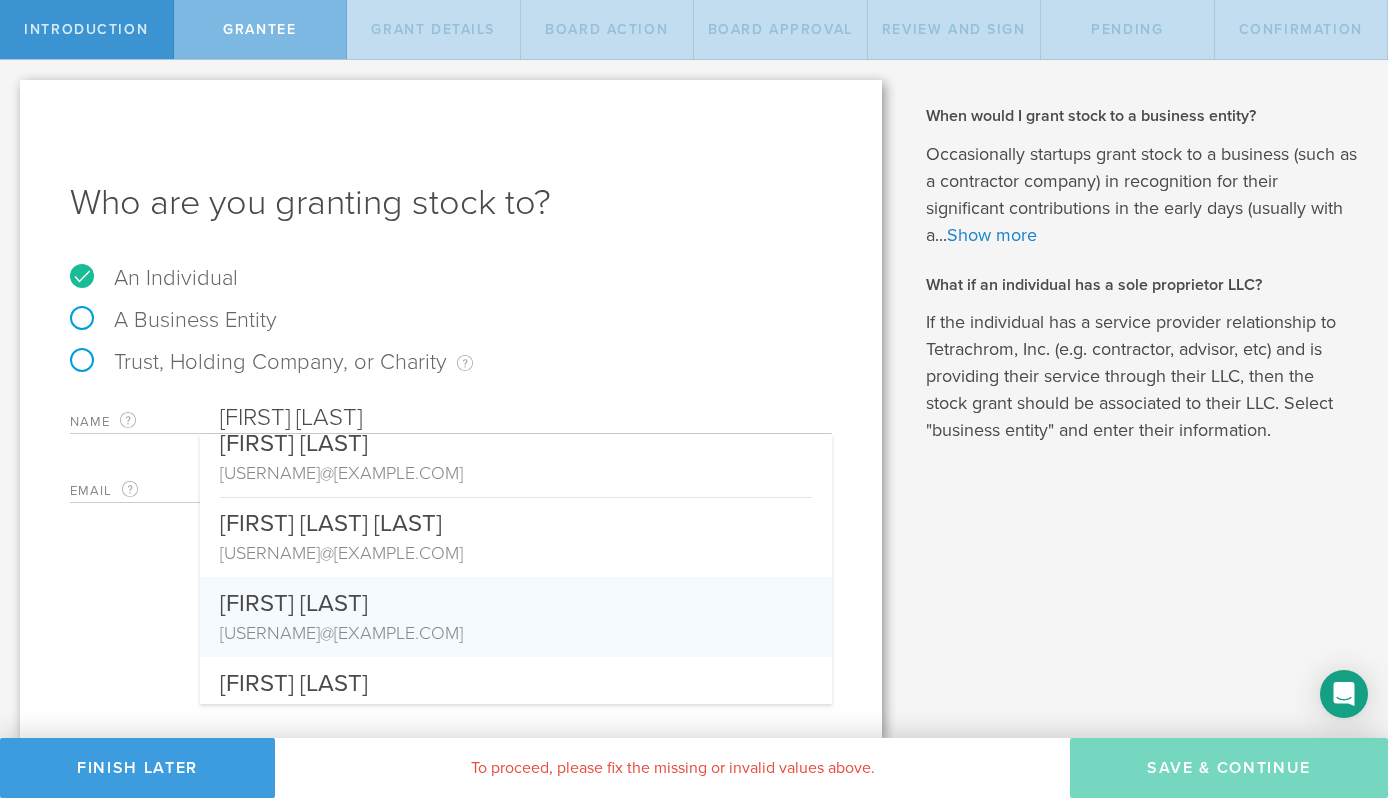 scroll, scrollTop: 0, scrollLeft: 0, axis: both 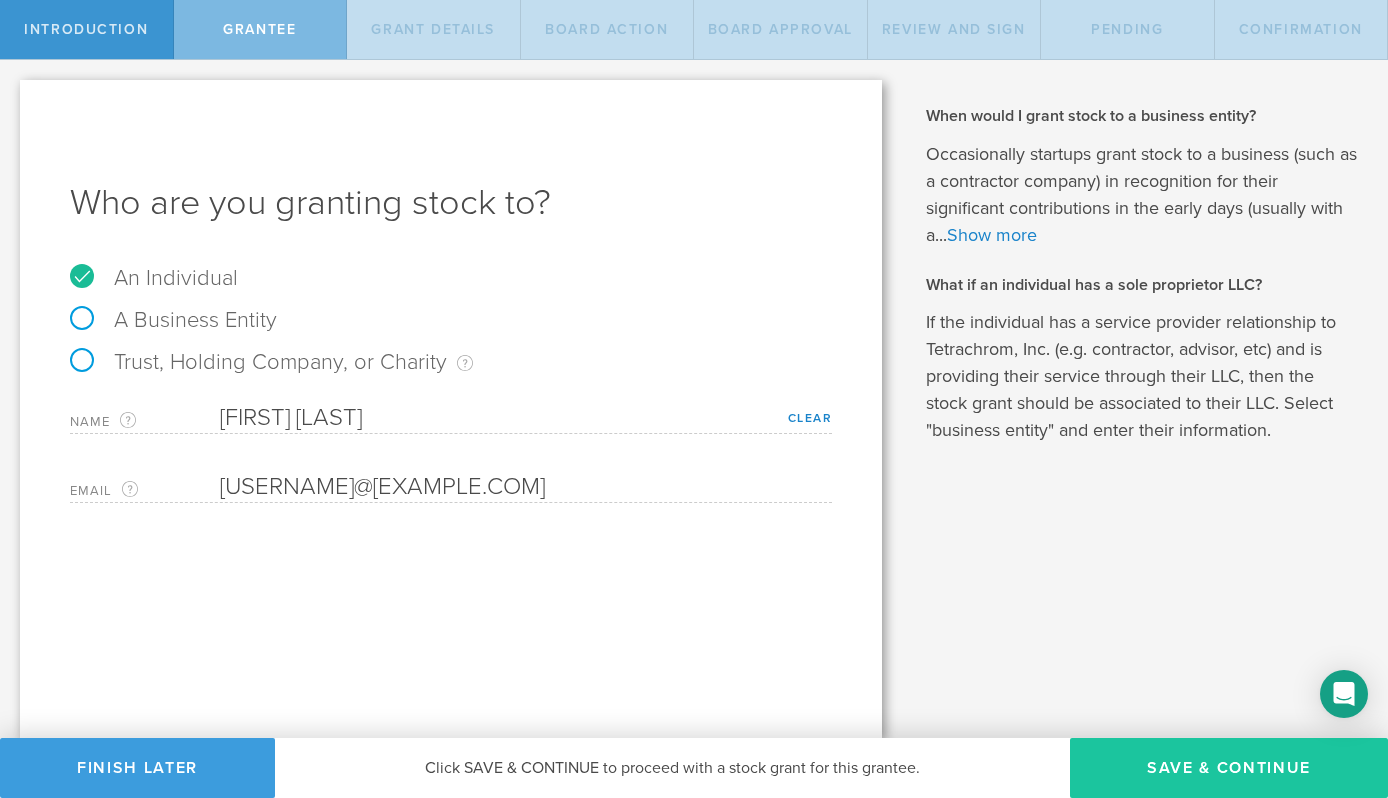 click on "Save & Continue" at bounding box center (1229, 768) 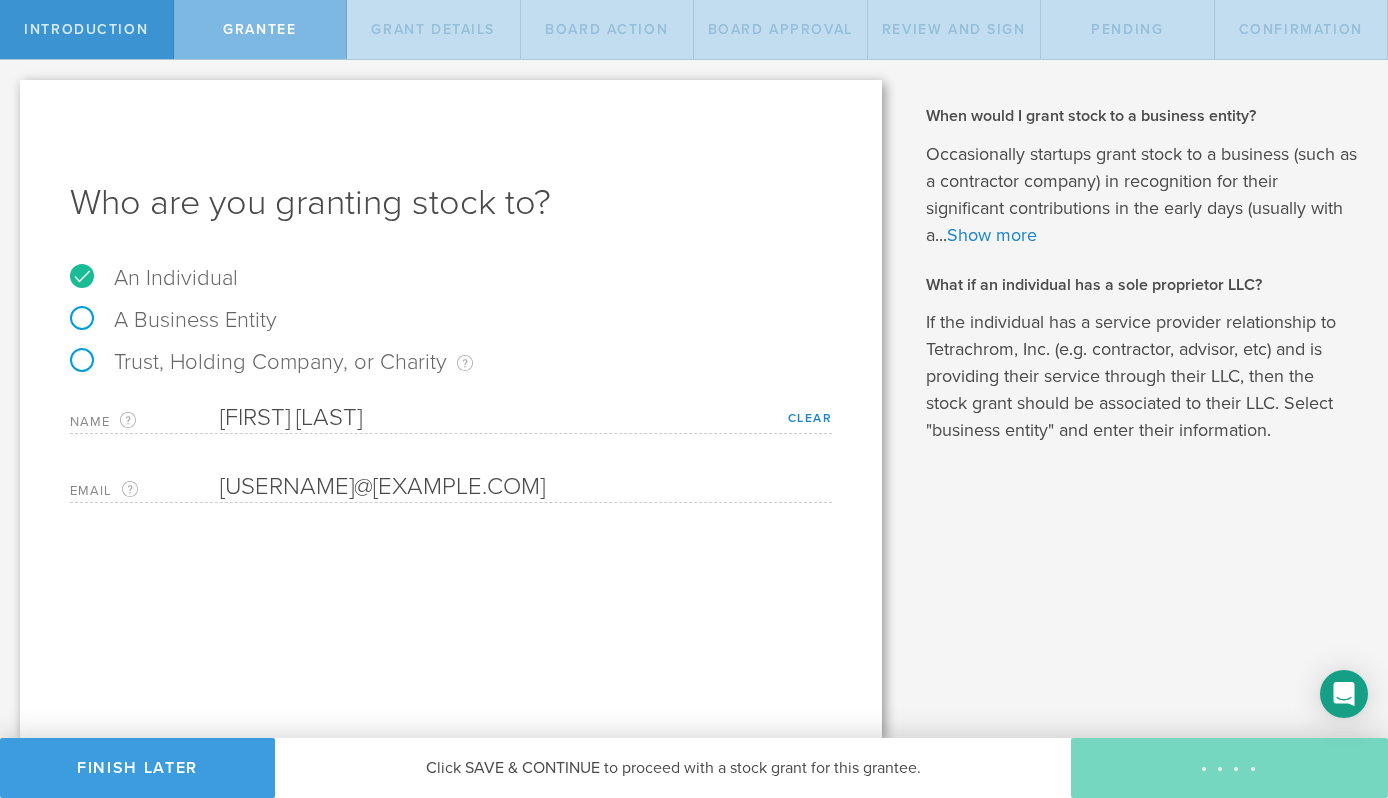 type on "48" 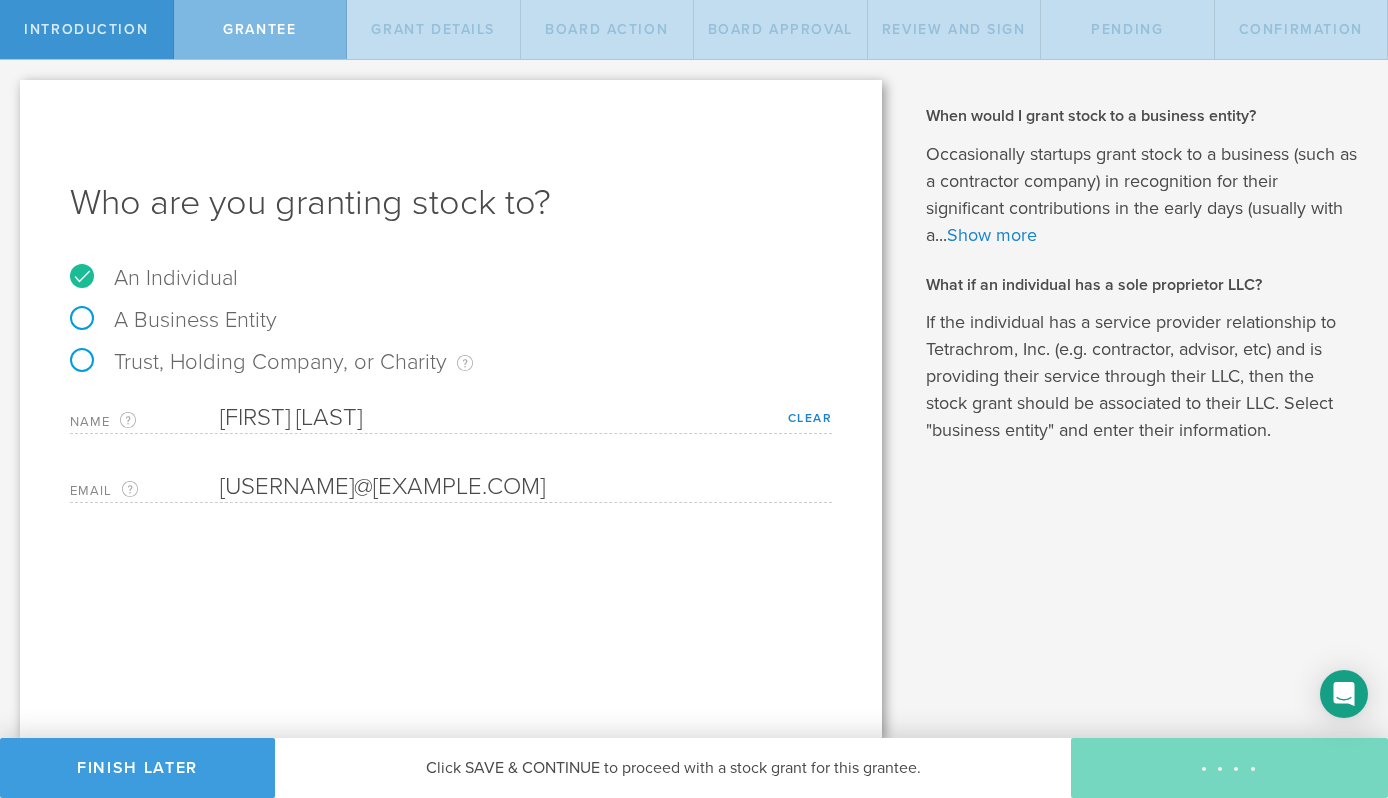 type on "12" 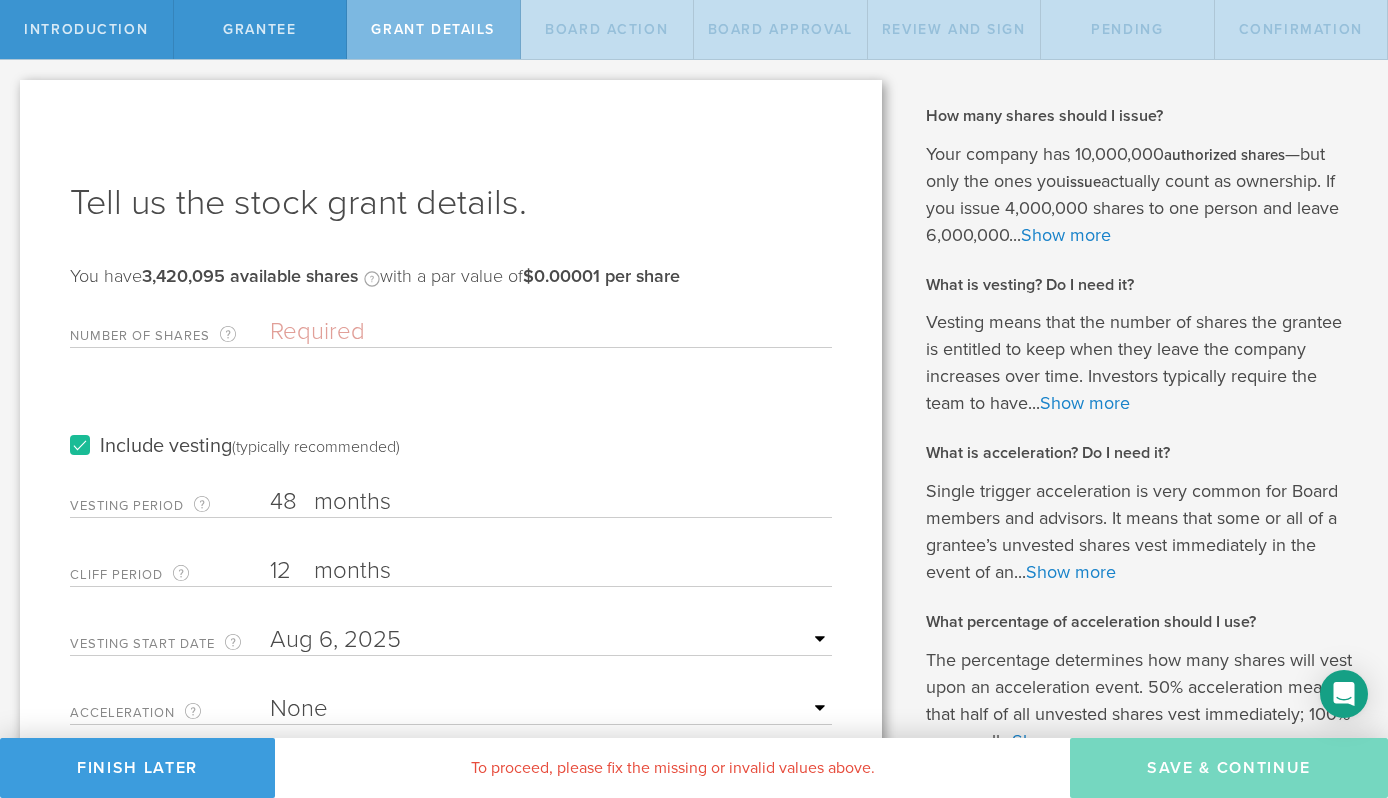 click on "Number of Shares The total amount of stock the company is granting to this recipient." at bounding box center (551, 332) 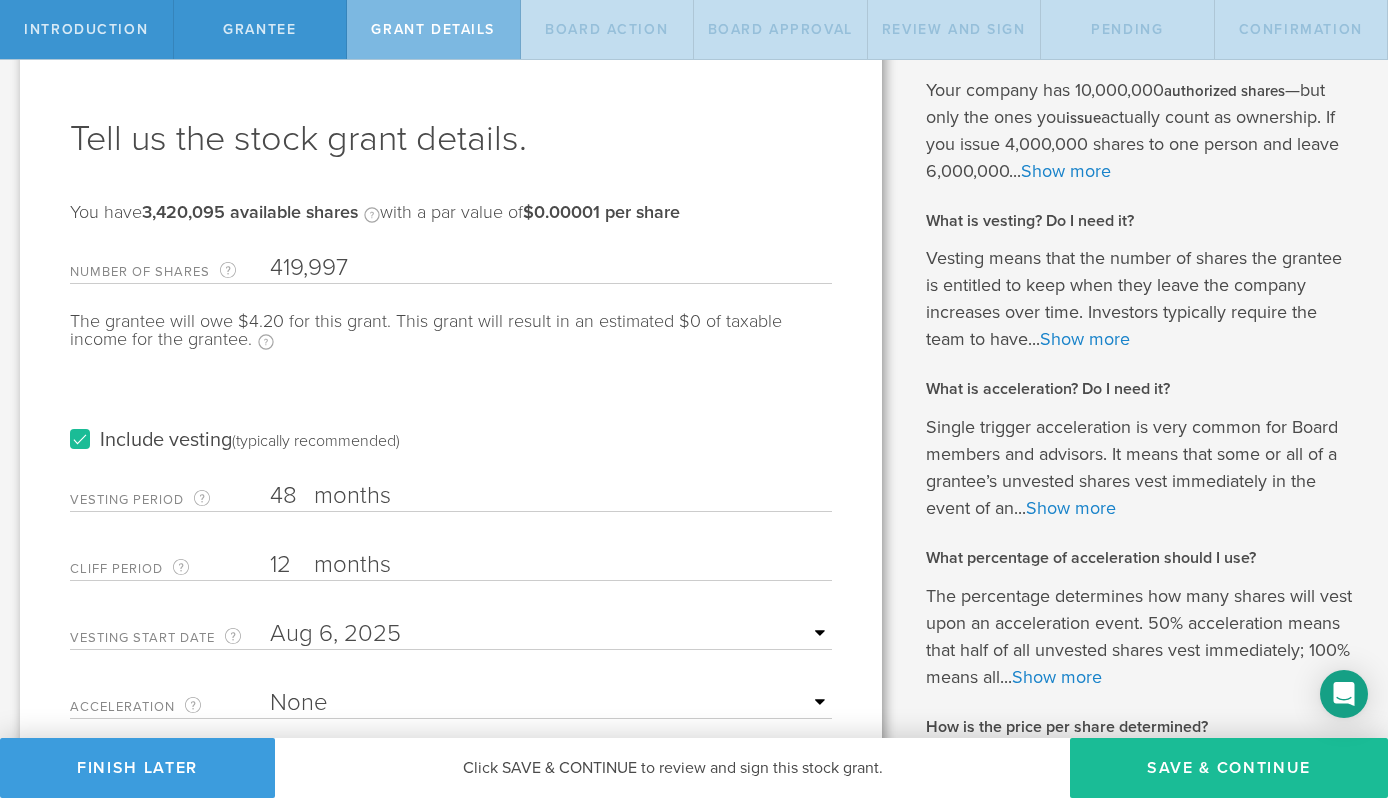 scroll, scrollTop: 70, scrollLeft: 0, axis: vertical 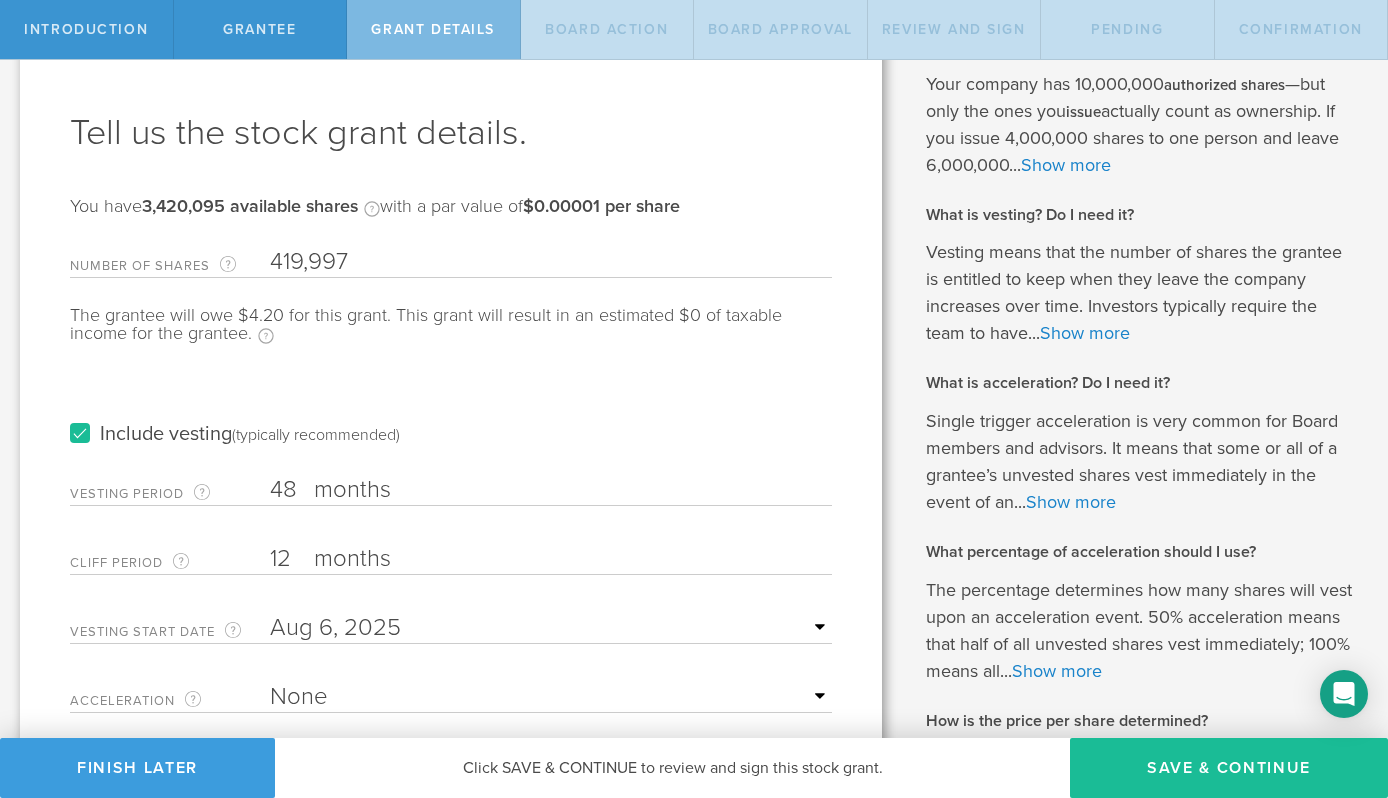 type on "419,997" 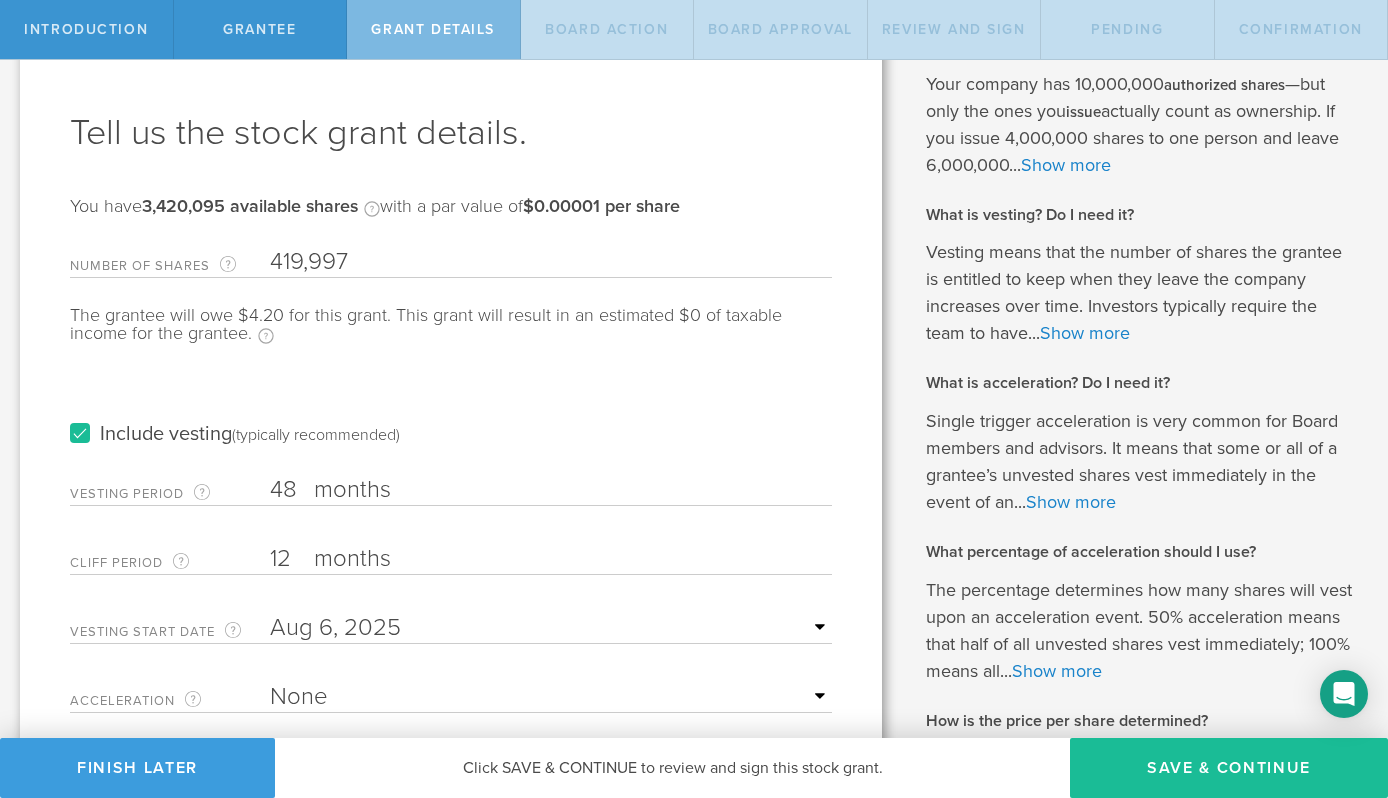 click on "48" at bounding box center [551, 490] 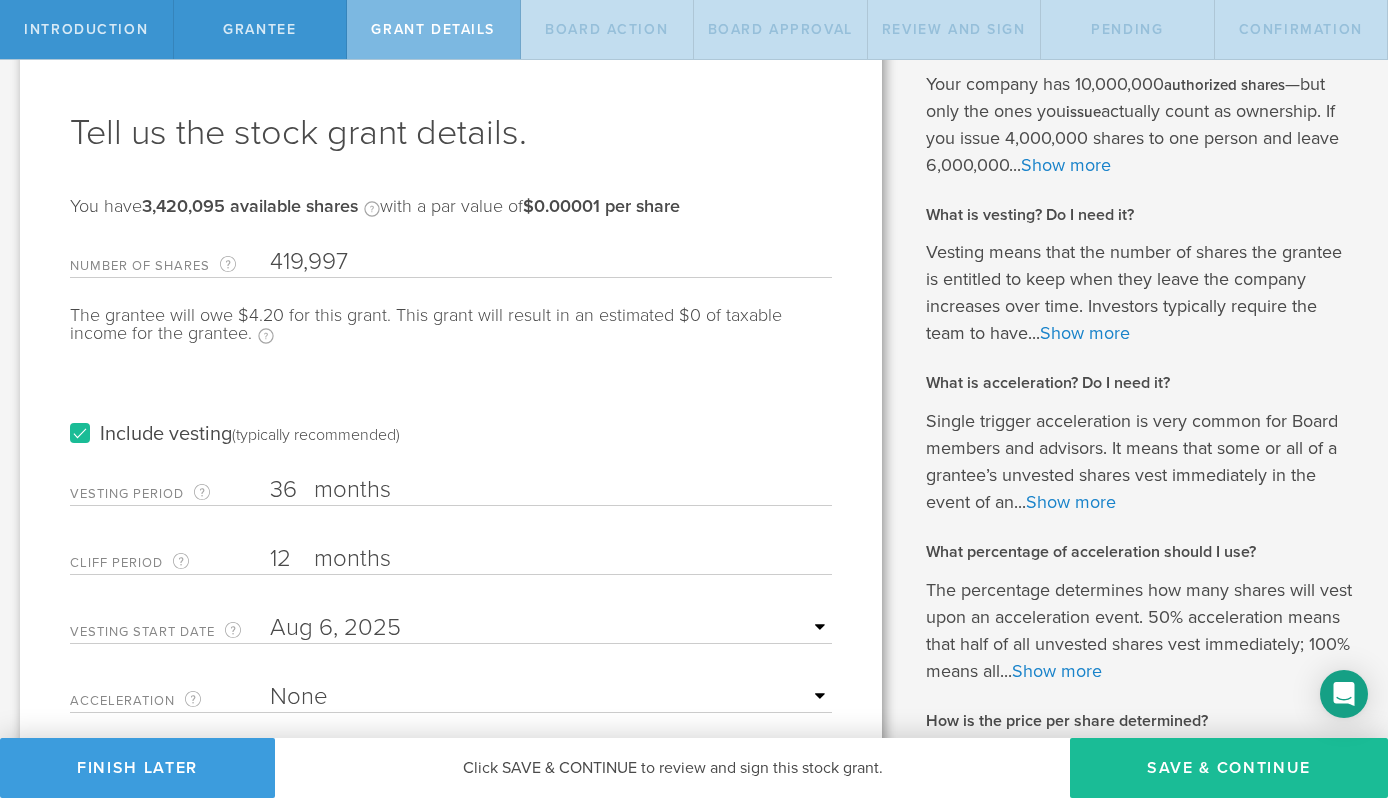 type on "36" 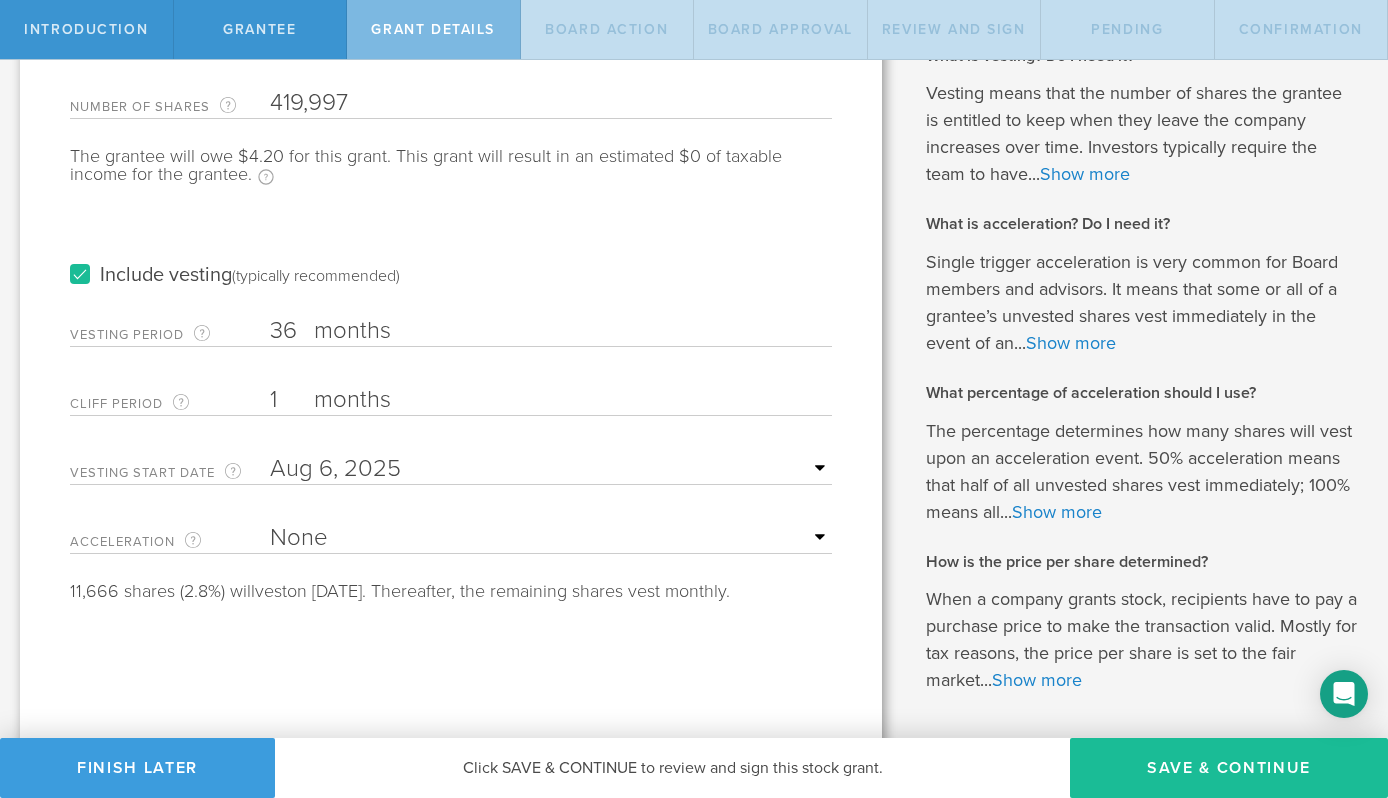 scroll, scrollTop: 303, scrollLeft: 0, axis: vertical 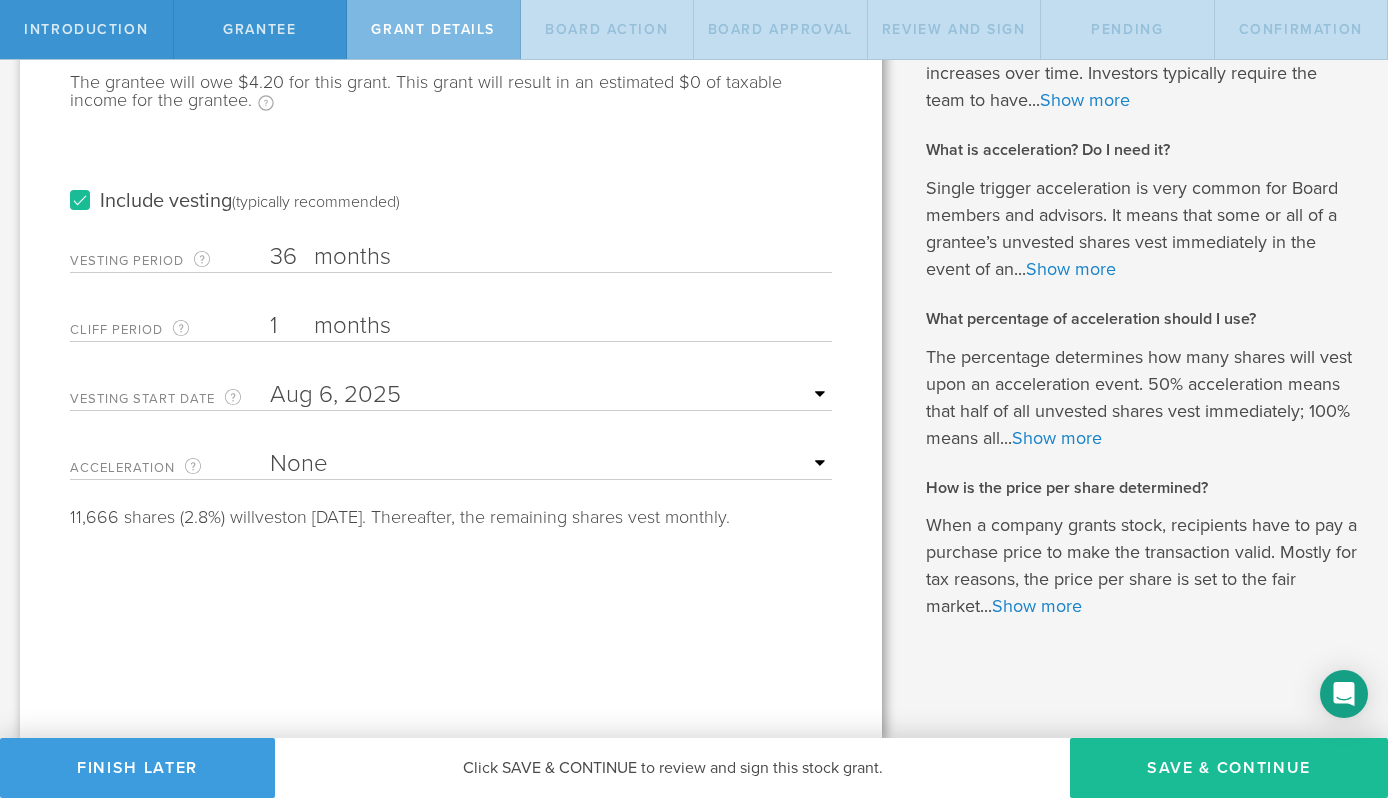 type on "1" 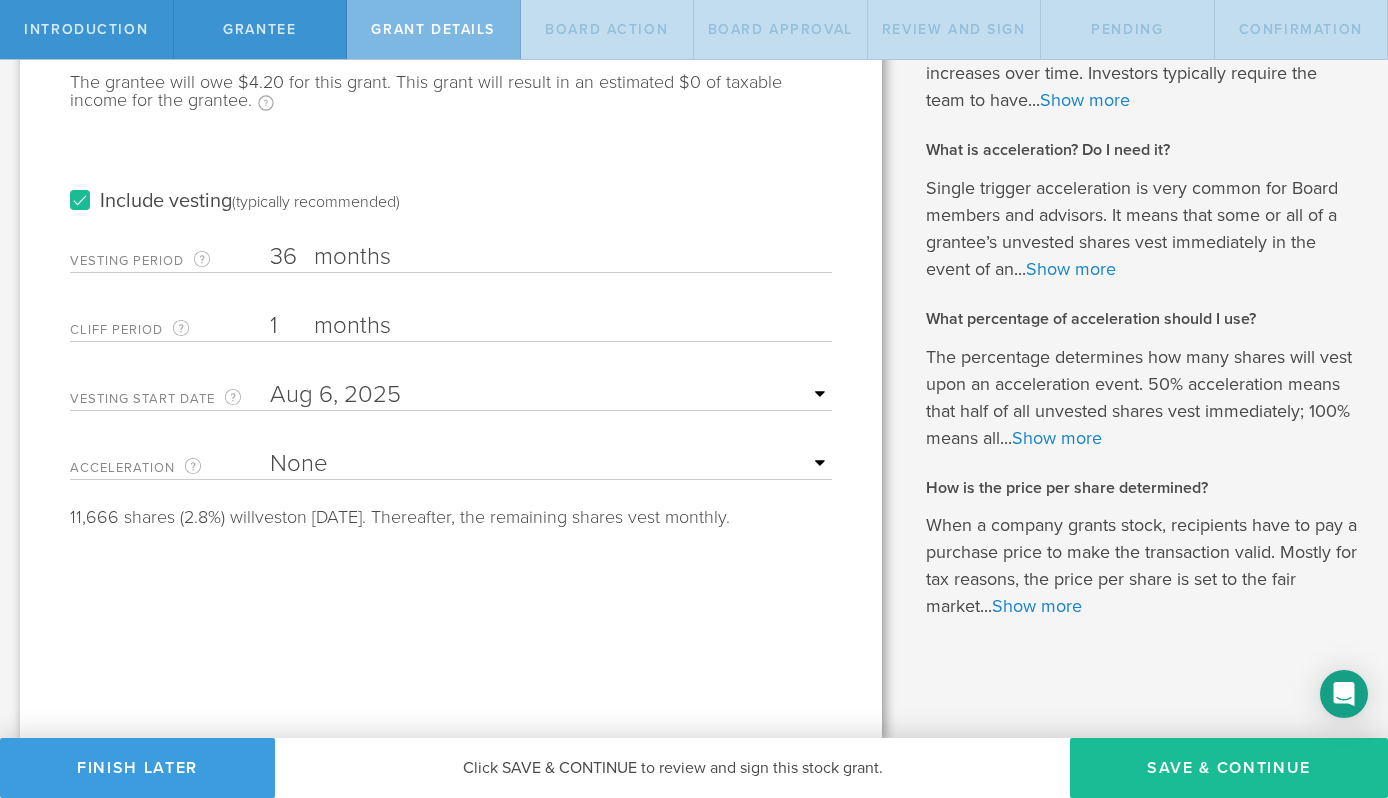 select on "double" 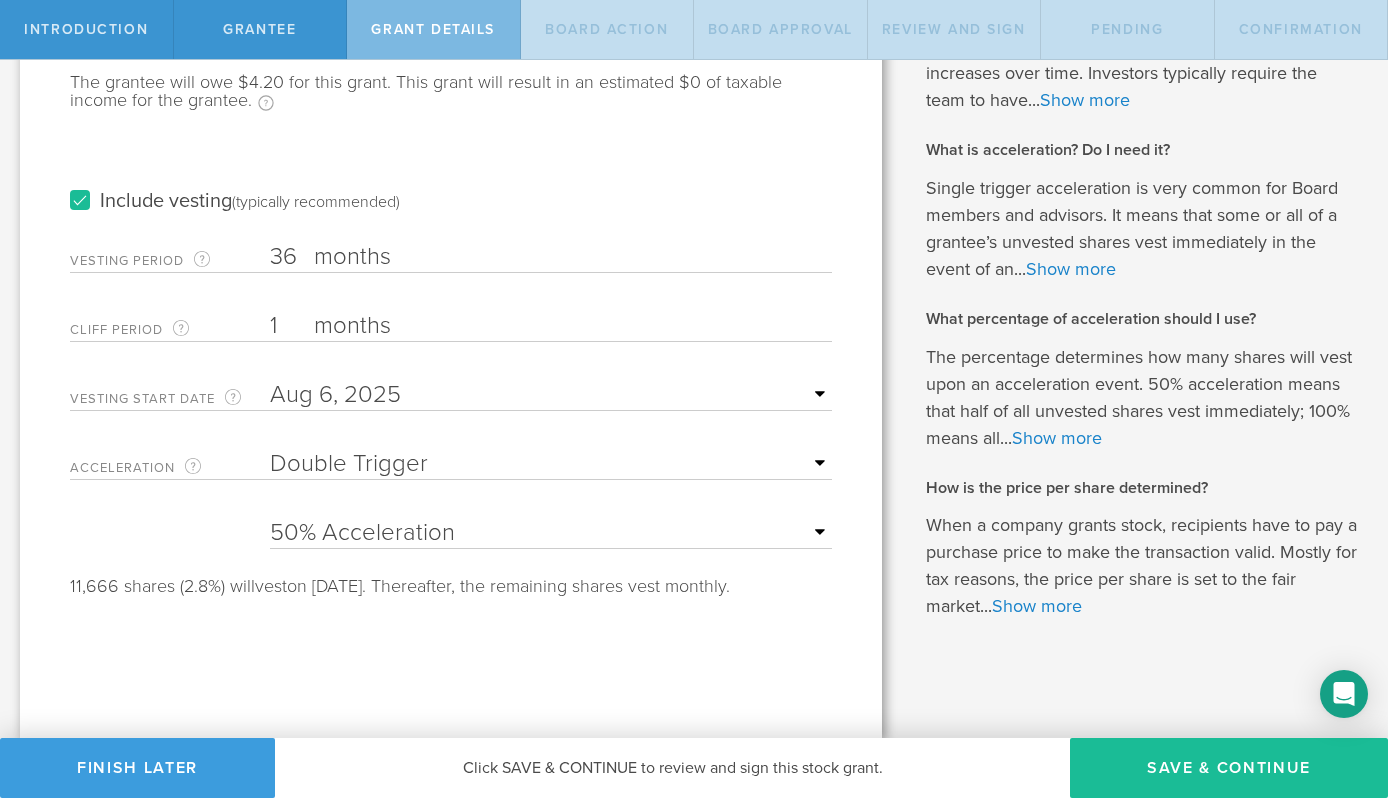 click on "25% Acceleration 50% Acceleration 75% Acceleration 100% Acceleration" at bounding box center (551, 533) 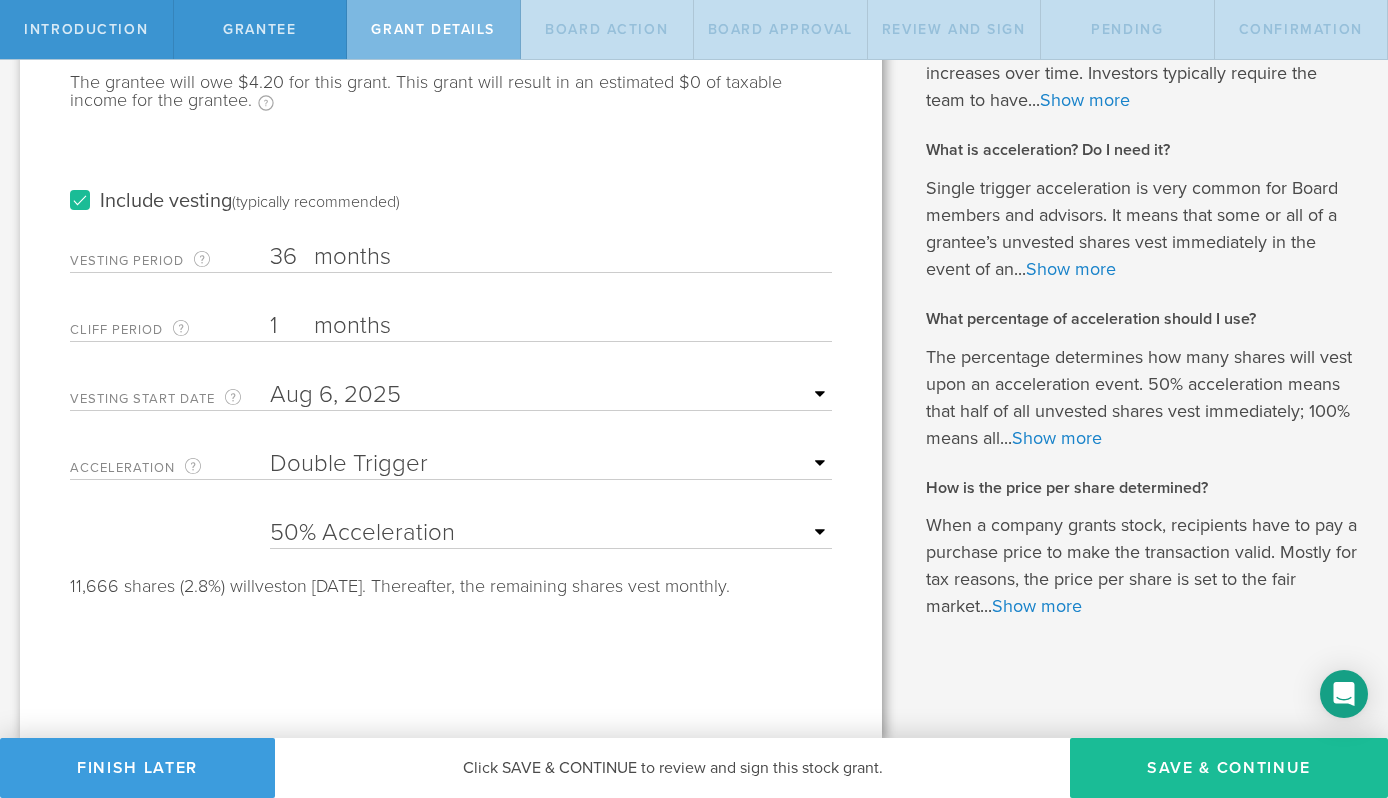 select on "100" 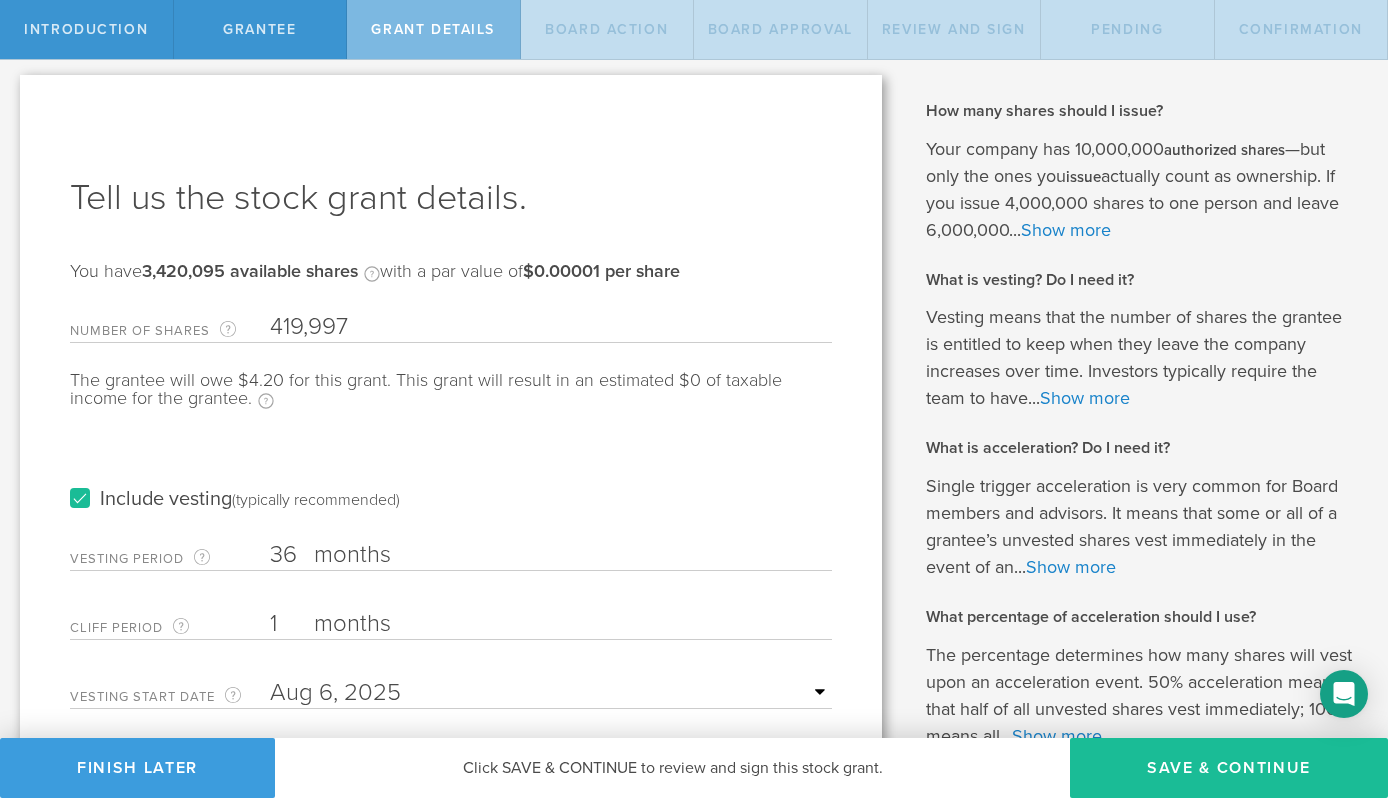 scroll, scrollTop: 0, scrollLeft: 0, axis: both 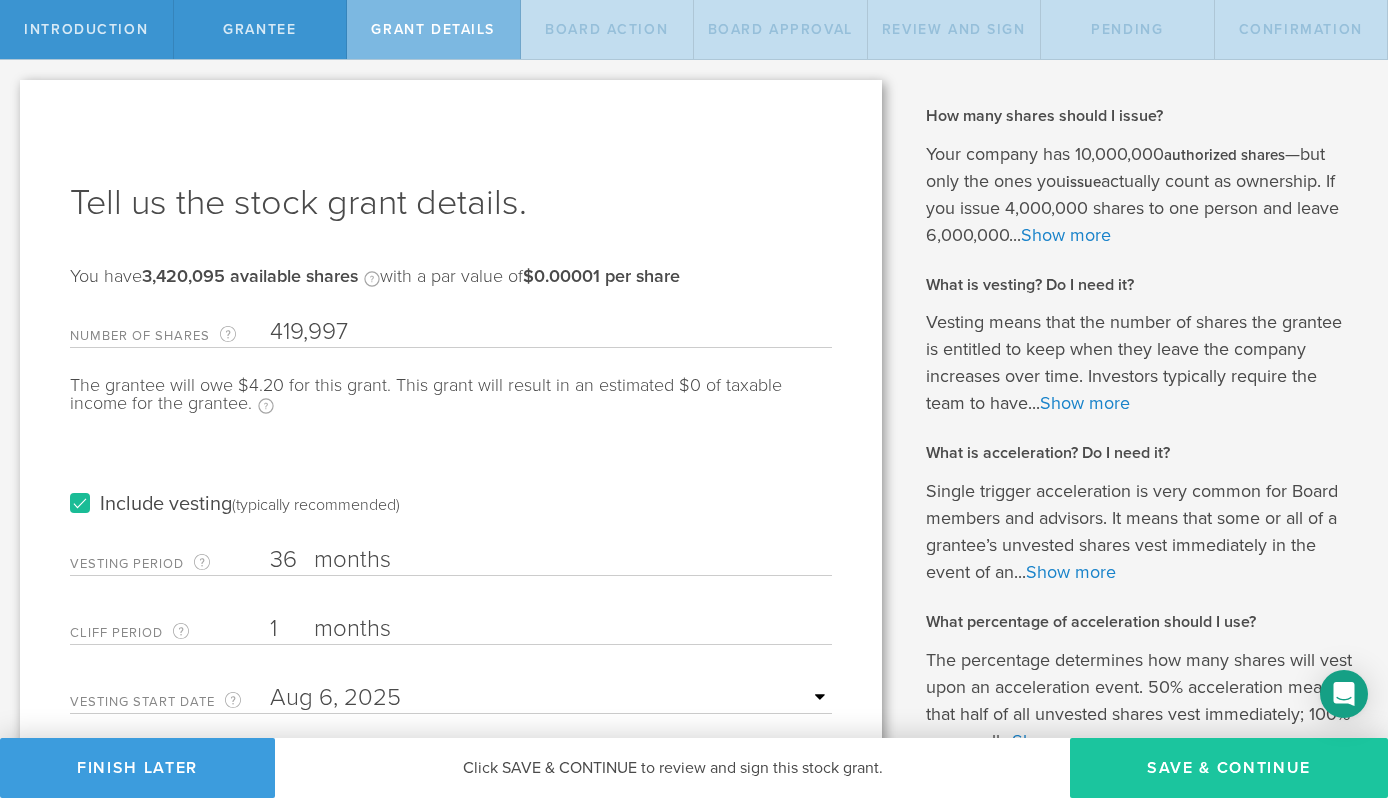 click on "Save & Continue" at bounding box center (1229, 768) 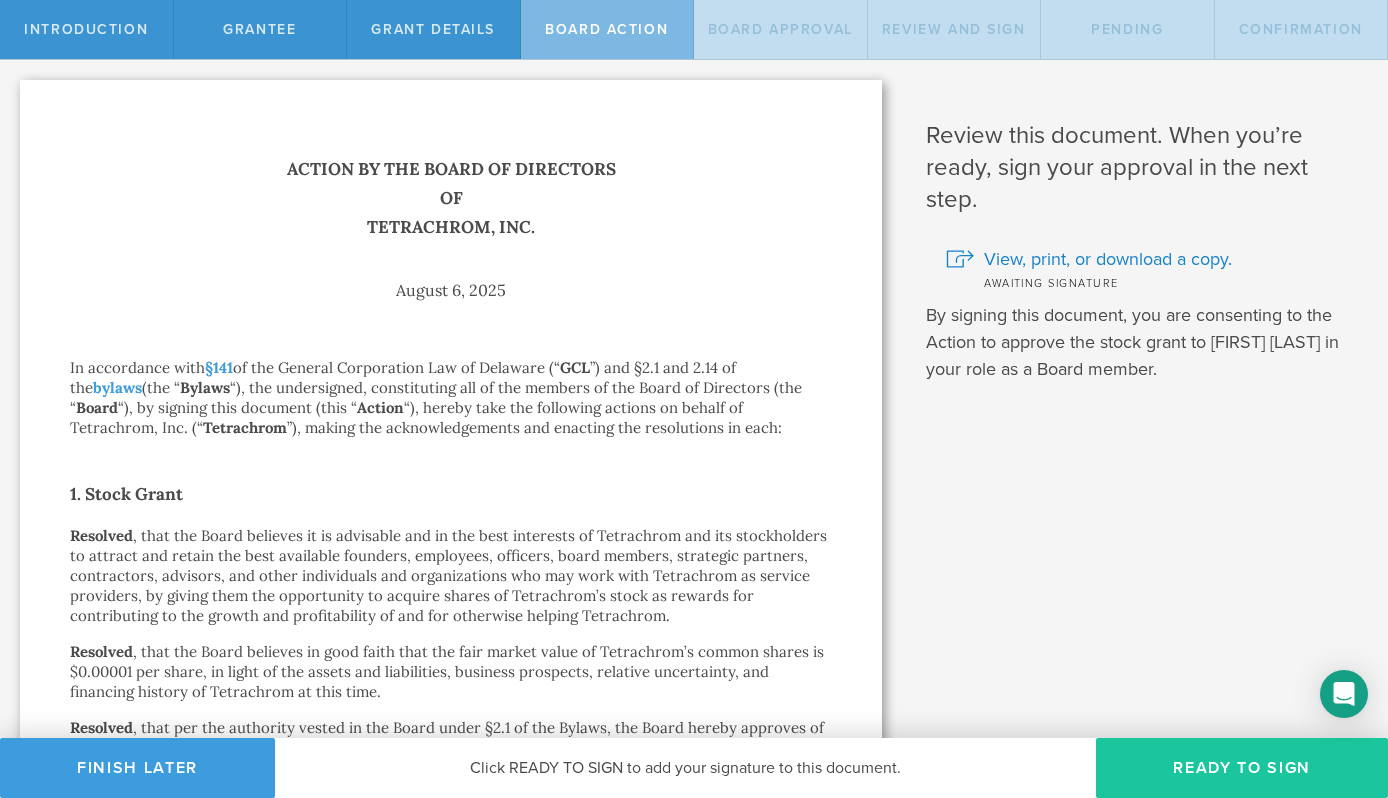 click on "Ready to Sign" at bounding box center [1242, 768] 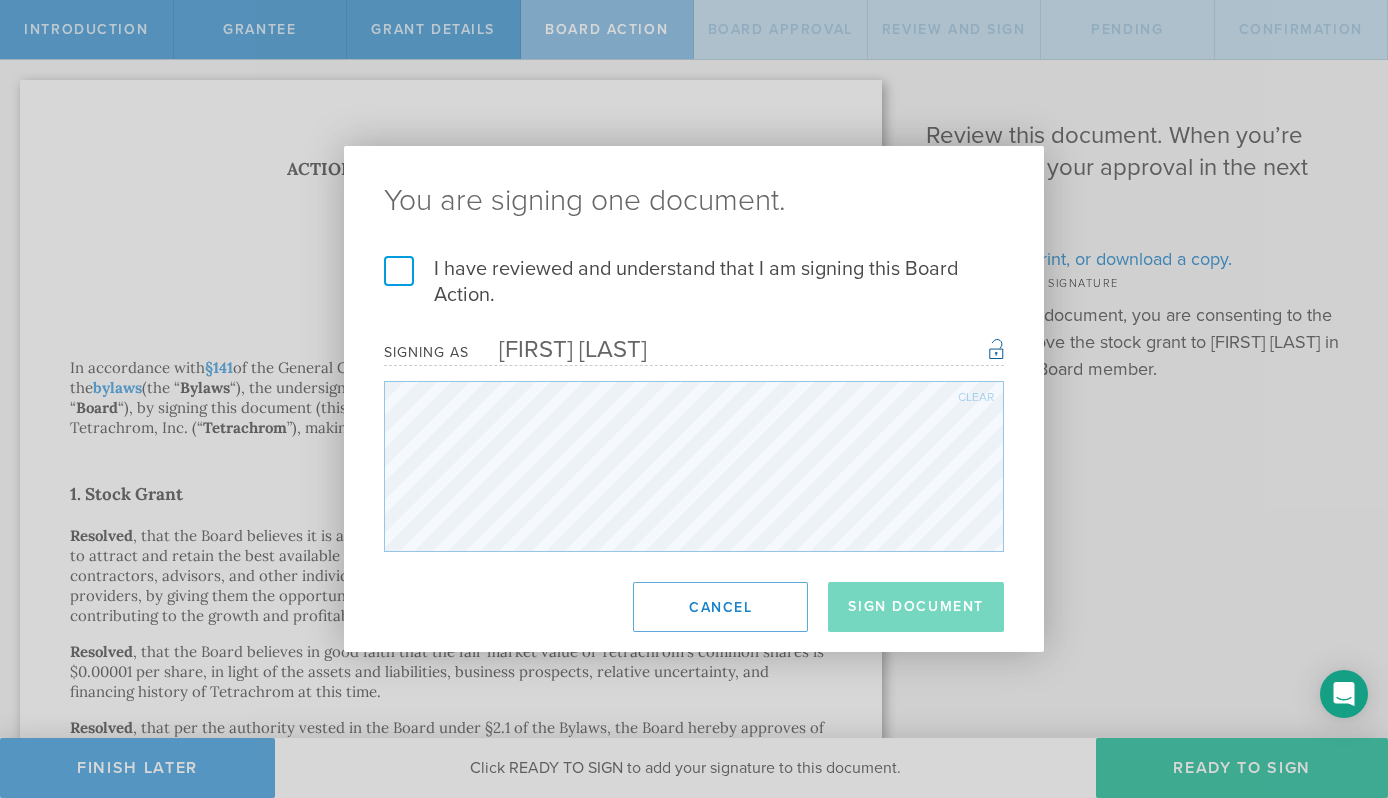 click on "I have reviewed and understand that I am signing this Board Action." at bounding box center (694, 282) 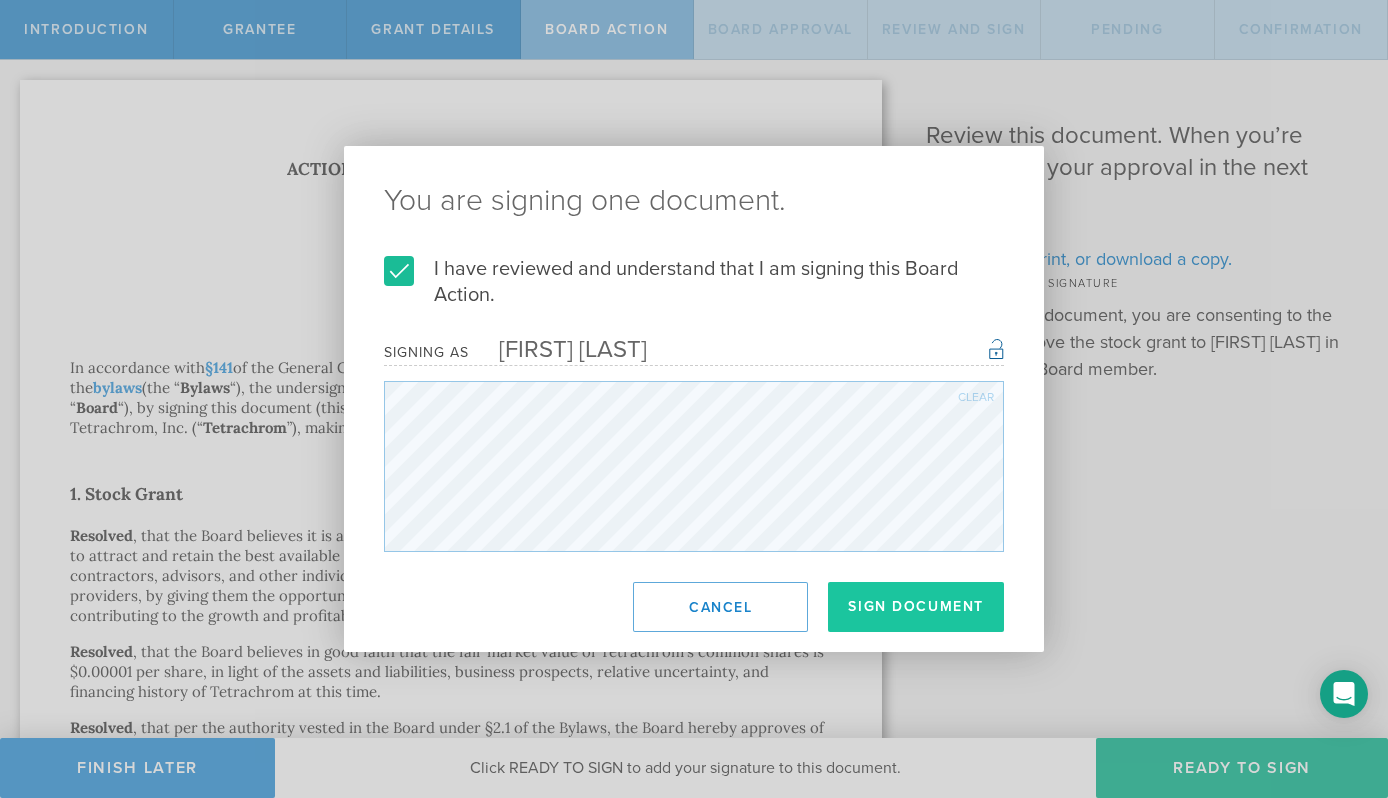 click on "Sign Document" at bounding box center (916, 607) 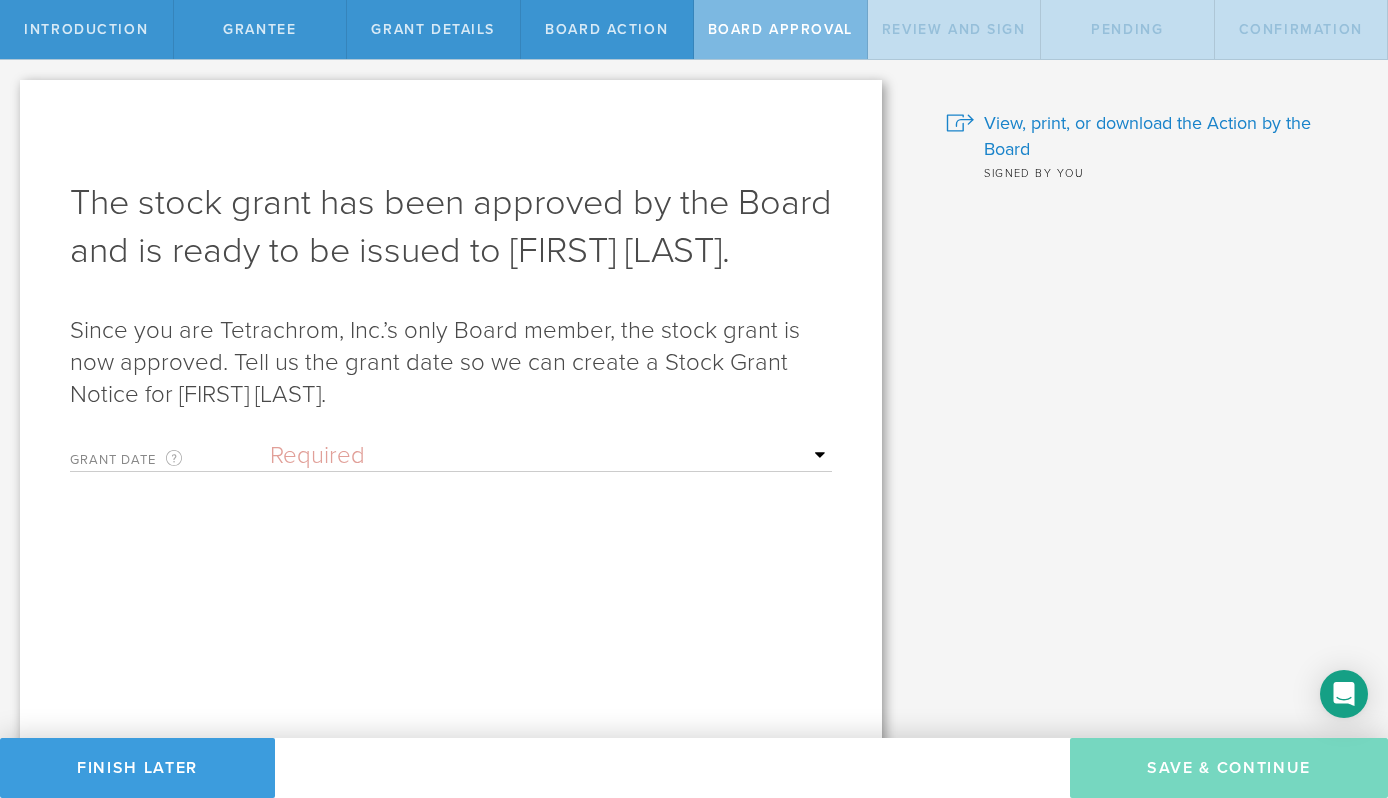 click on "Required Upon grantee's signature A specific date" at bounding box center (551, 456) 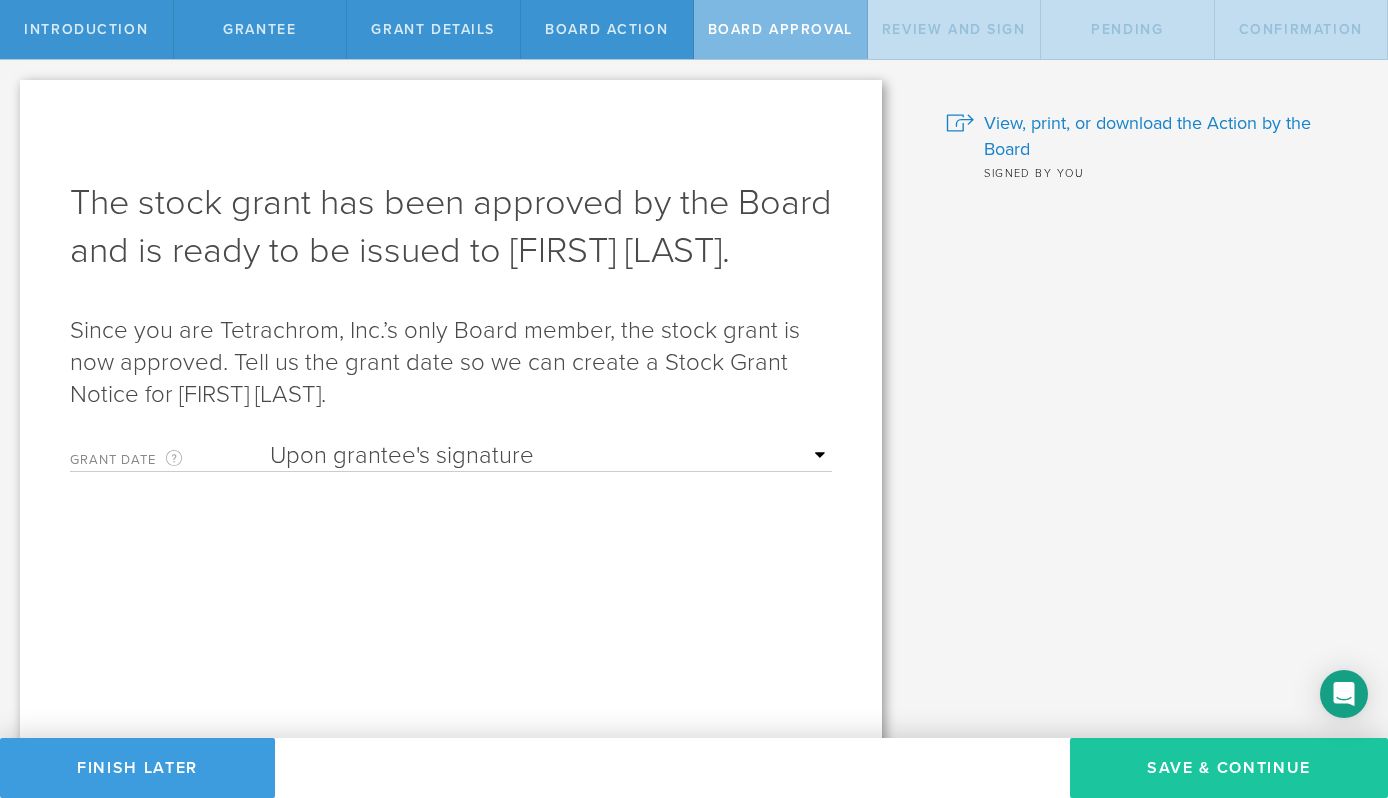 click on "Save & Continue" at bounding box center (1229, 768) 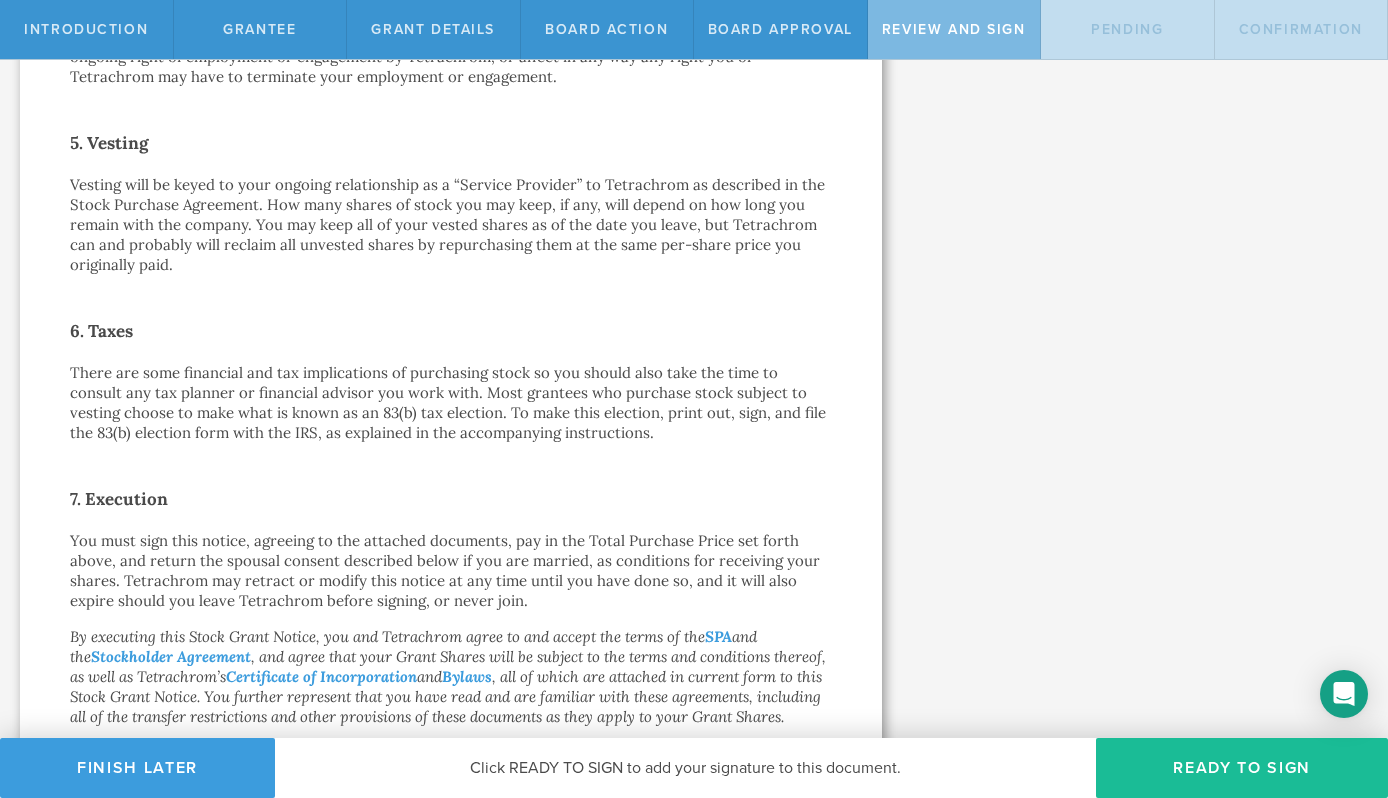scroll, scrollTop: 1412, scrollLeft: 0, axis: vertical 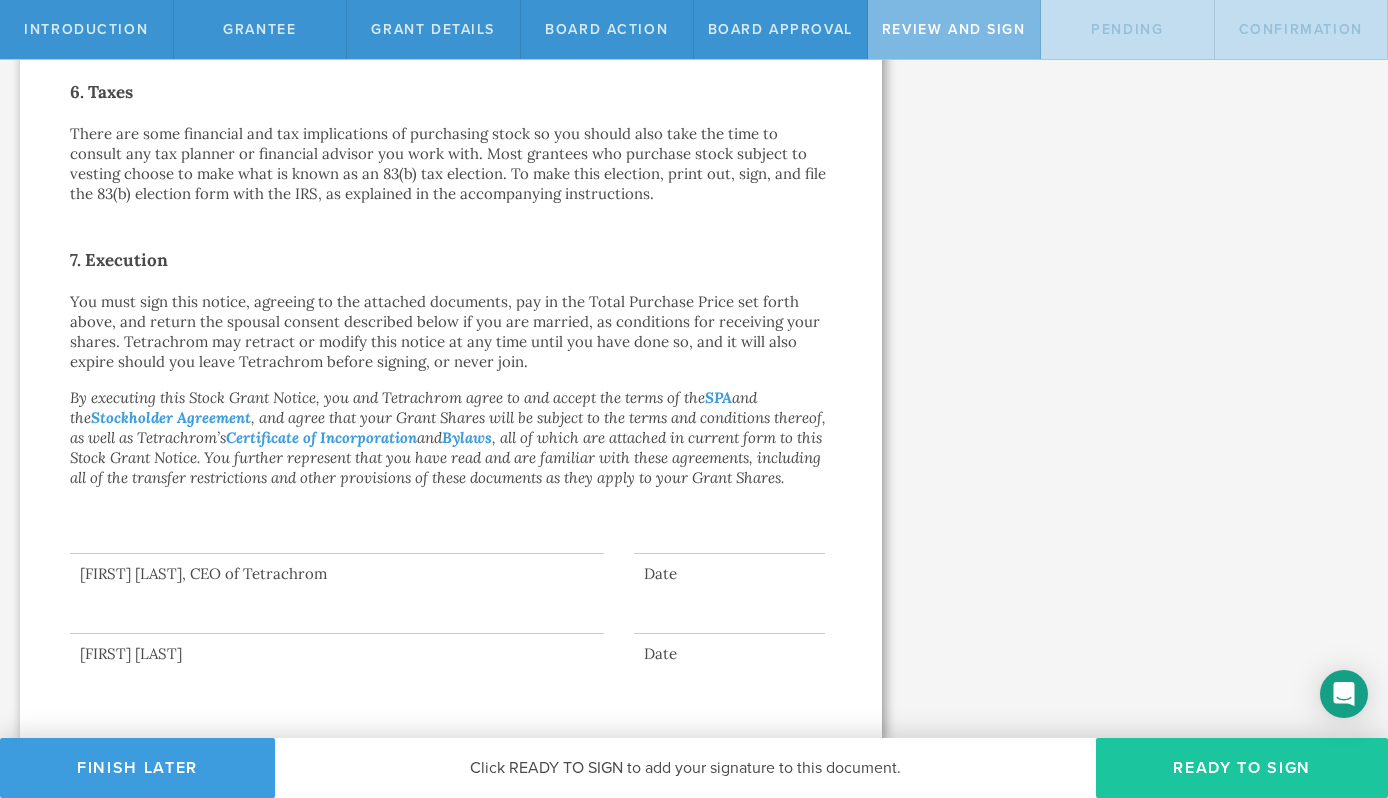 click on "Ready to Sign" at bounding box center (1242, 768) 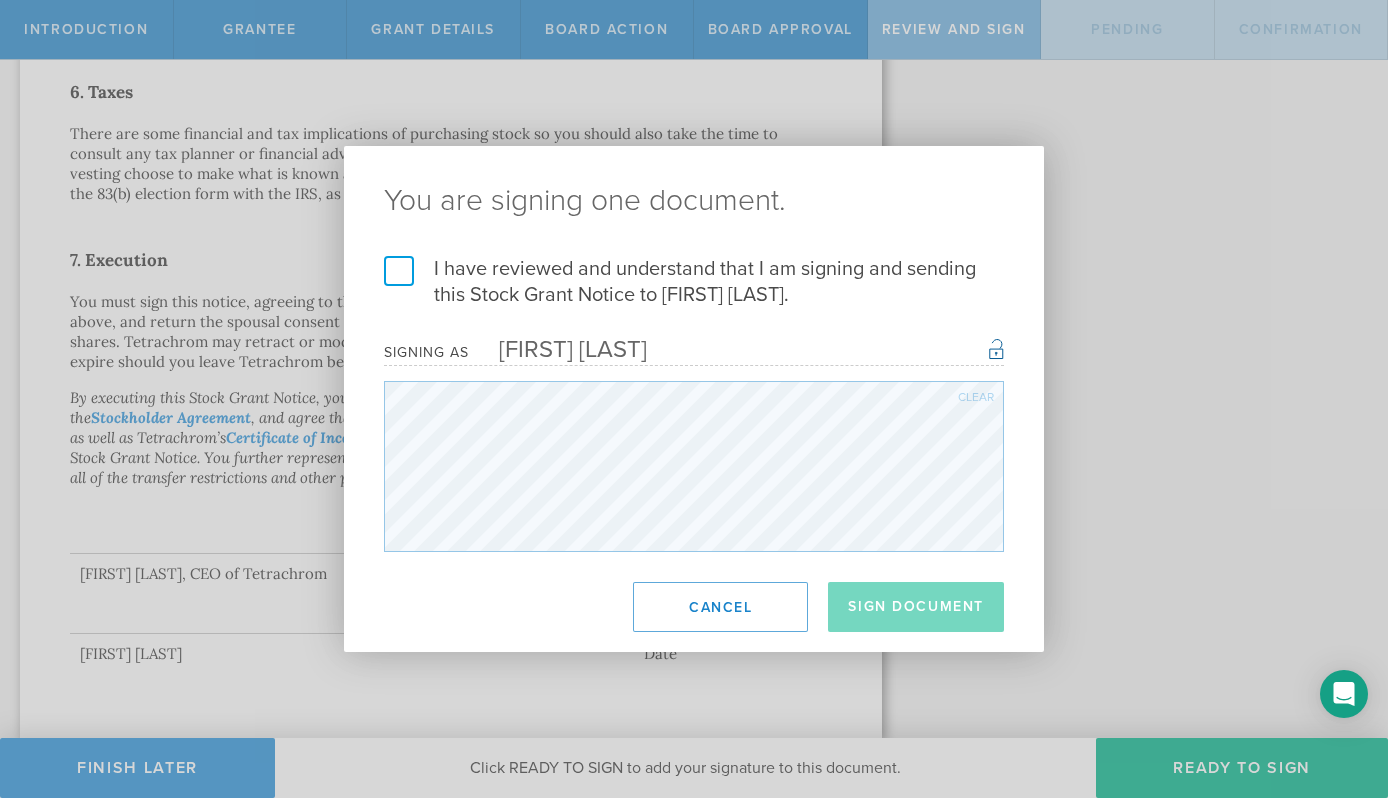click on "I have reviewed and understand that I am signing and sending this Stock Grant Notice to Brannon Luong." at bounding box center [694, 282] 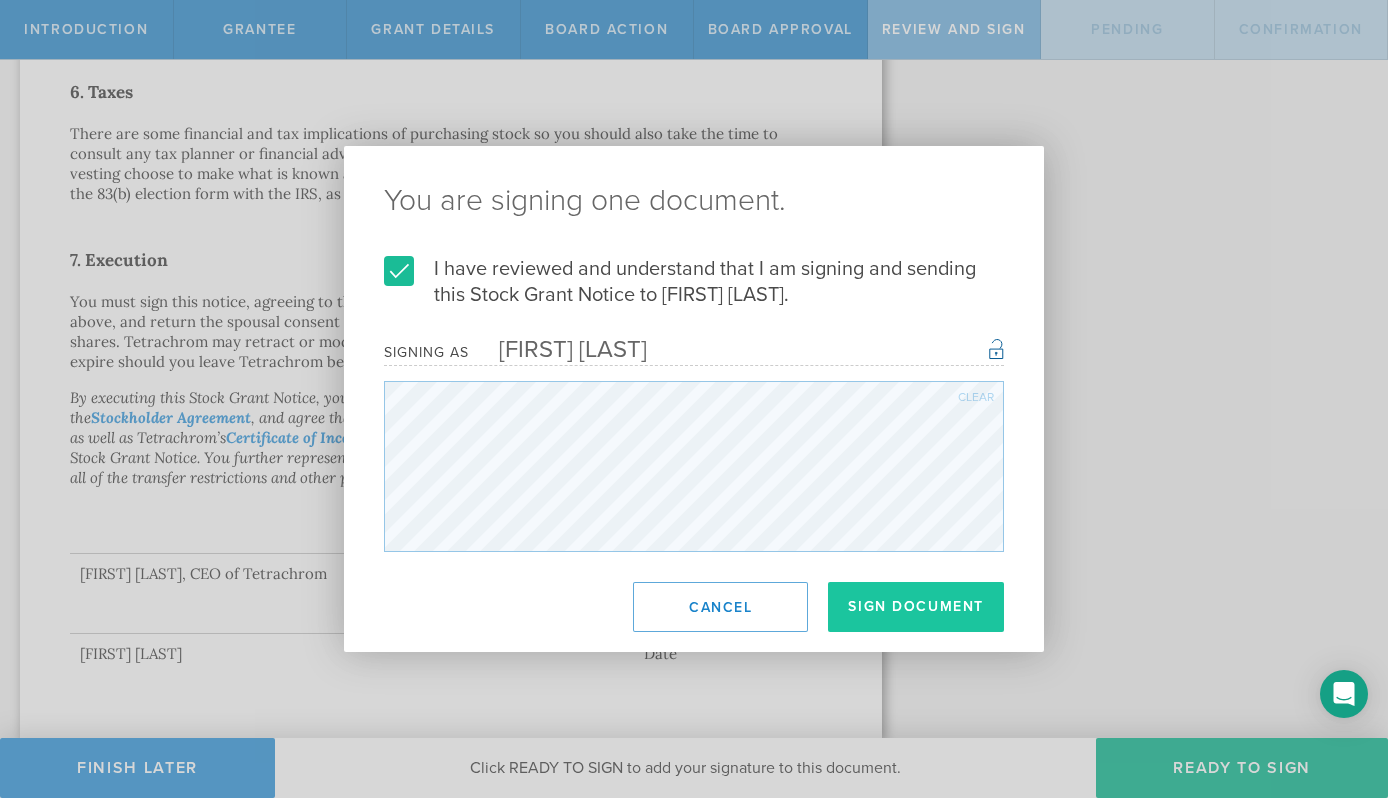 click on "Sign Document" at bounding box center [916, 607] 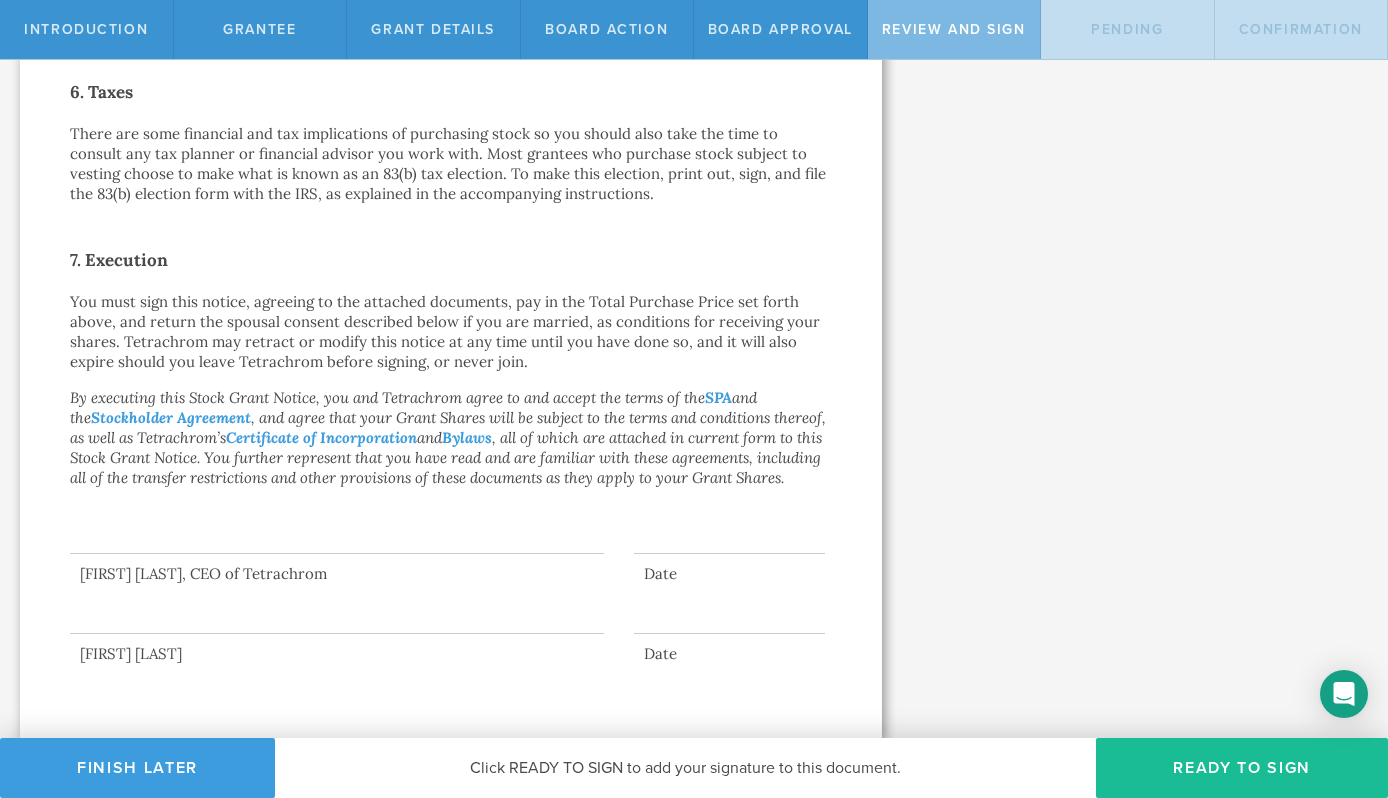 scroll, scrollTop: 0, scrollLeft: 0, axis: both 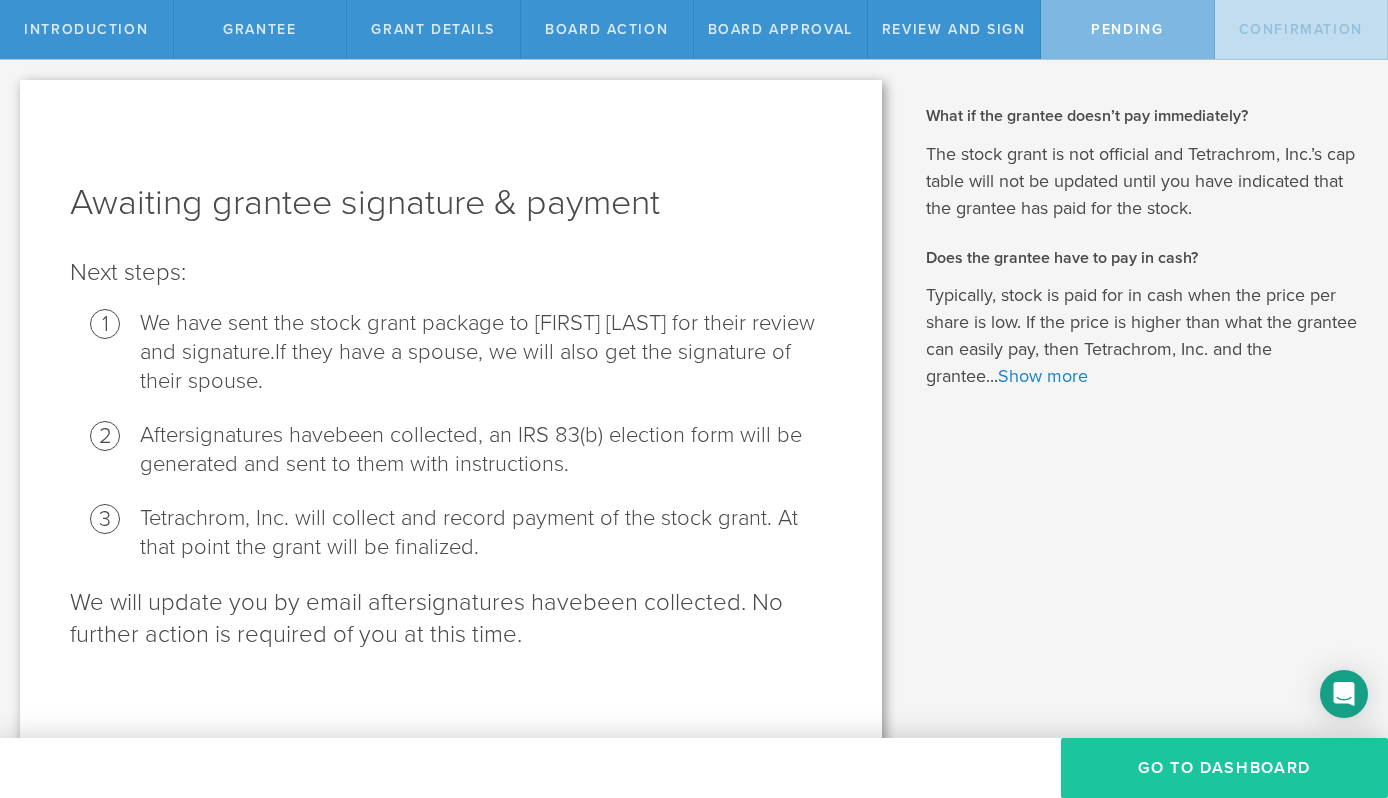 click on "Go To Dashboard" at bounding box center (1224, 768) 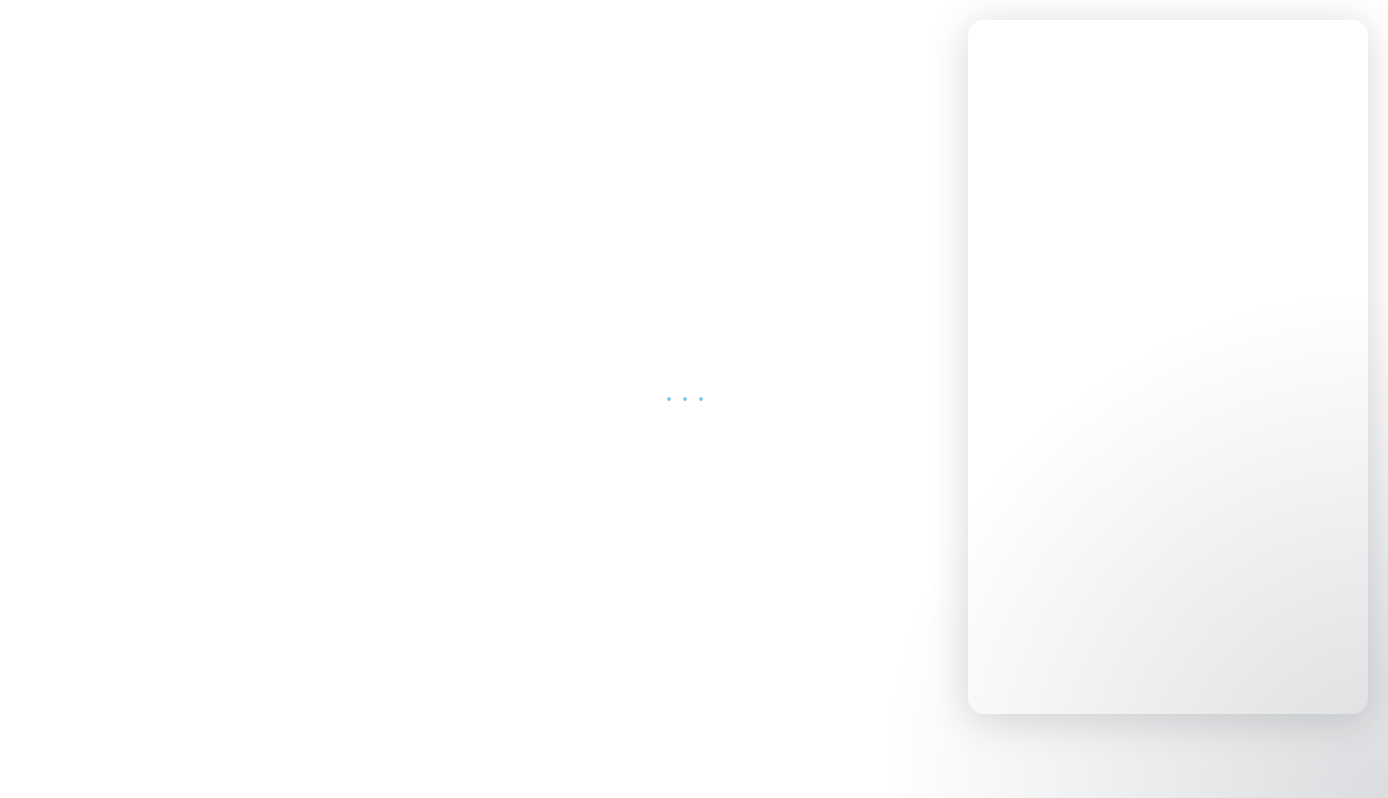 scroll, scrollTop: 0, scrollLeft: 0, axis: both 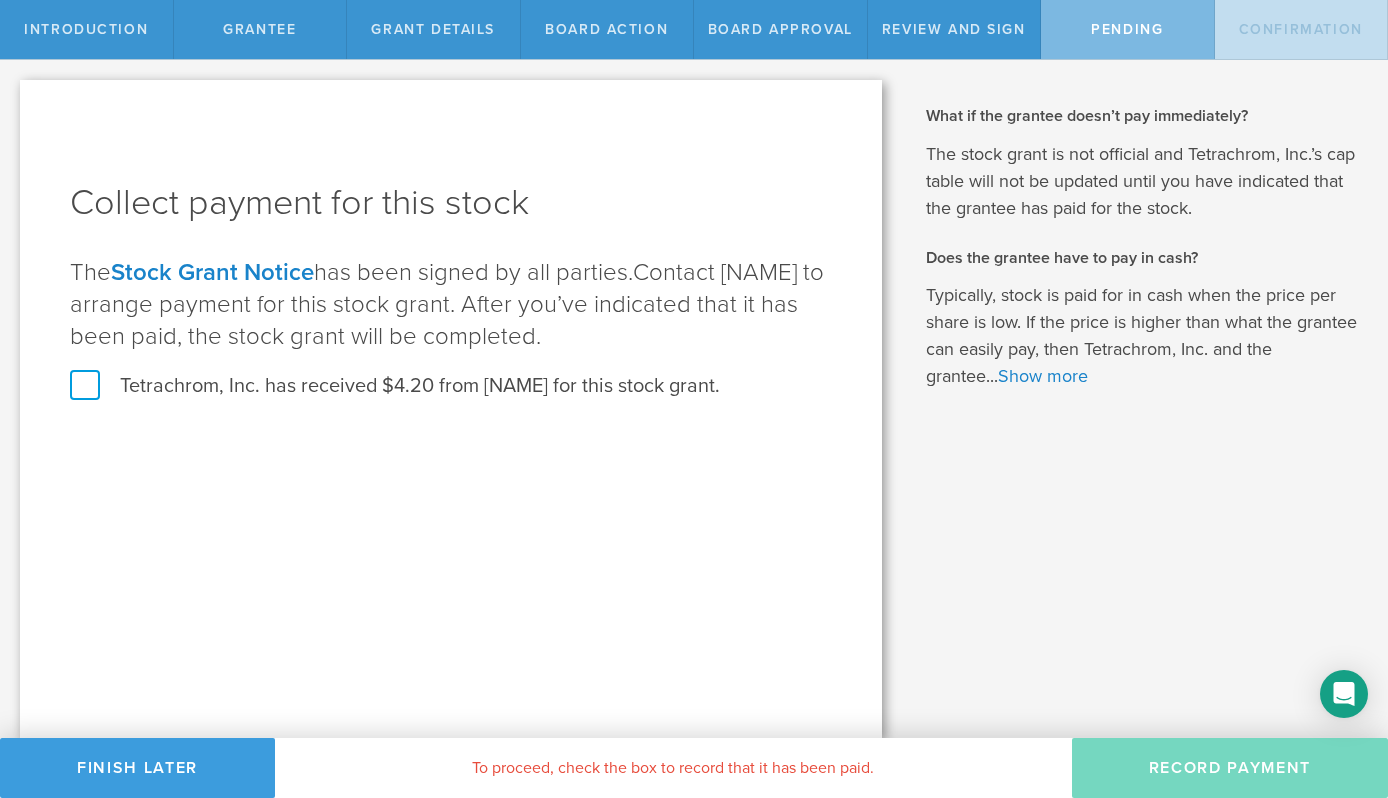 click on "Tetrachrom, Inc. has received $4.20 from [NAME] for this stock grant." at bounding box center (395, 386) 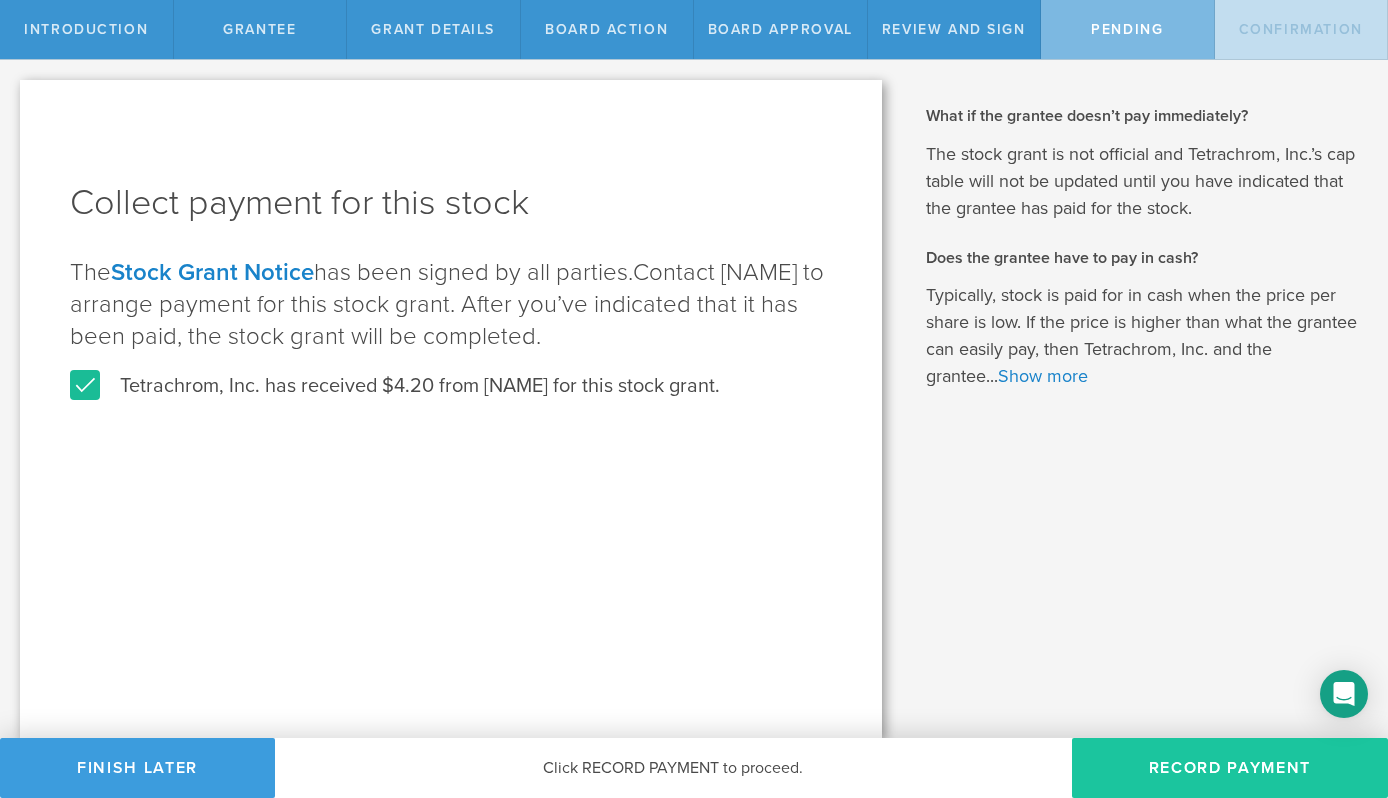 click on "Record Payment" at bounding box center (1230, 768) 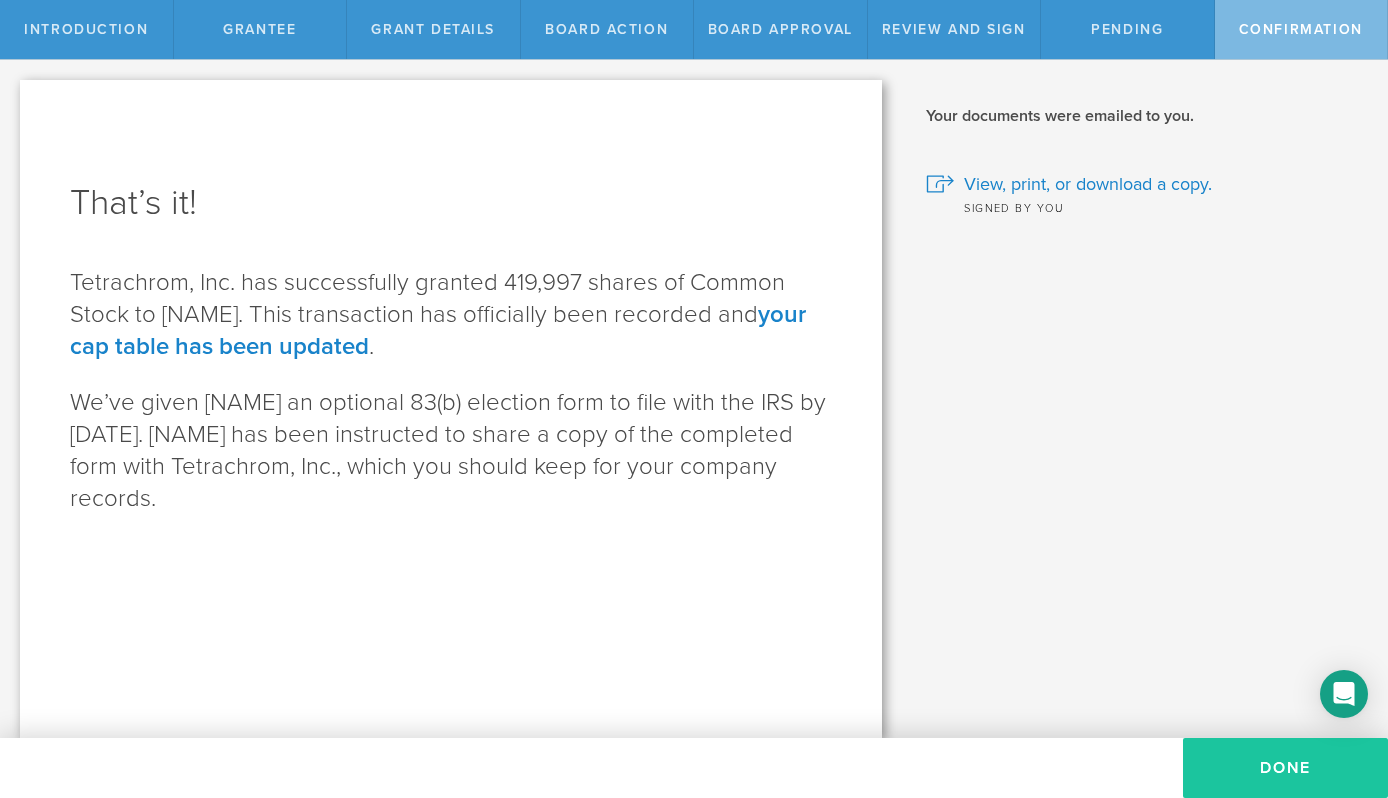 click on "Done" at bounding box center (1285, 768) 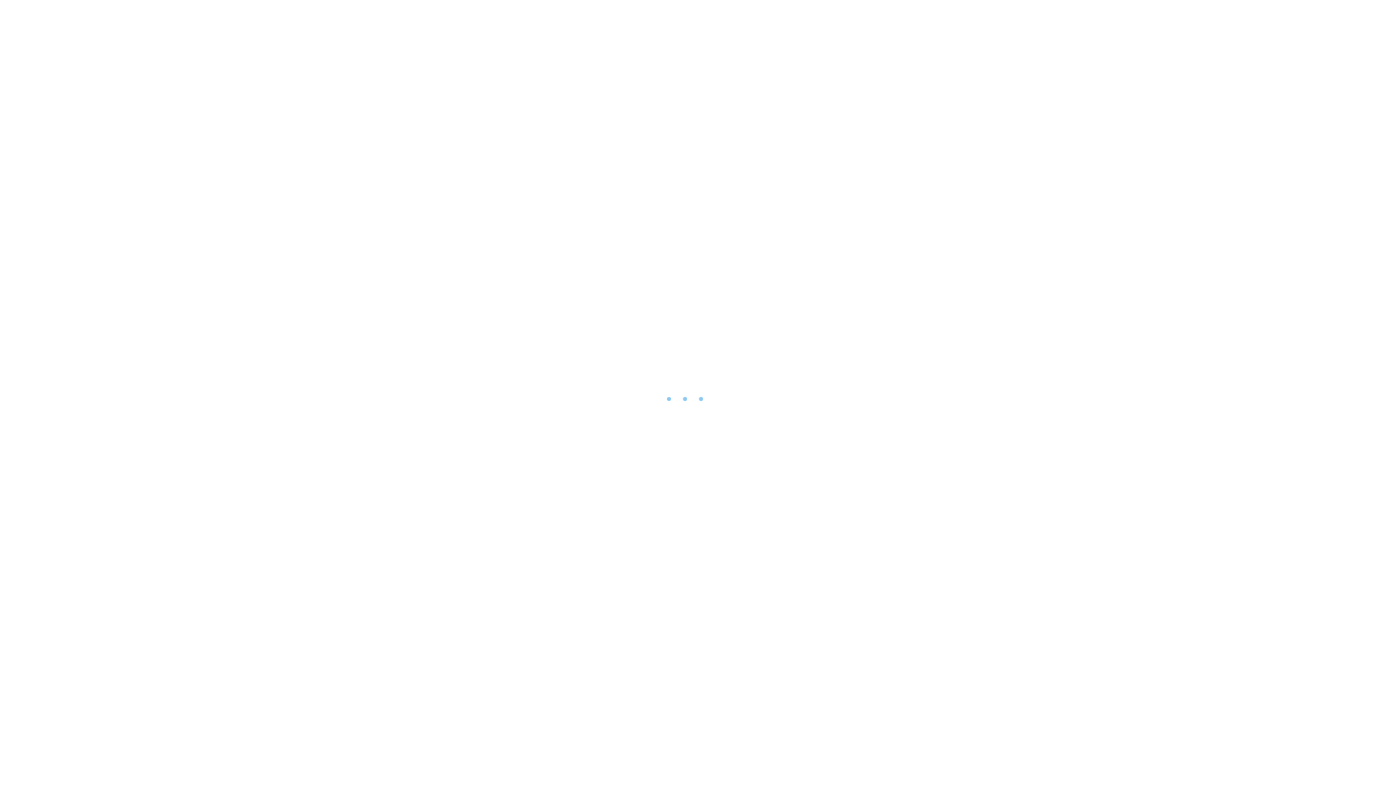 scroll, scrollTop: 0, scrollLeft: 0, axis: both 